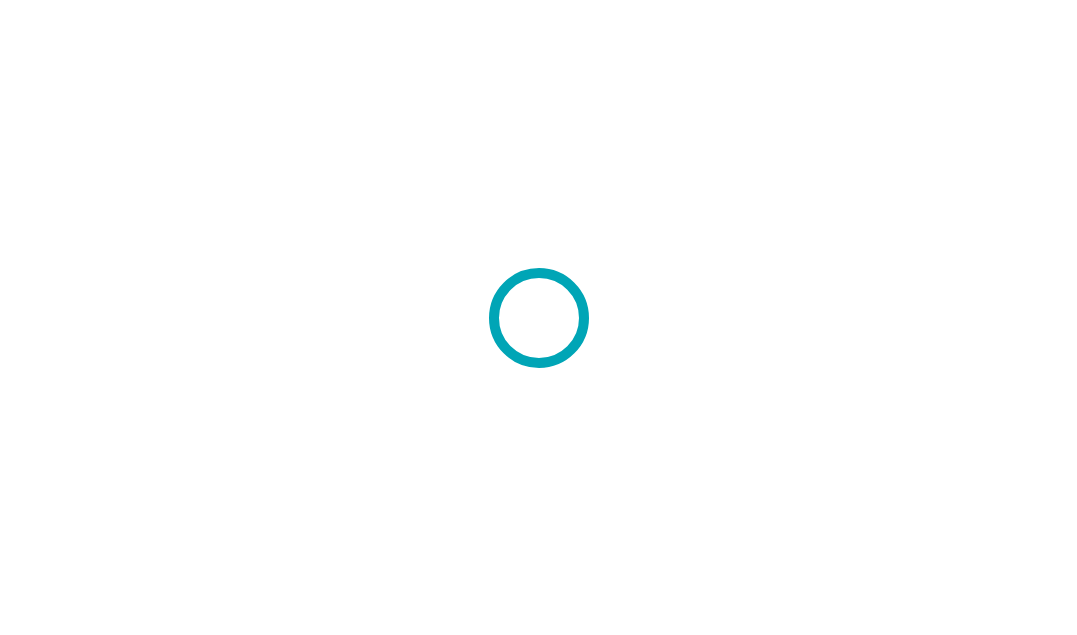 scroll, scrollTop: 0, scrollLeft: 0, axis: both 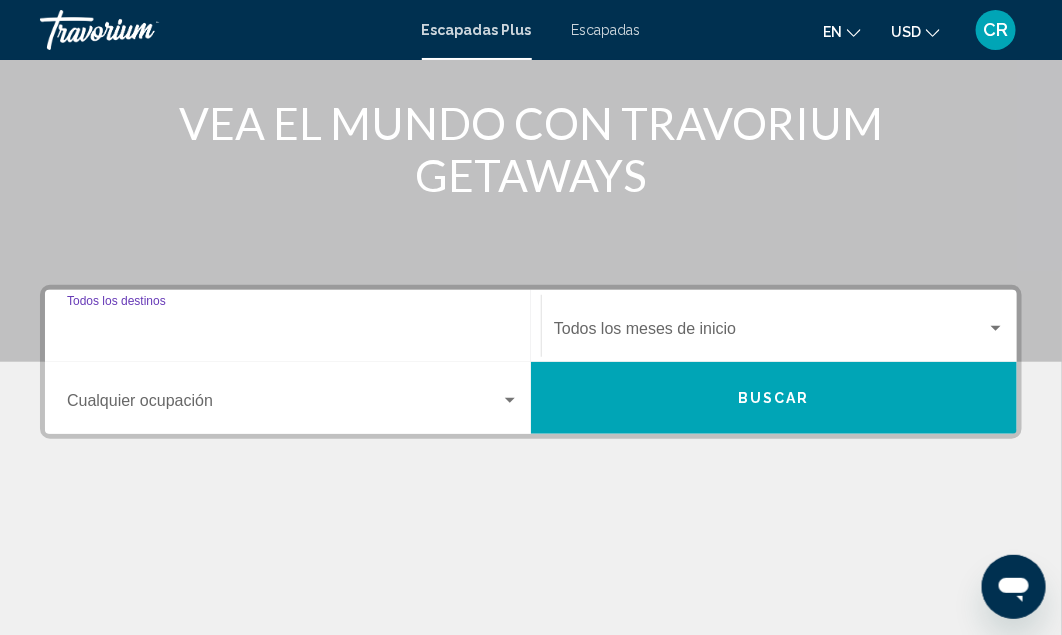 click on "Destination Todos los destinos" at bounding box center [293, 333] 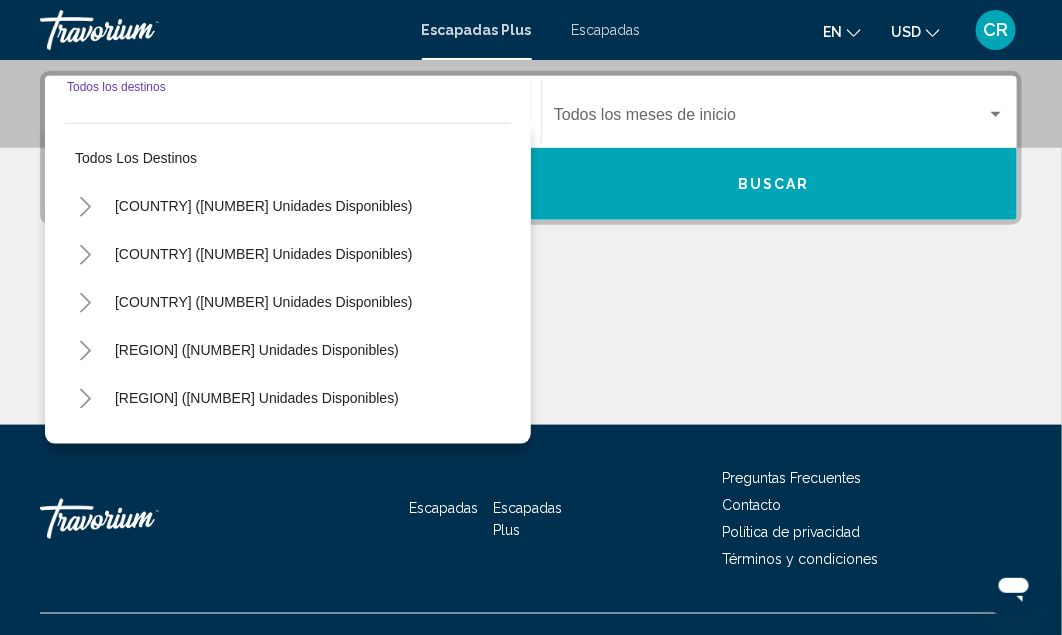 scroll, scrollTop: 457, scrollLeft: 0, axis: vertical 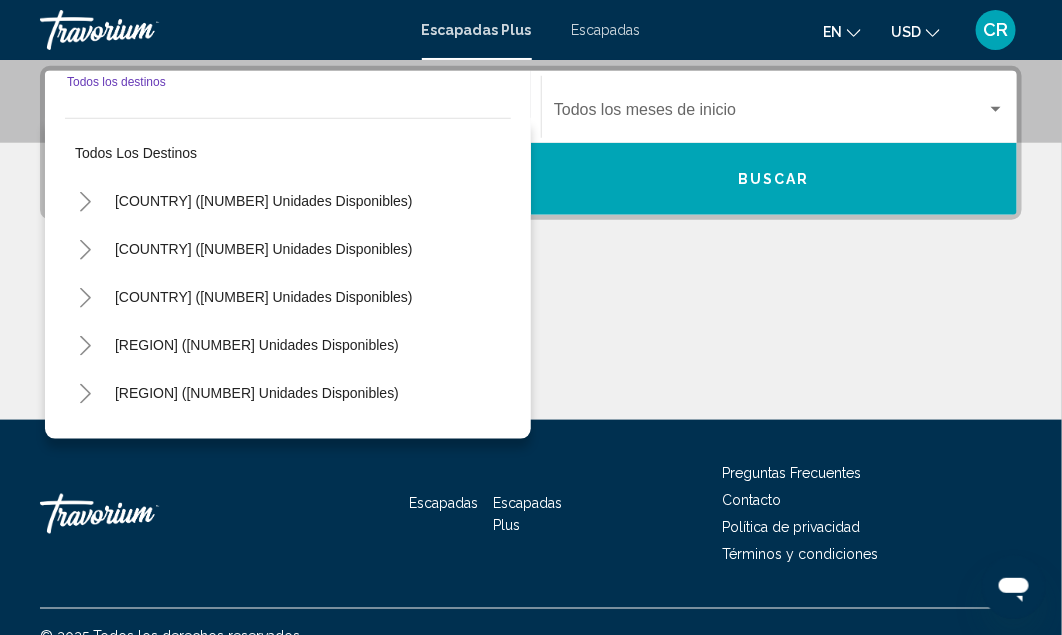 click 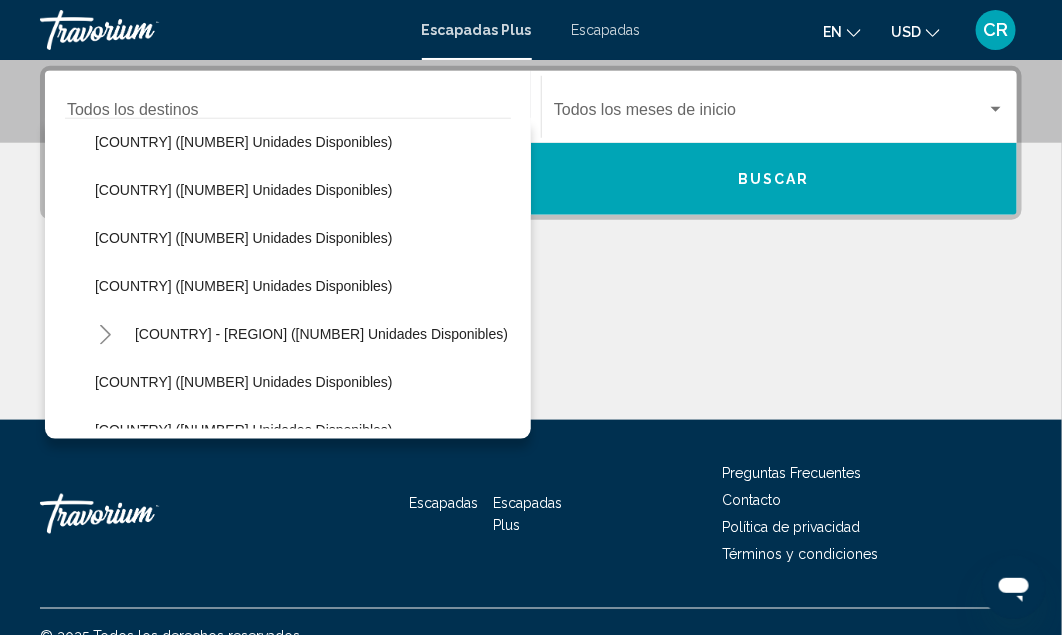 scroll, scrollTop: 638, scrollLeft: 0, axis: vertical 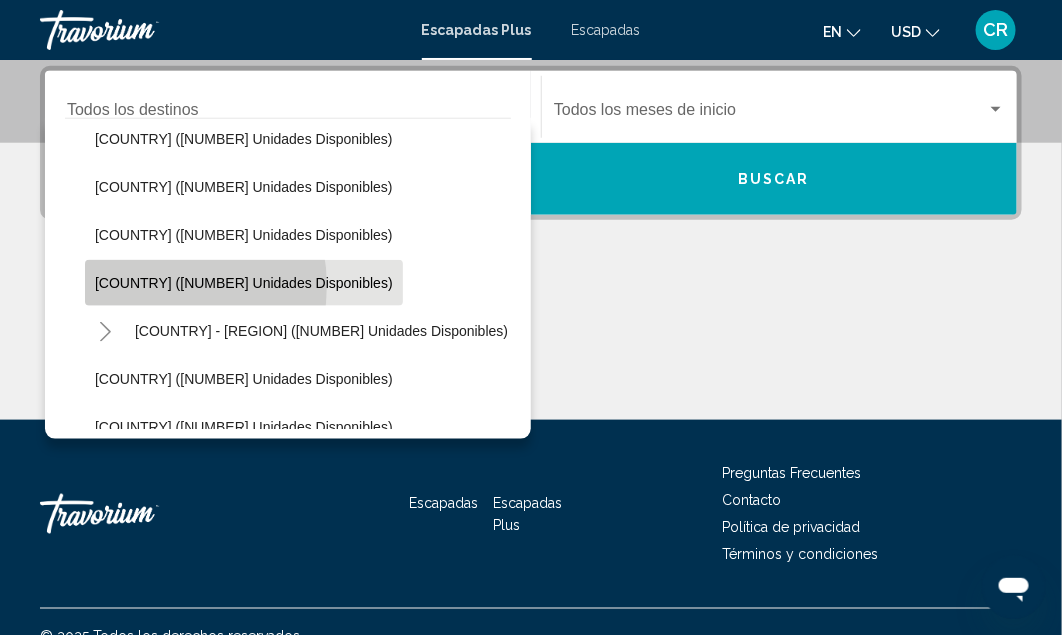 click on "[COUNTRY] ([NUMBER] unidades disponibles)" 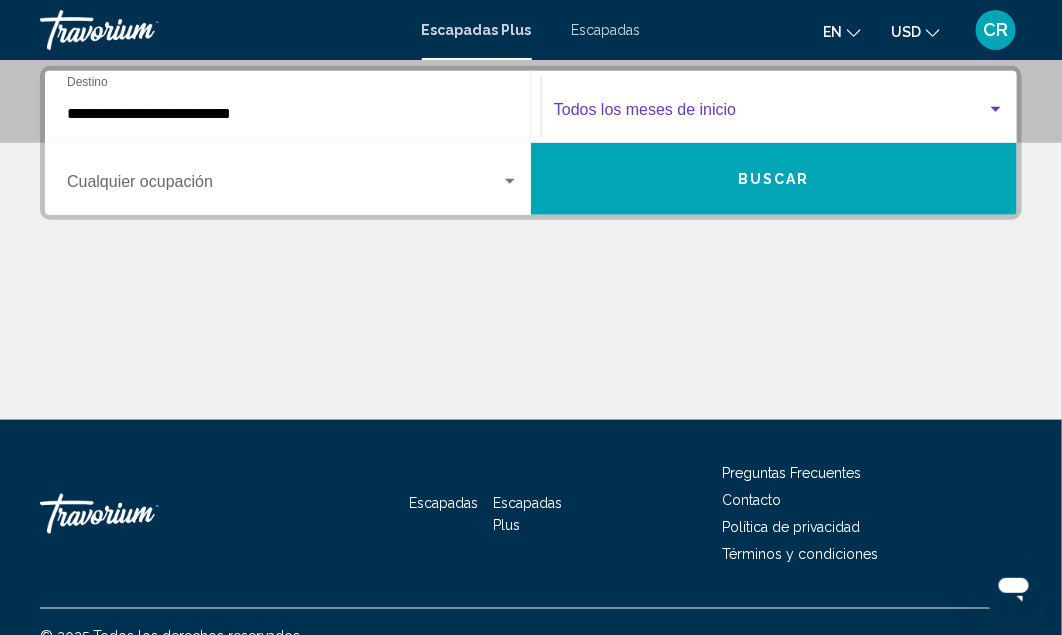 click at bounding box center (996, 109) 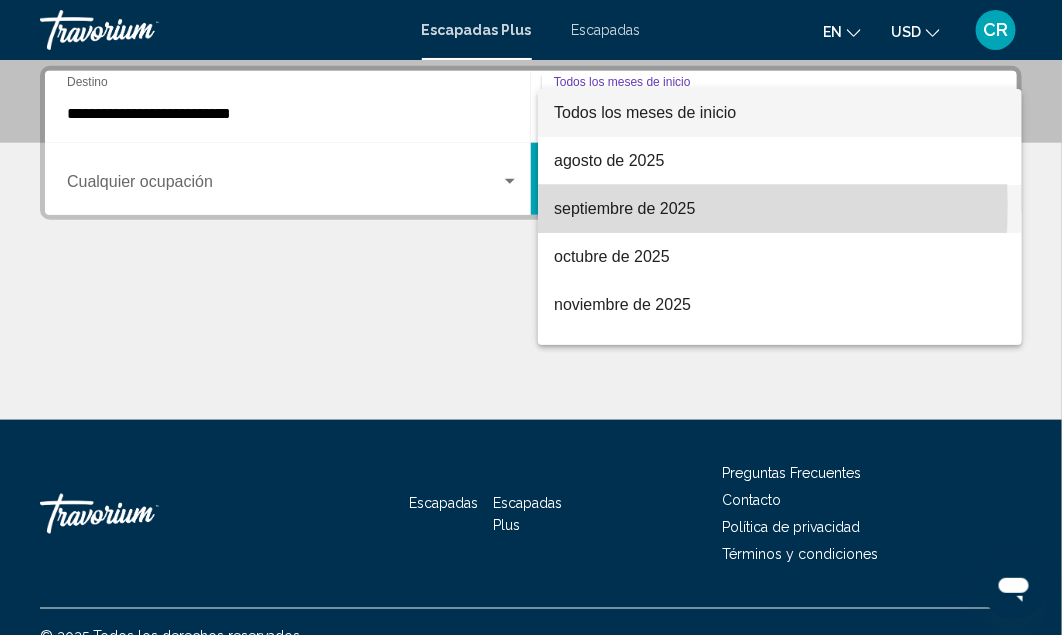 click on "septiembre de 2025" at bounding box center (624, 208) 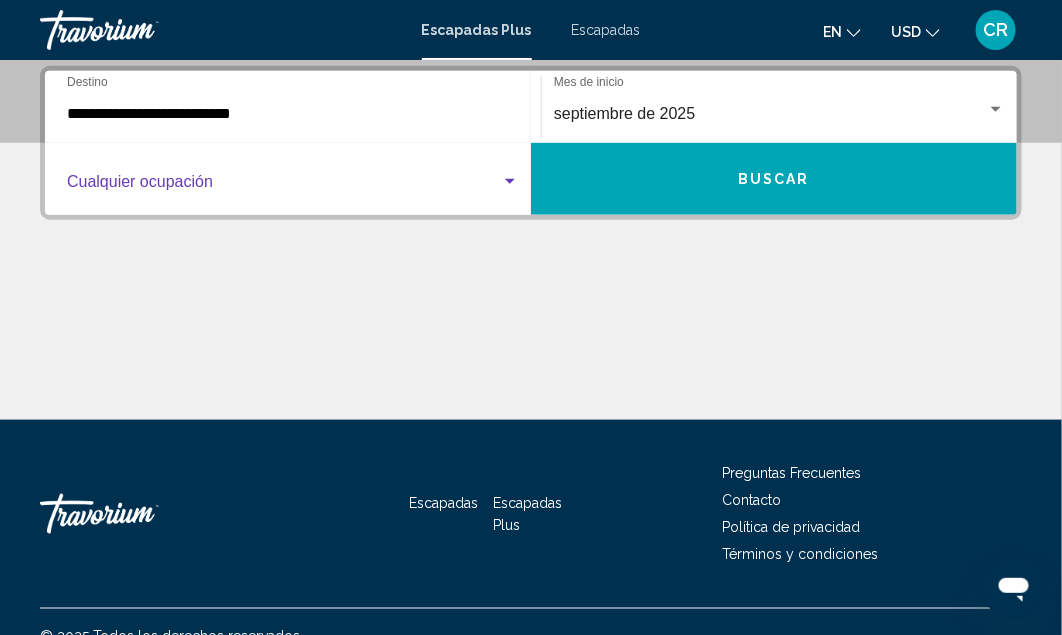click at bounding box center (510, 181) 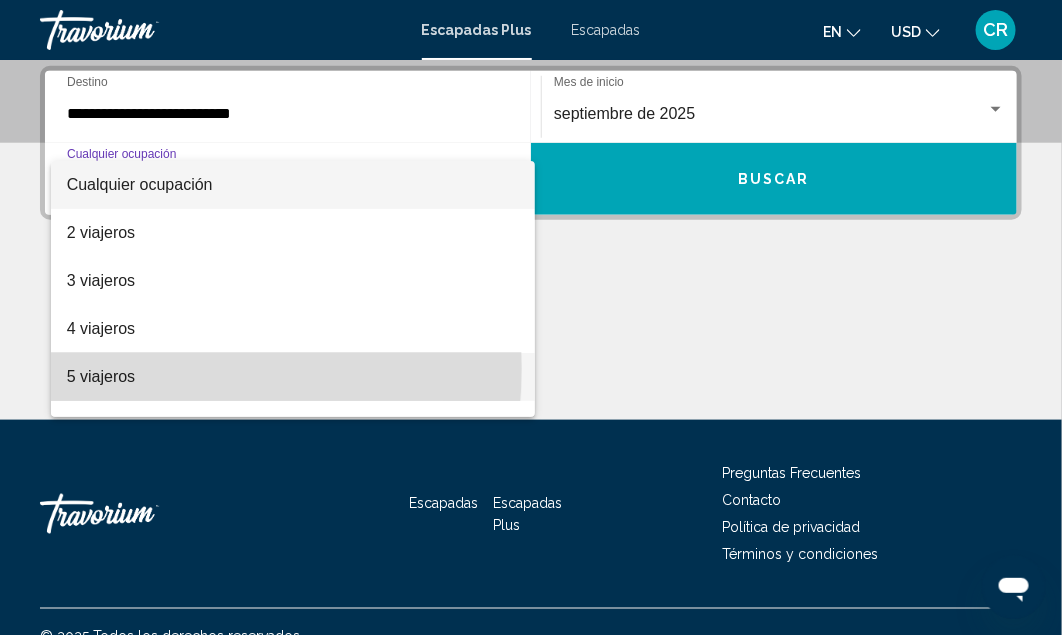 click on "5 viajeros" at bounding box center [101, 376] 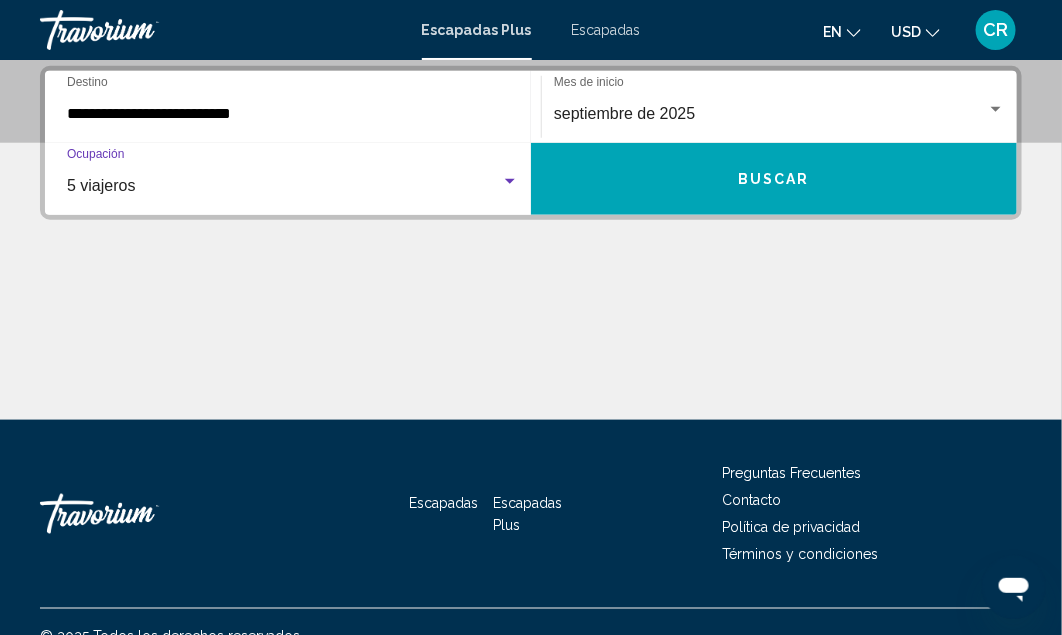 click on "Buscar" at bounding box center (774, 180) 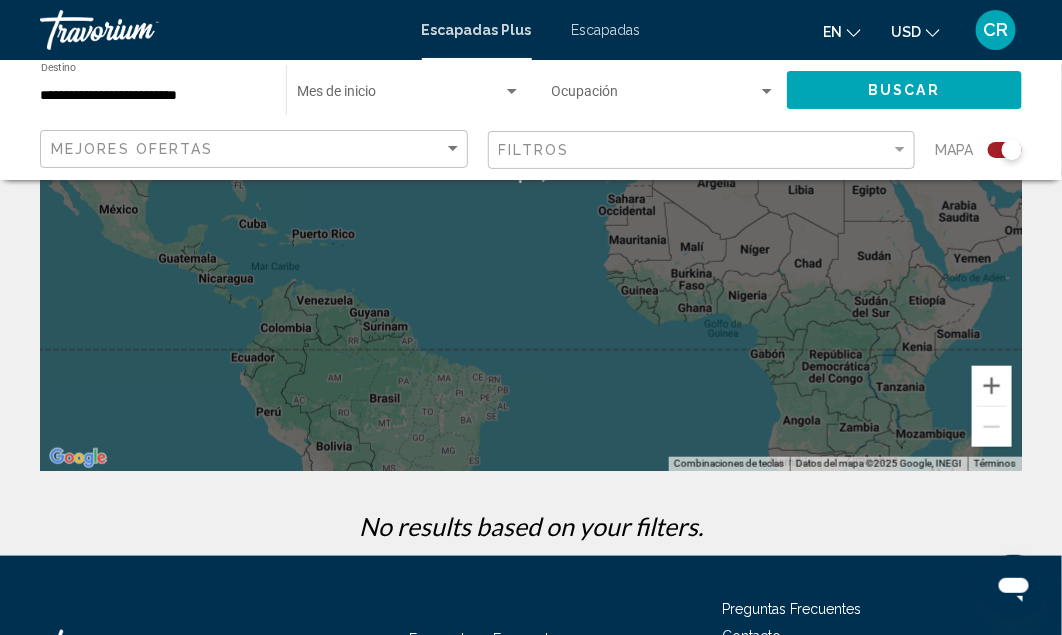 scroll, scrollTop: 0, scrollLeft: 0, axis: both 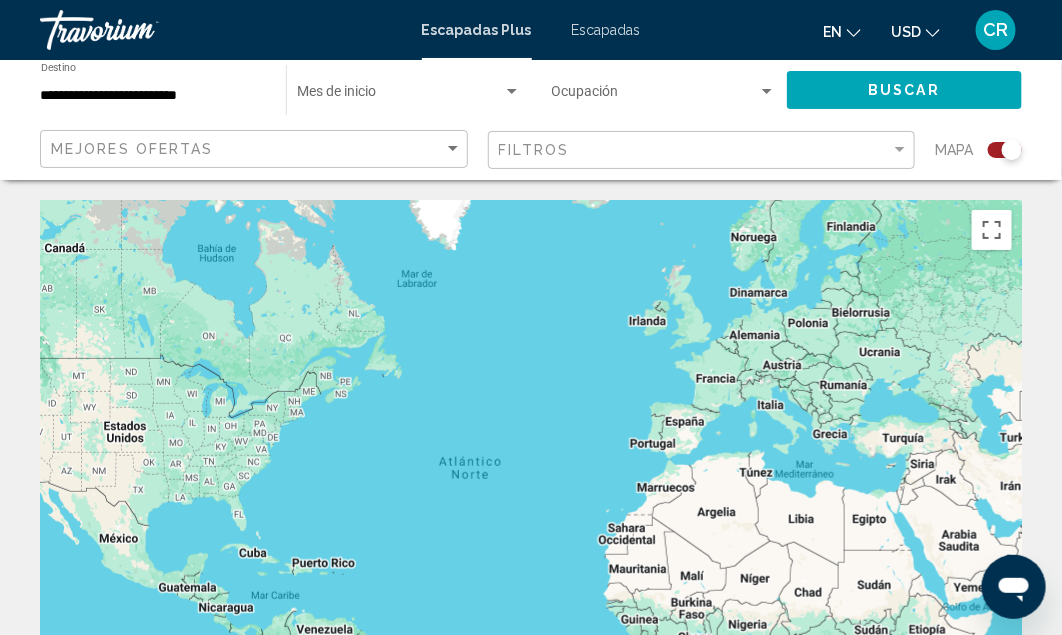 click on "Escapadas" at bounding box center (606, 30) 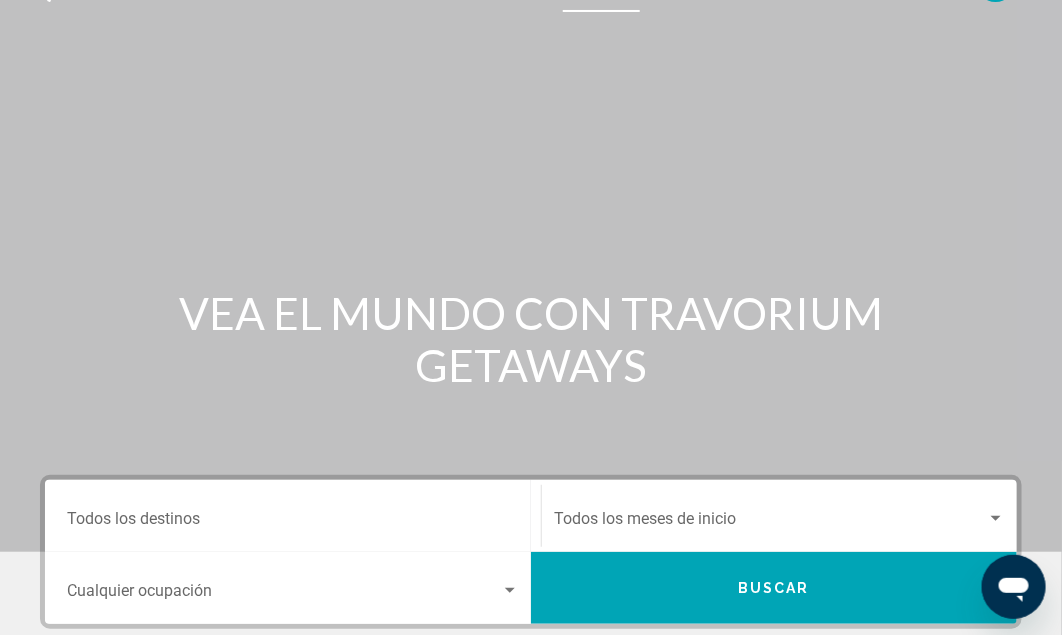 scroll, scrollTop: 78, scrollLeft: 0, axis: vertical 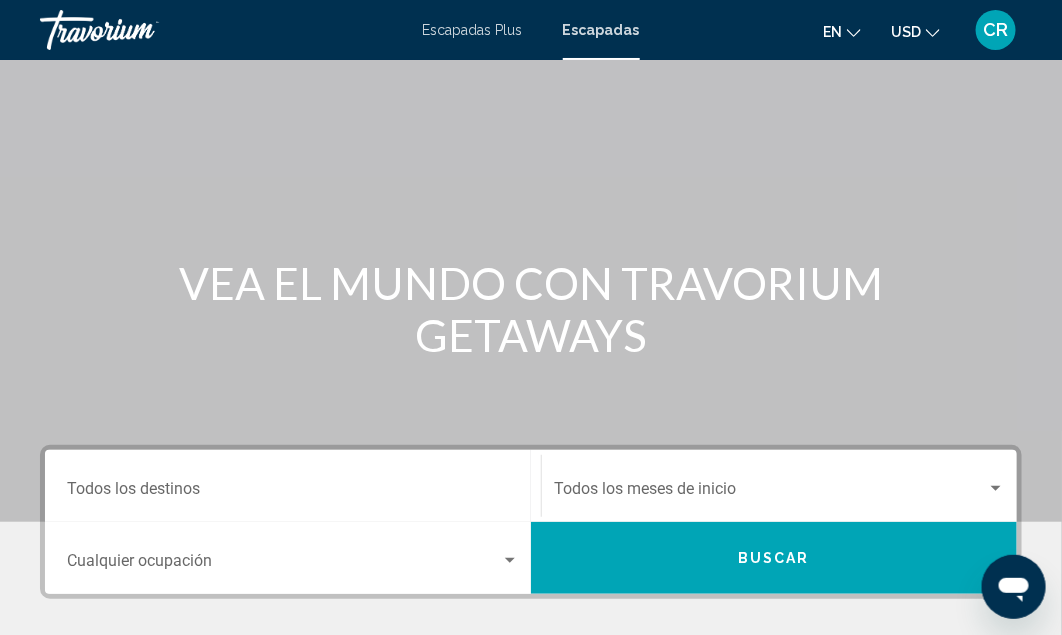 click at bounding box center [284, 565] 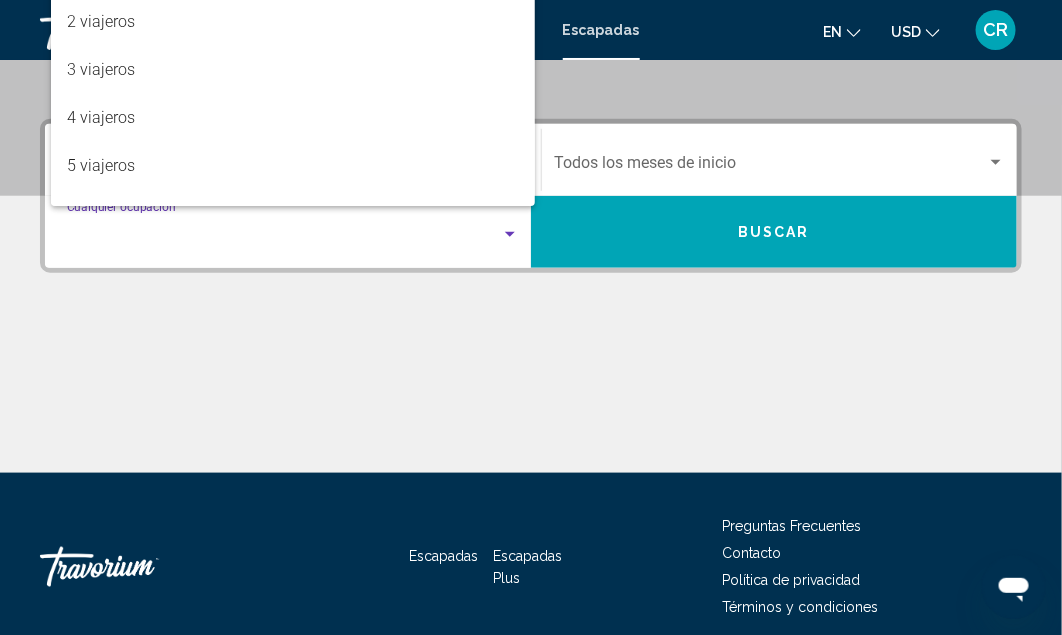 scroll, scrollTop: 457, scrollLeft: 0, axis: vertical 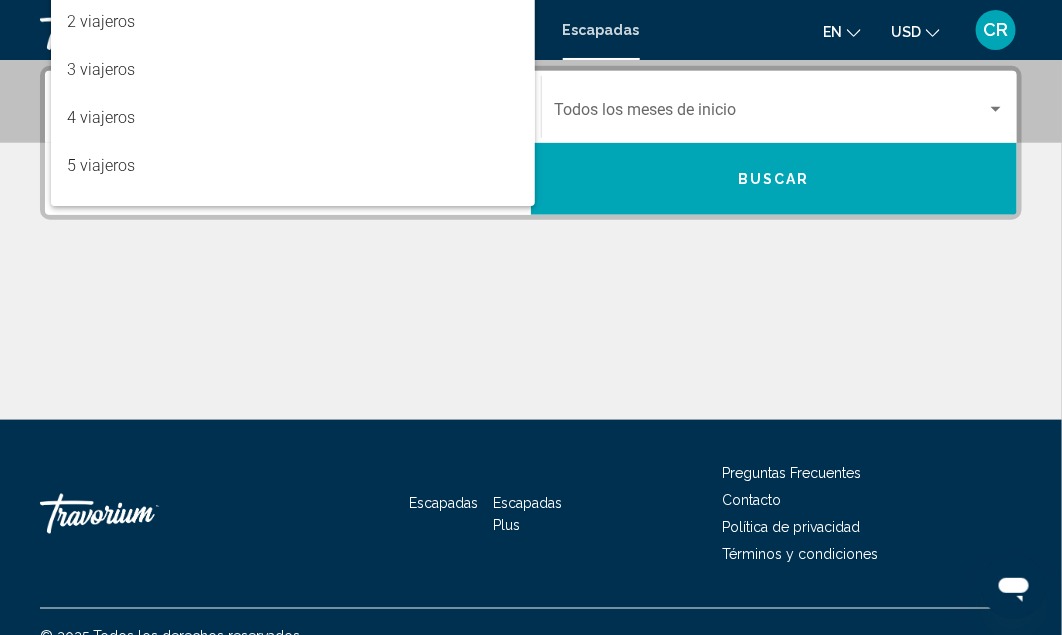 drag, startPoint x: 215, startPoint y: 566, endPoint x: 222, endPoint y: 403, distance: 163.15024 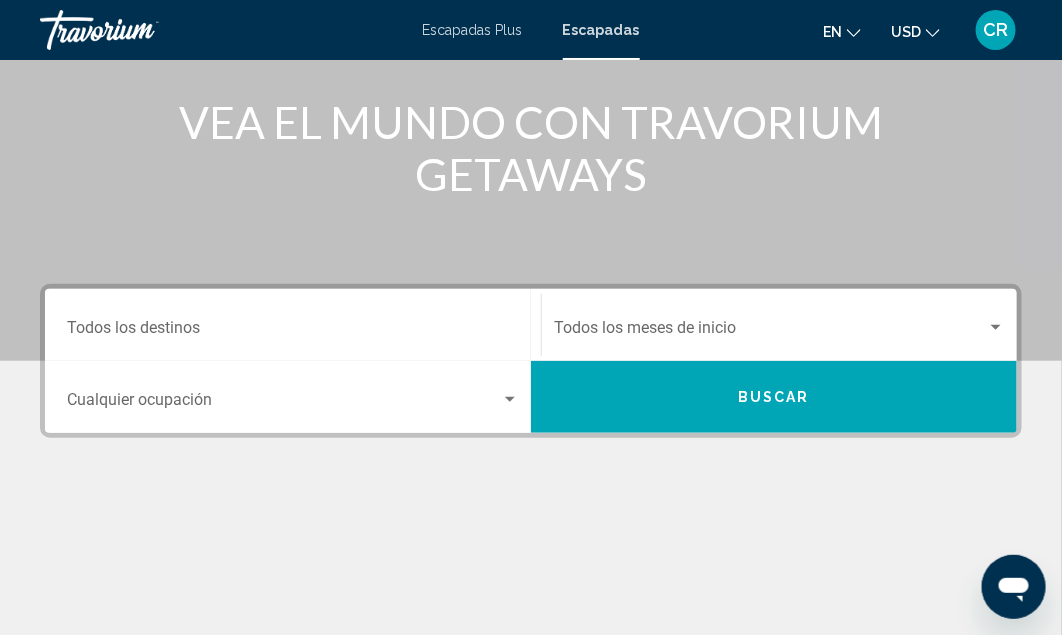 scroll, scrollTop: 237, scrollLeft: 0, axis: vertical 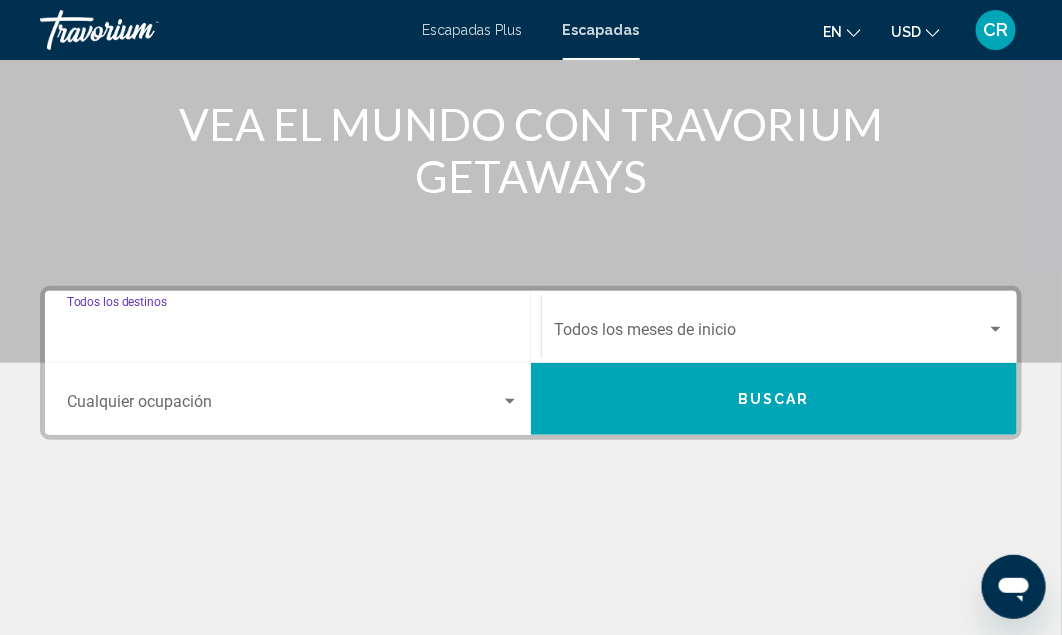 click on "Destination Todos los destinos" at bounding box center (293, 334) 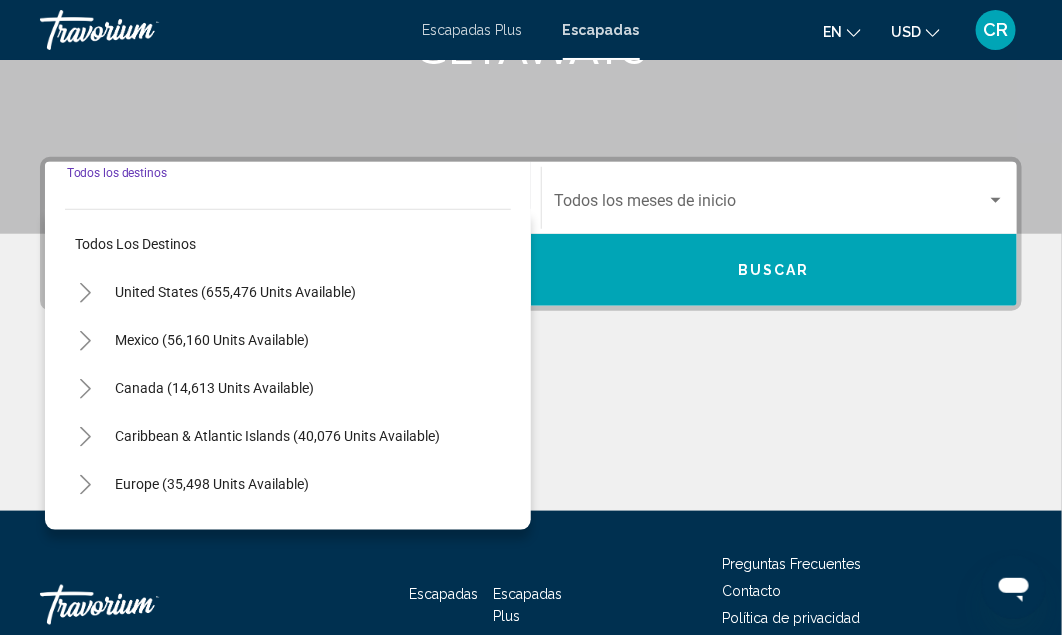 scroll, scrollTop: 457, scrollLeft: 0, axis: vertical 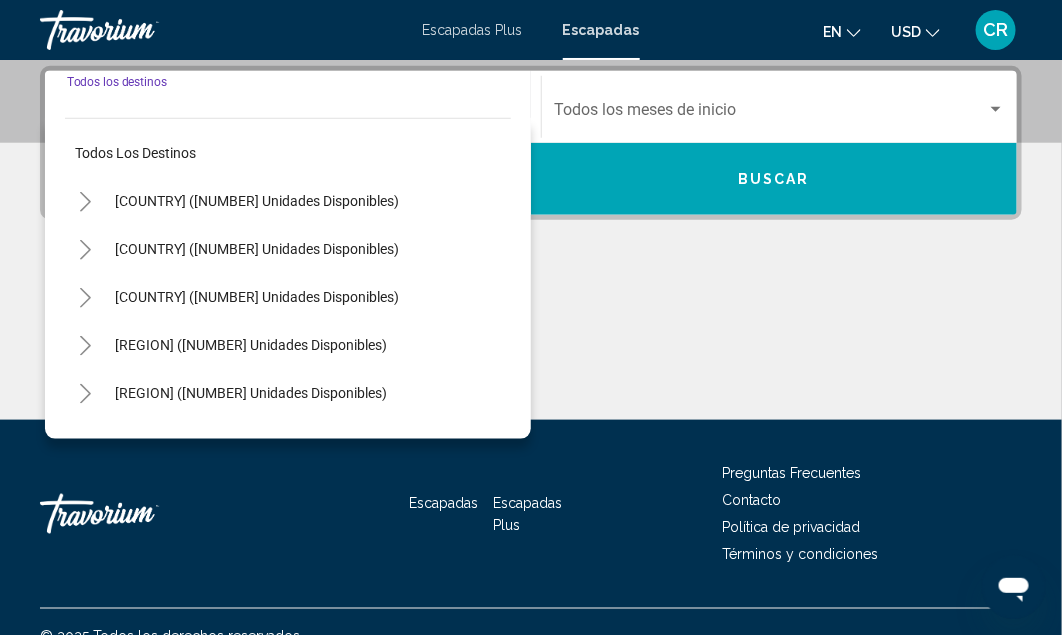 click 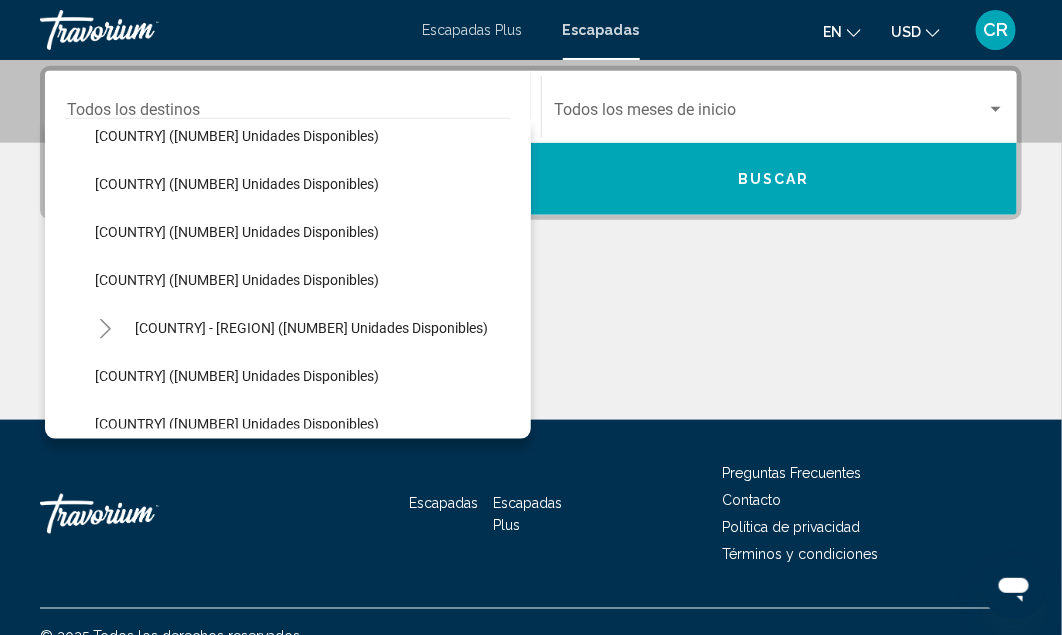 scroll, scrollTop: 980, scrollLeft: 0, axis: vertical 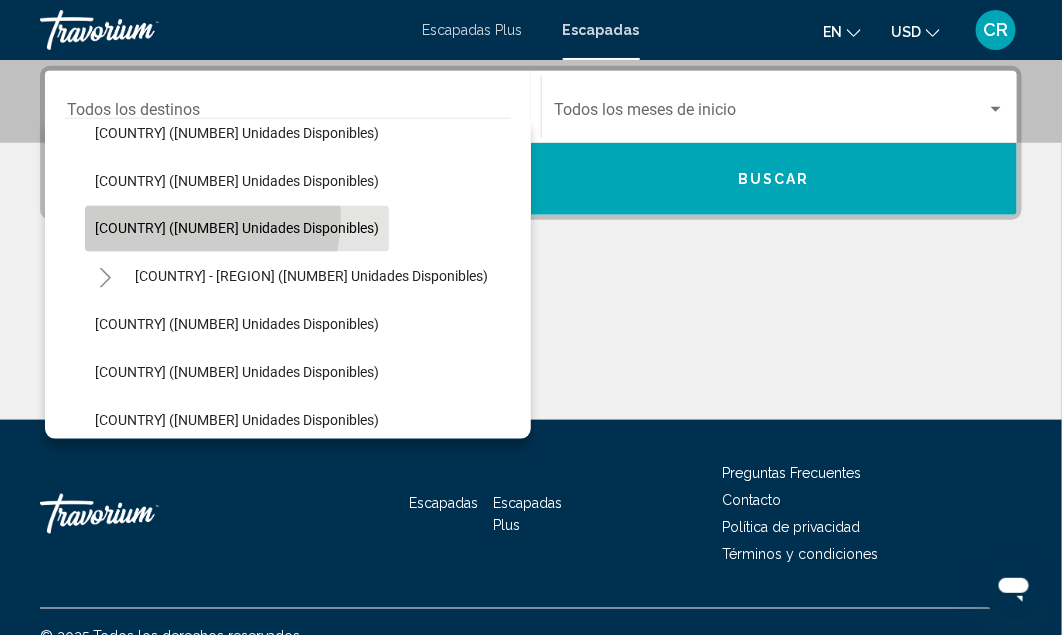 click on "España (6.781 unidades disponibles)" 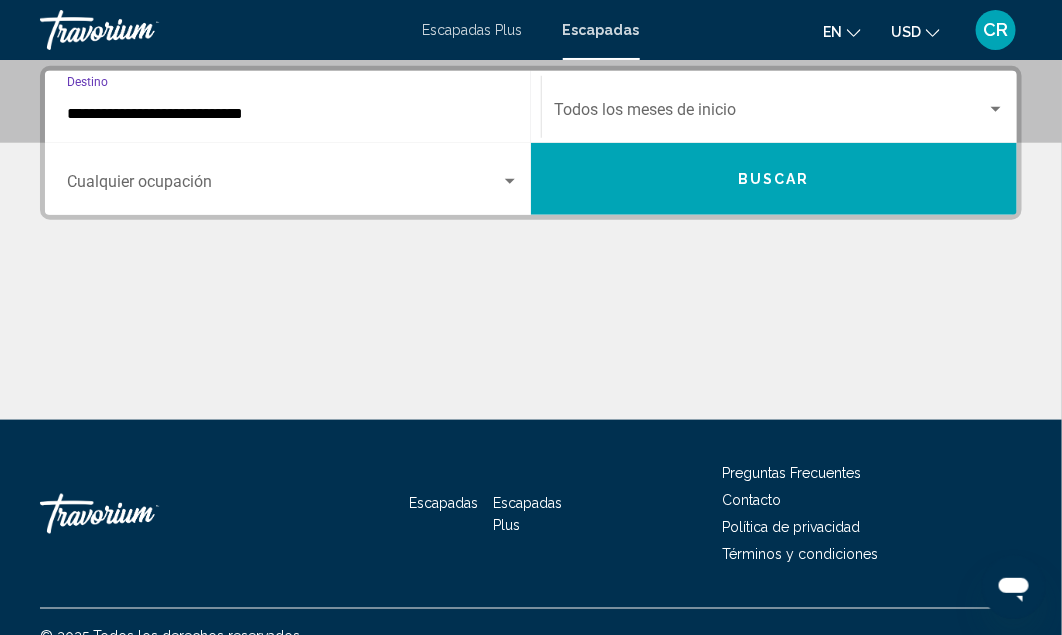 click at bounding box center (996, 110) 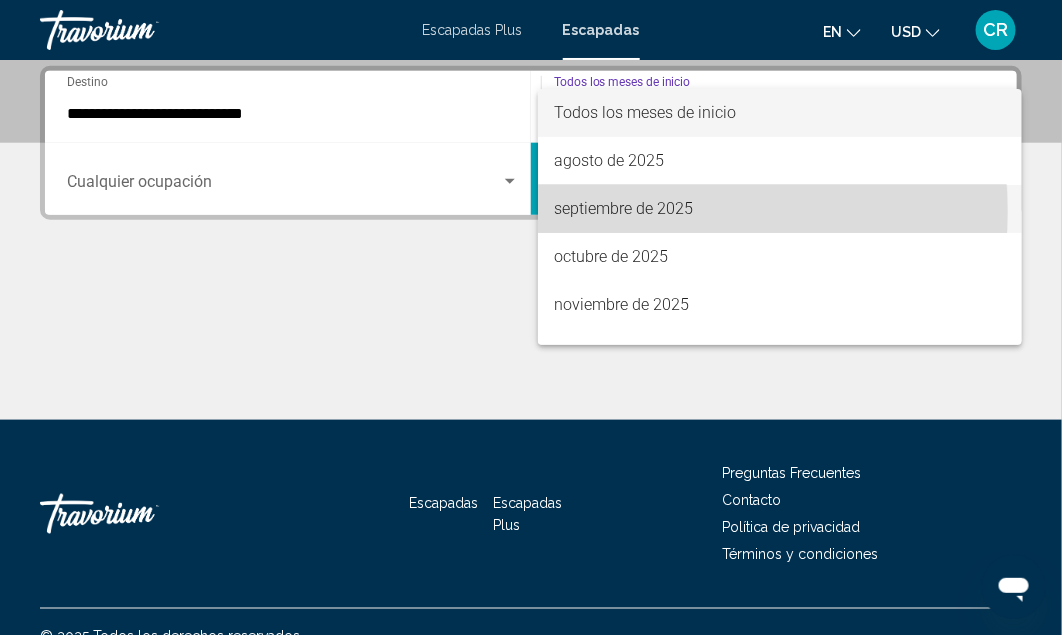 click on "septiembre de 2025" at bounding box center (623, 208) 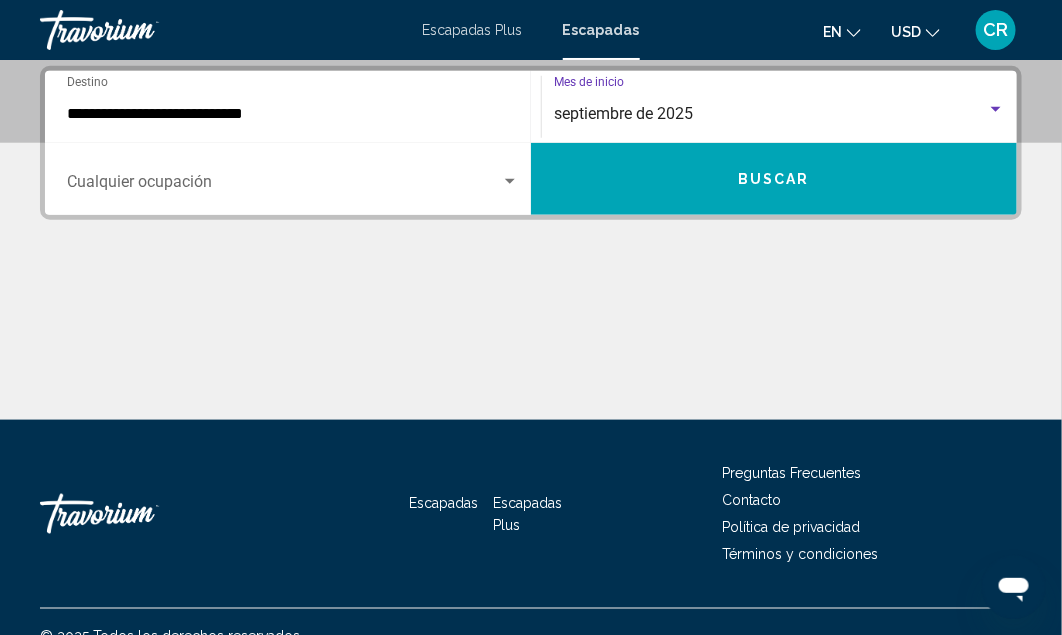 click at bounding box center (510, 181) 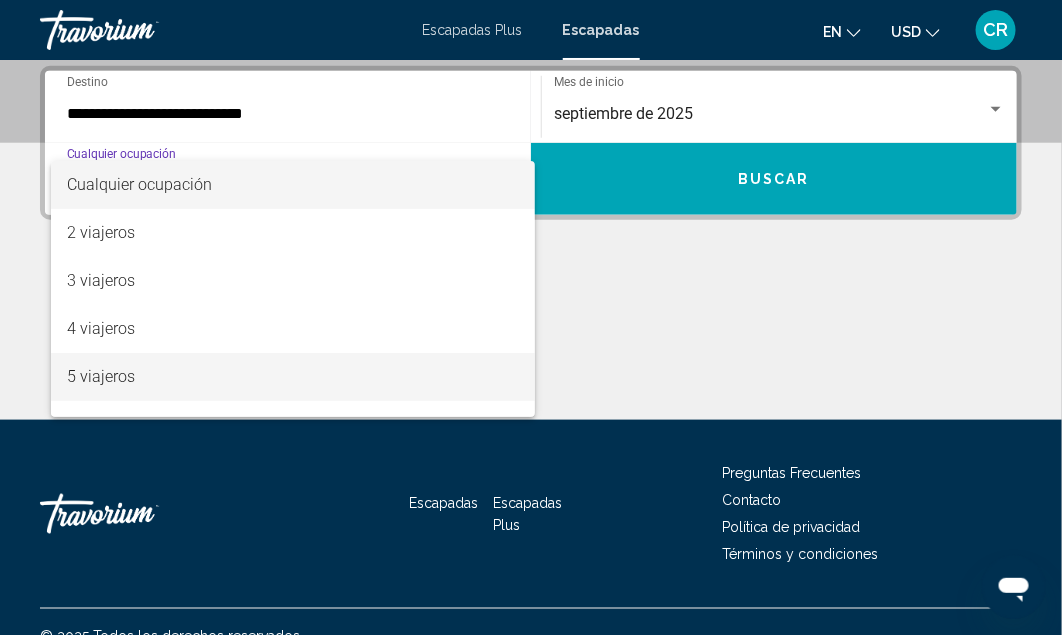 click on "5 viajeros" at bounding box center (101, 376) 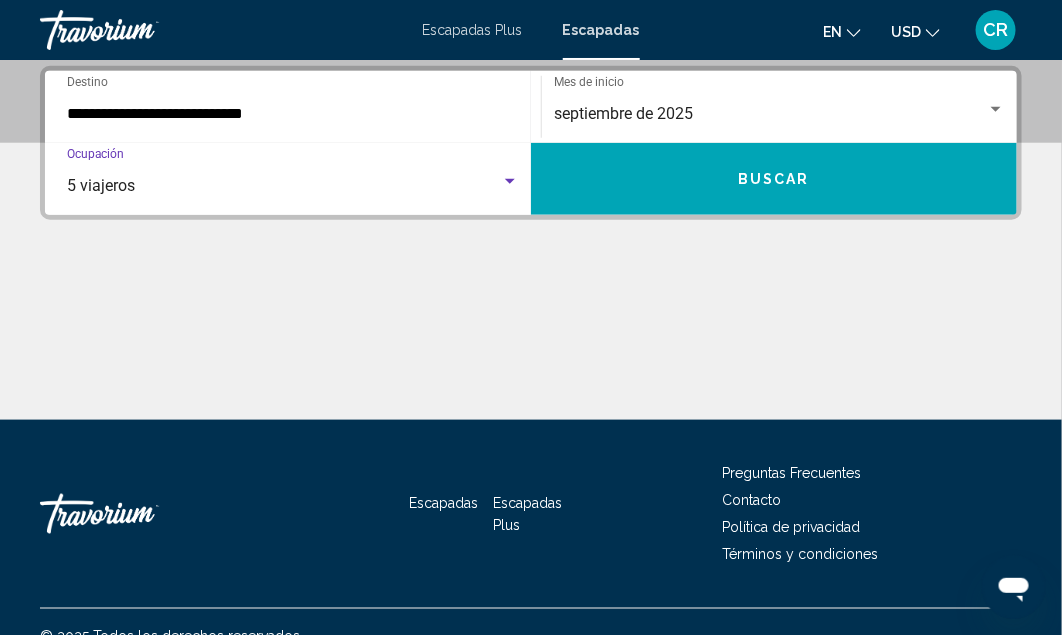 click on "Buscar" at bounding box center [774, 180] 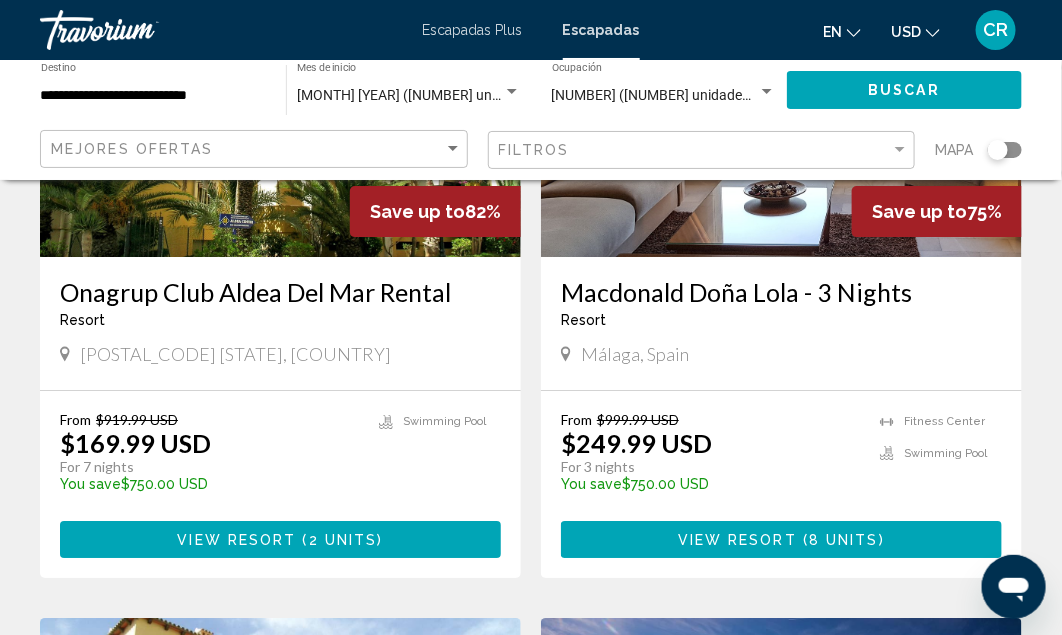 scroll, scrollTop: 1707, scrollLeft: 0, axis: vertical 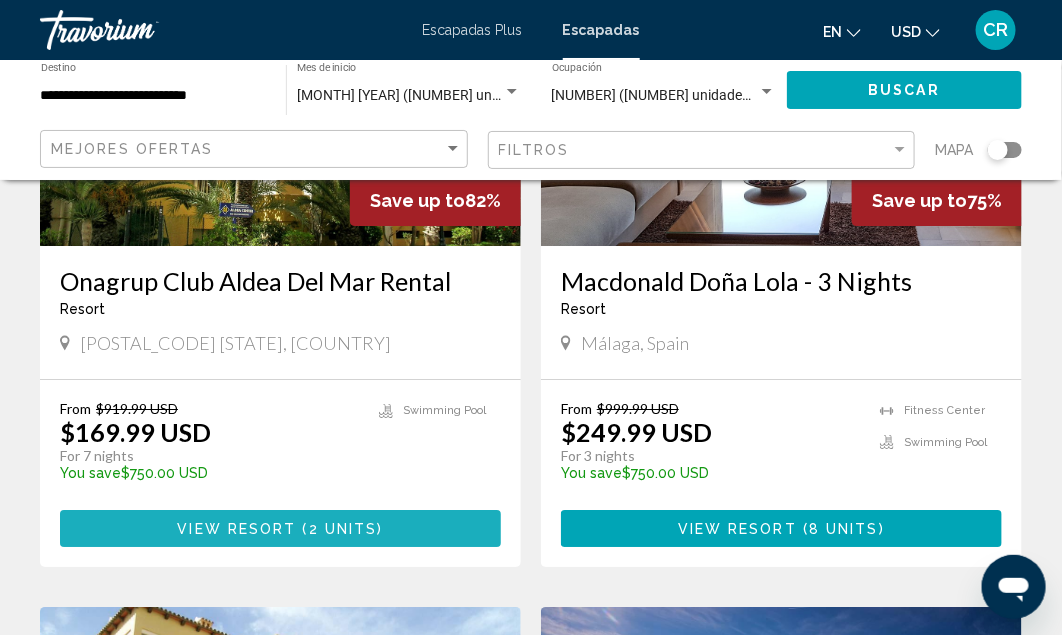 click on "View Resort" at bounding box center (236, 529) 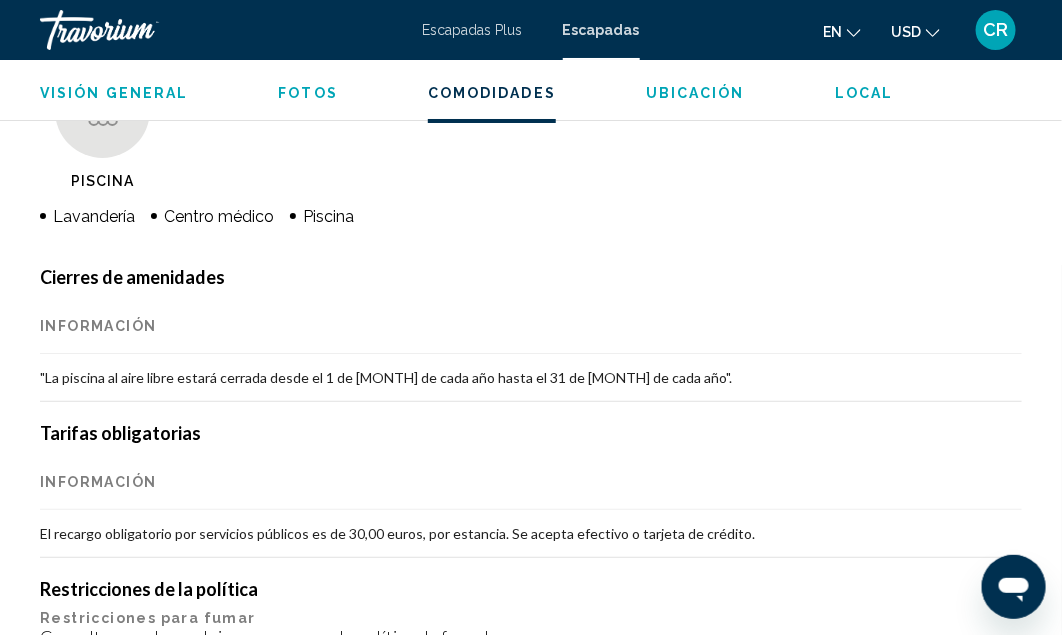 scroll, scrollTop: 2022, scrollLeft: 0, axis: vertical 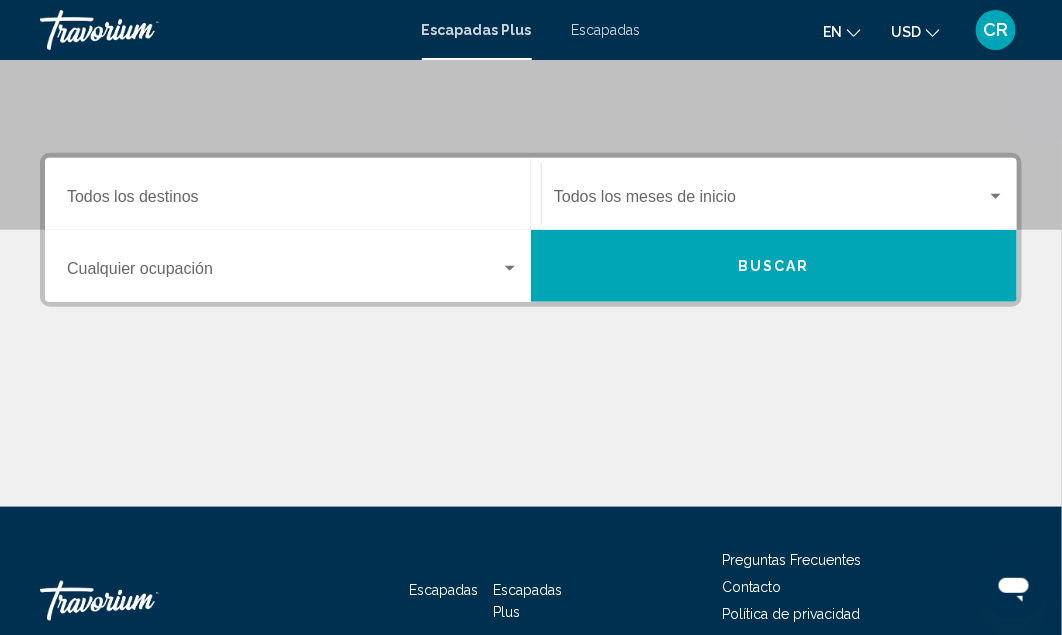 click on "Destination Todos los destinos" at bounding box center (293, 201) 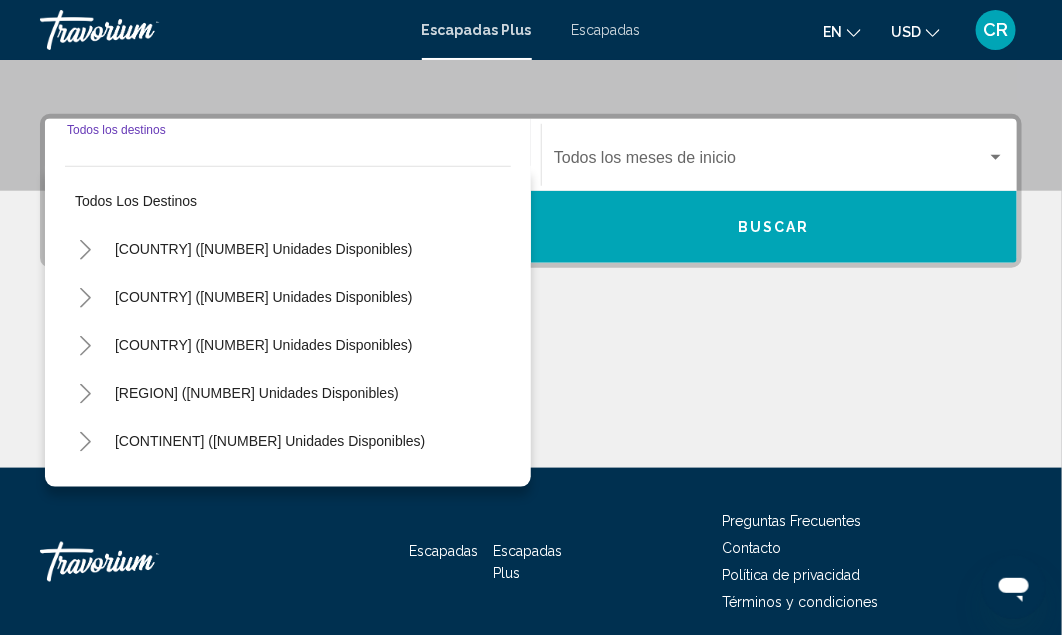 scroll, scrollTop: 457, scrollLeft: 0, axis: vertical 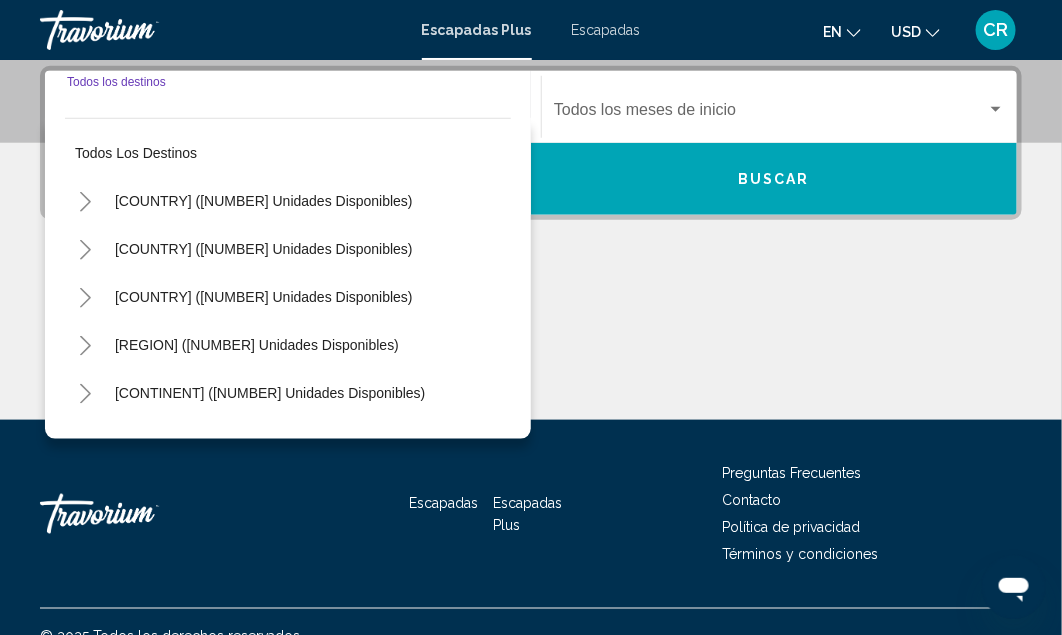 click 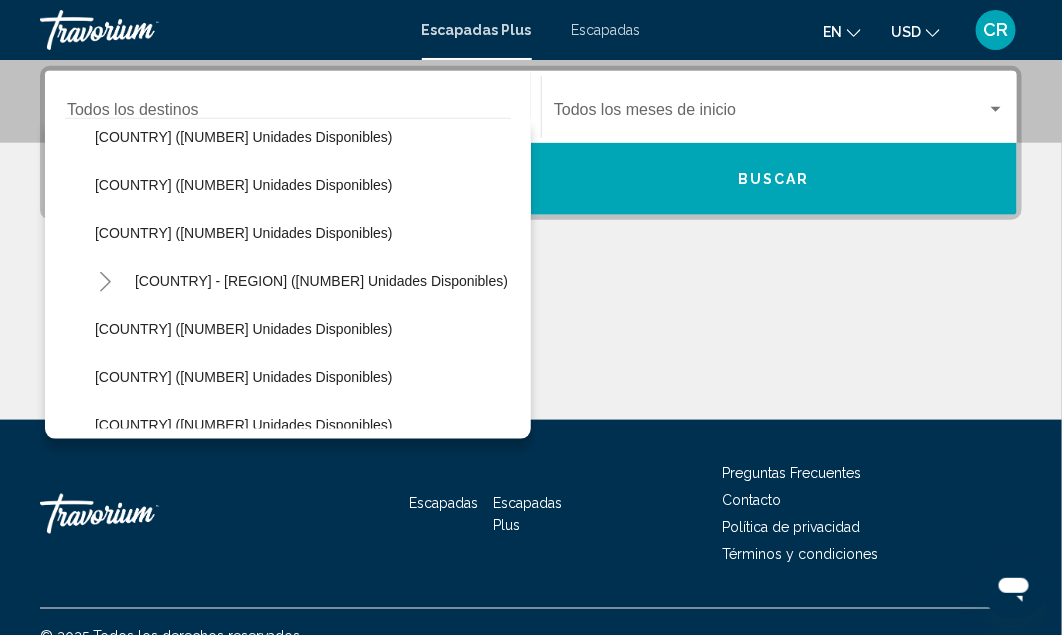 scroll, scrollTop: 688, scrollLeft: 0, axis: vertical 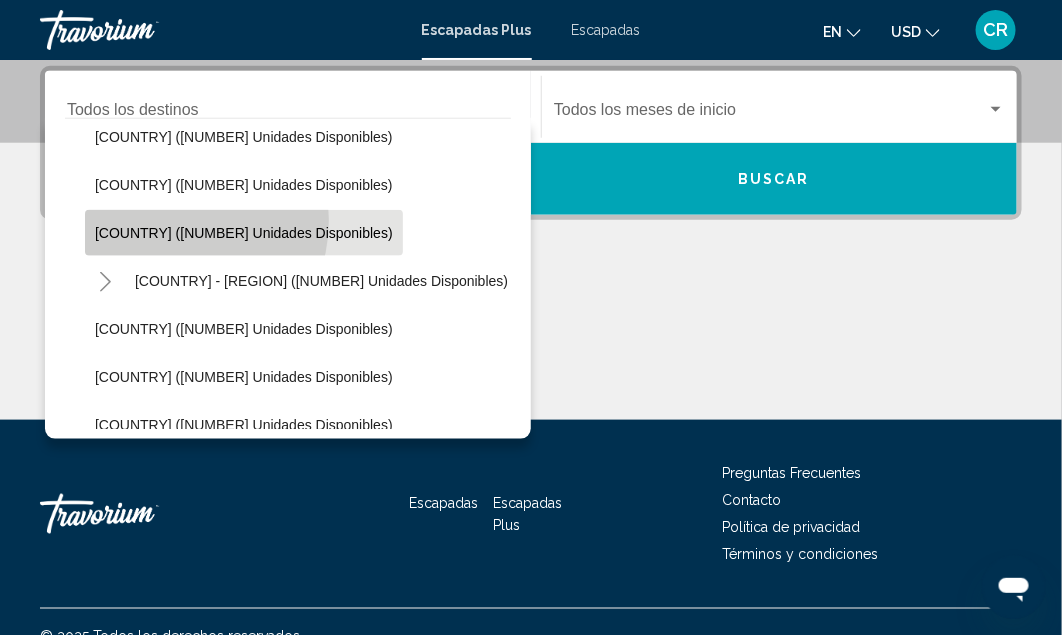 click on "[COUNTRY] ([NUMBER] unidades disponibles)" 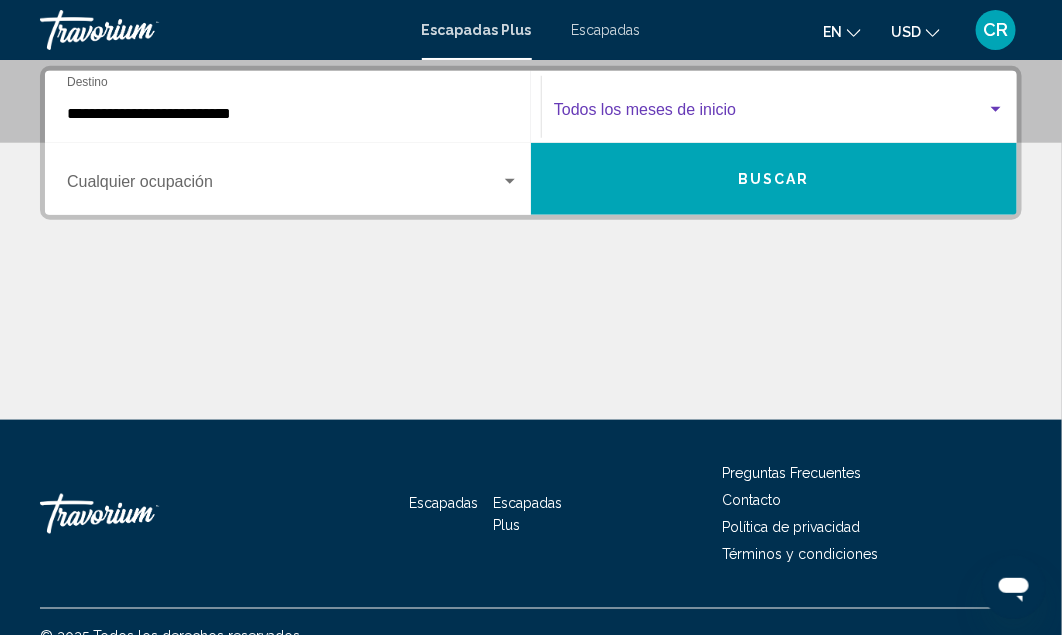 click at bounding box center (996, 110) 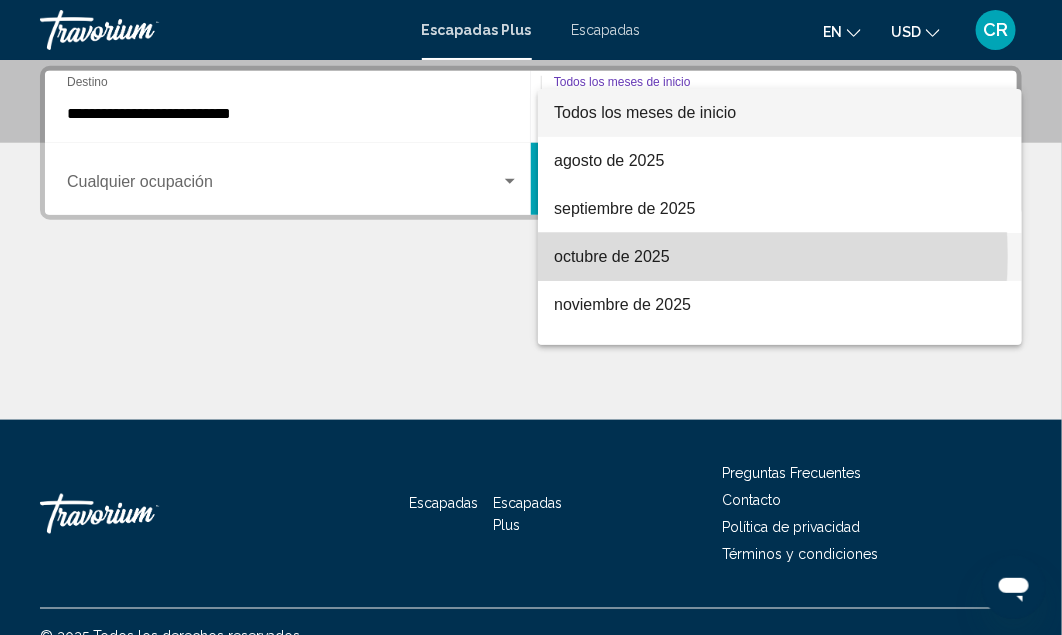 click on "octubre de 2025" at bounding box center [612, 256] 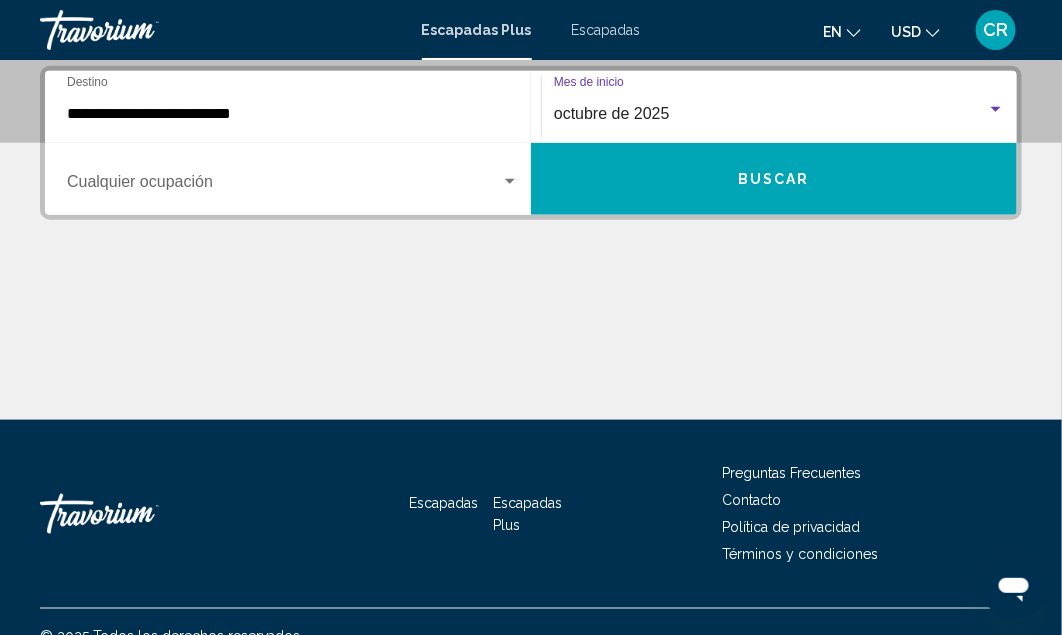 click at bounding box center (510, 181) 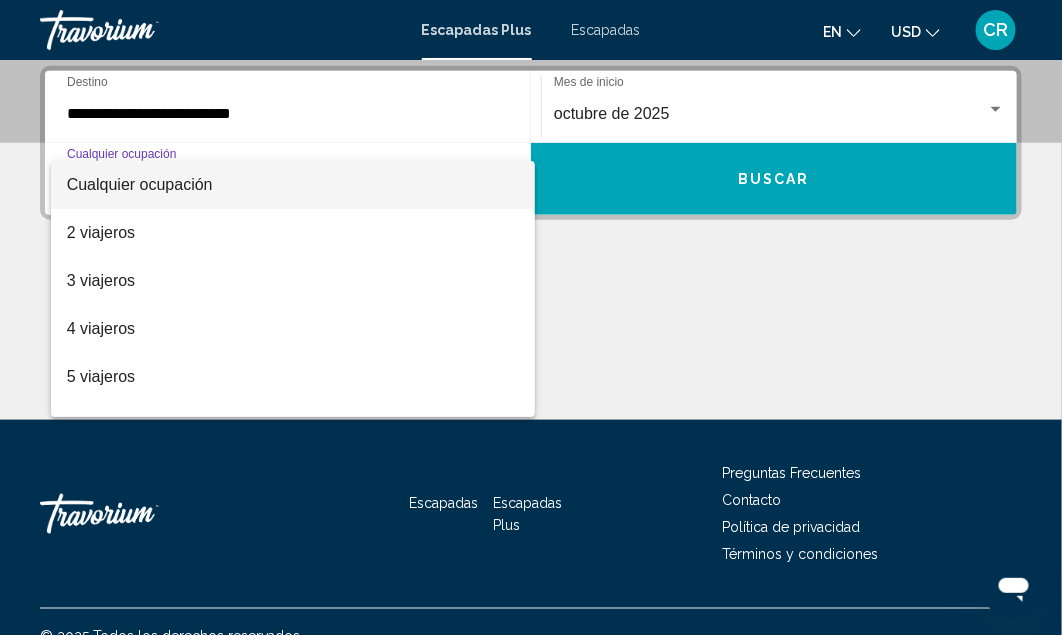 scroll, scrollTop: 223, scrollLeft: 0, axis: vertical 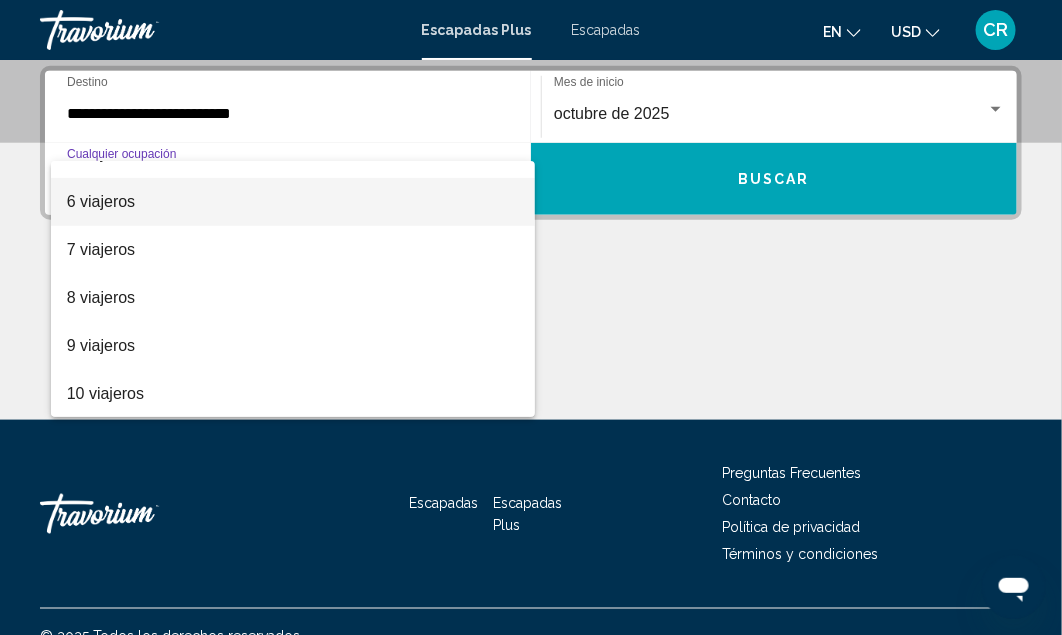 click on "6 viajeros" at bounding box center (101, 201) 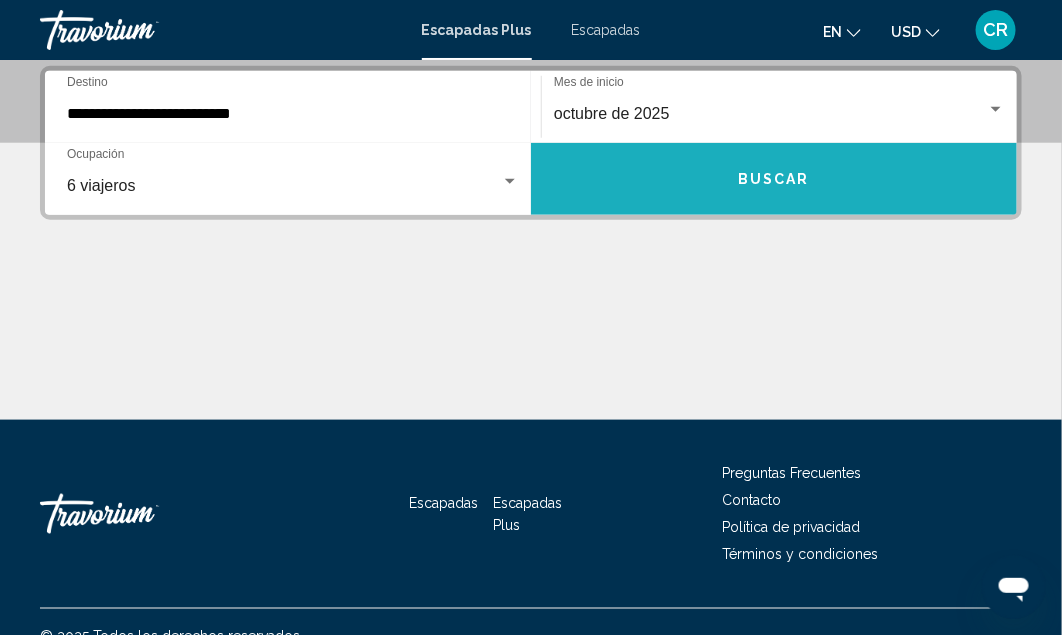click on "Buscar" at bounding box center (774, 180) 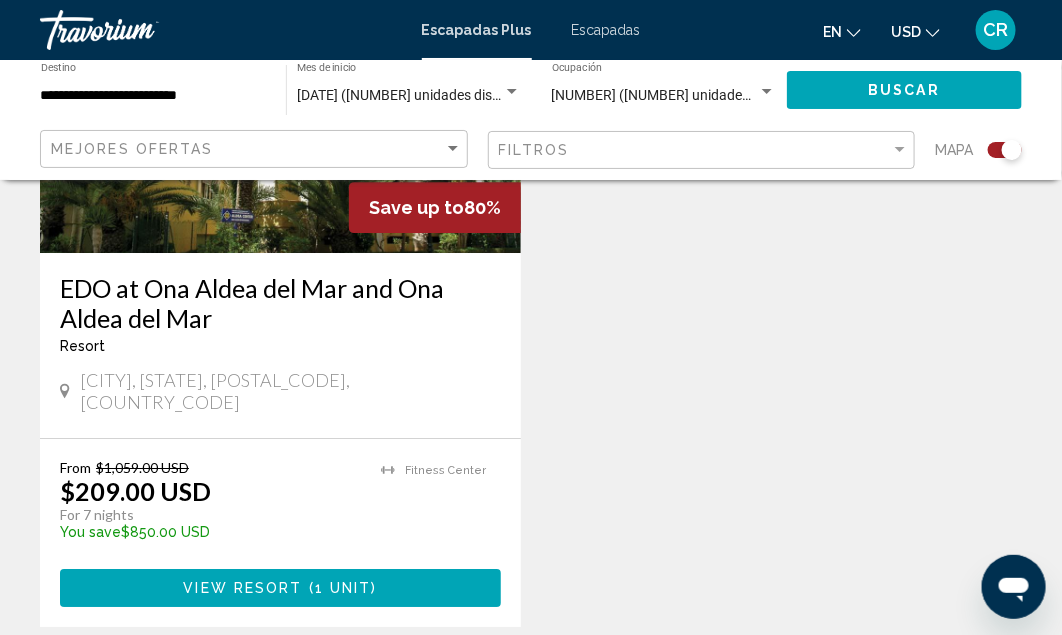 scroll, scrollTop: 1663, scrollLeft: 0, axis: vertical 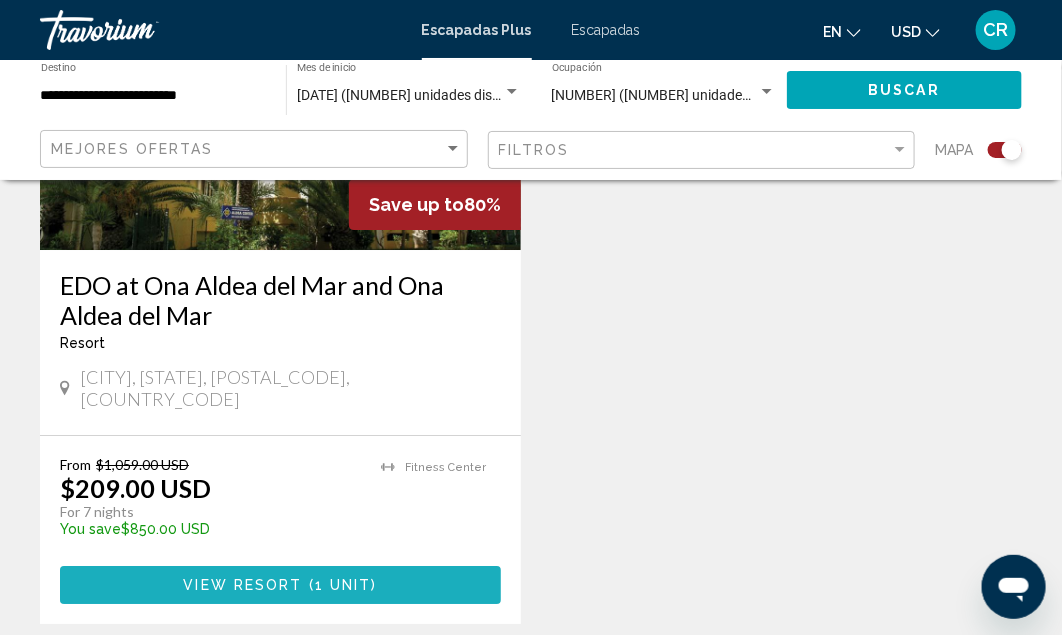 click on "View Resort" at bounding box center [242, 586] 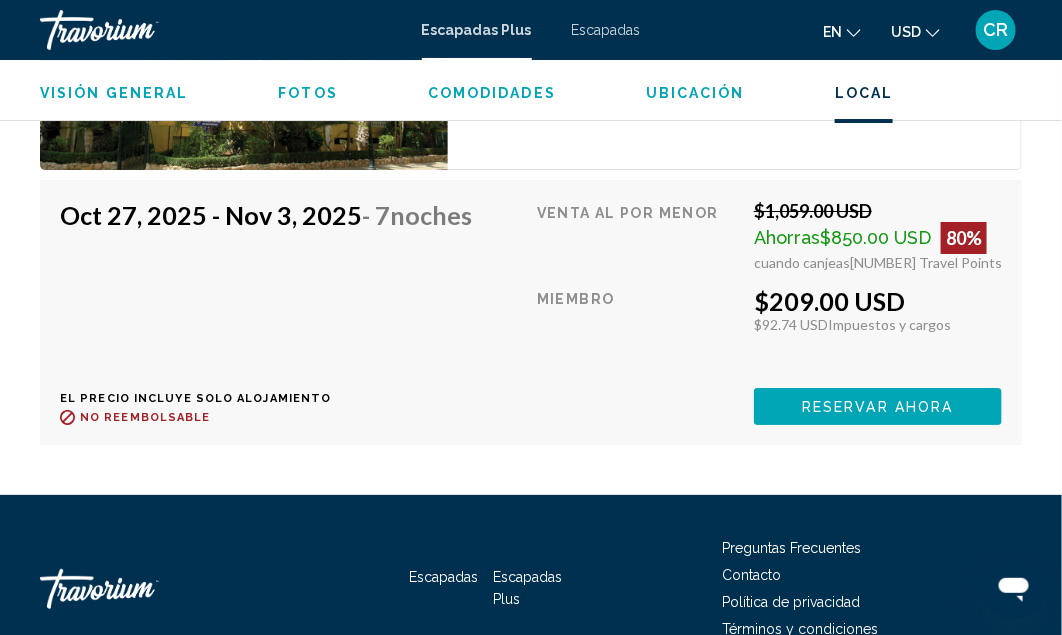 scroll, scrollTop: 4063, scrollLeft: 0, axis: vertical 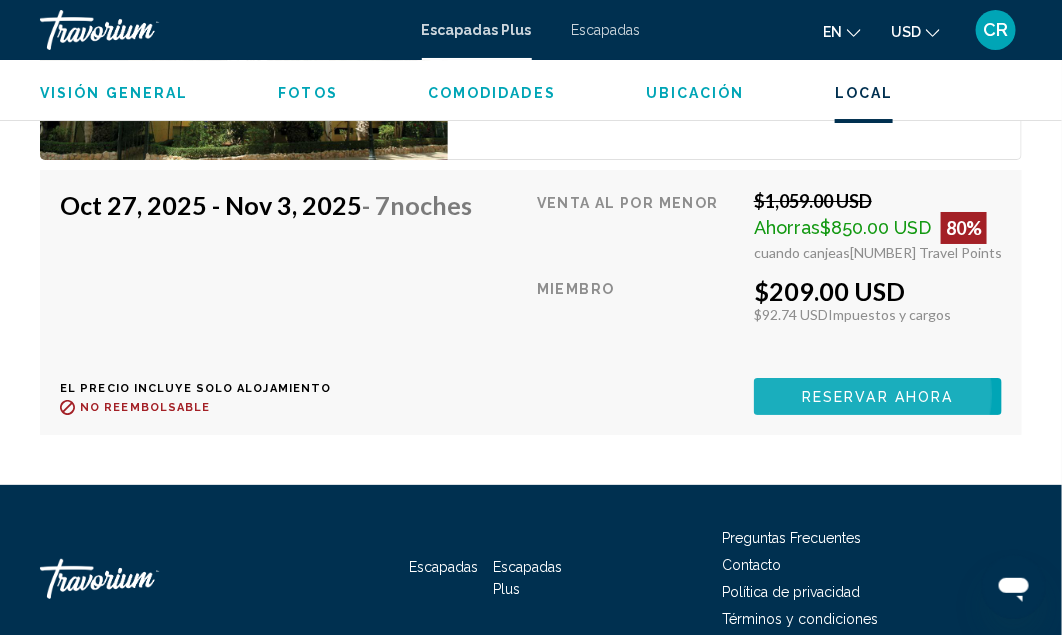 click on "Reservar ahora" at bounding box center (877, 397) 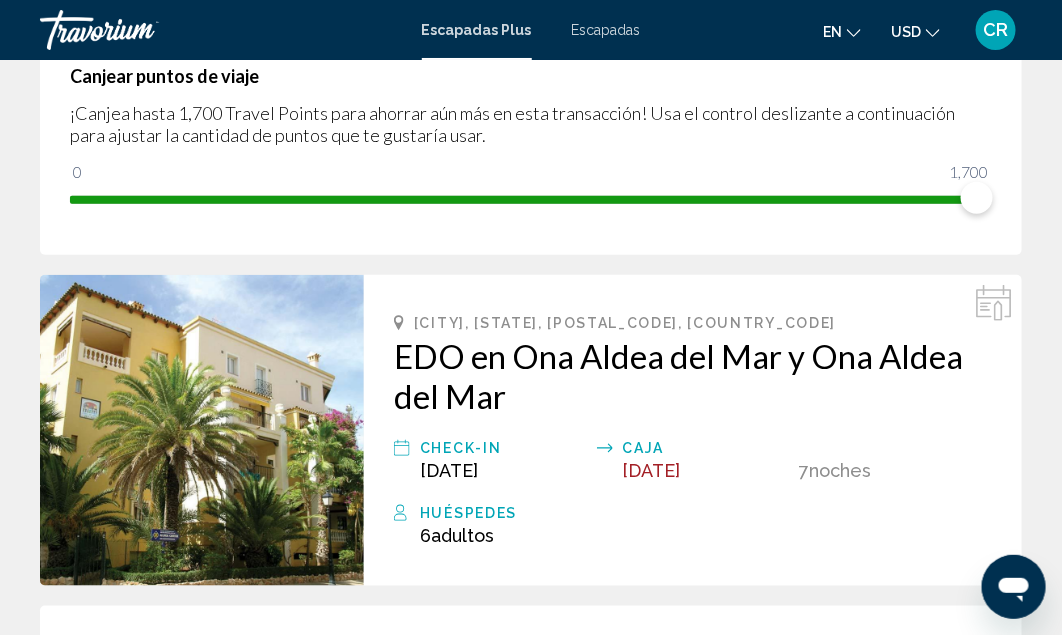 scroll, scrollTop: 379, scrollLeft: 0, axis: vertical 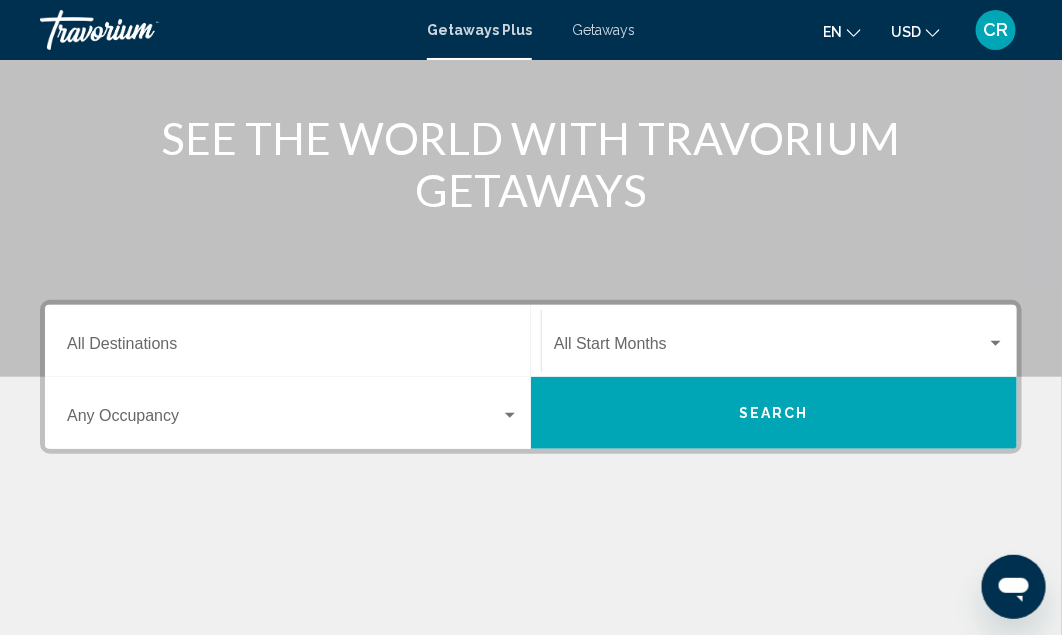 click on "Destination All Destinations" at bounding box center [293, 348] 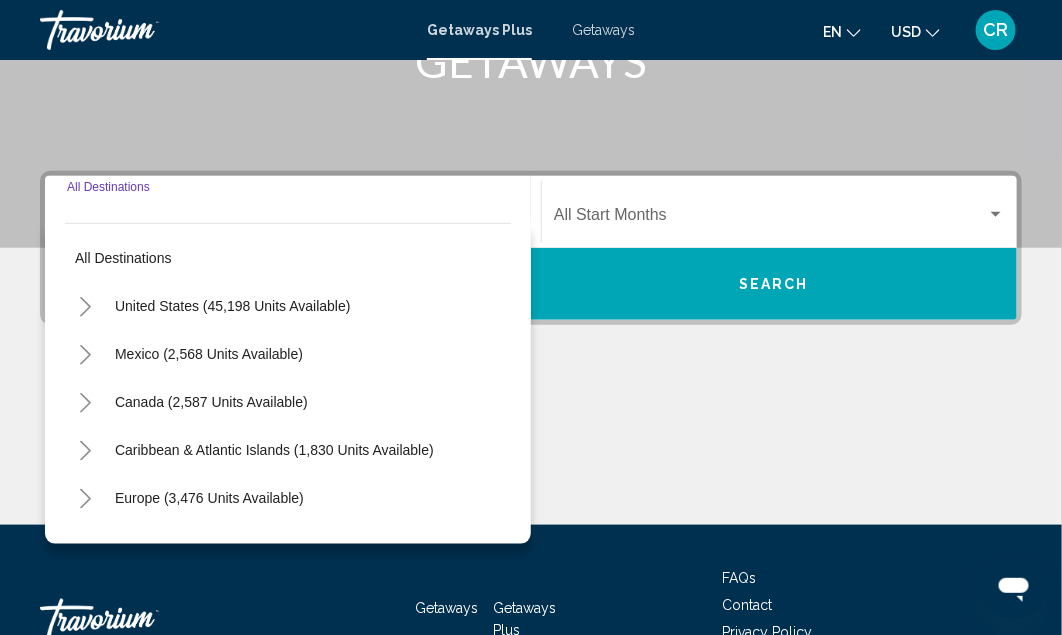 scroll, scrollTop: 457, scrollLeft: 0, axis: vertical 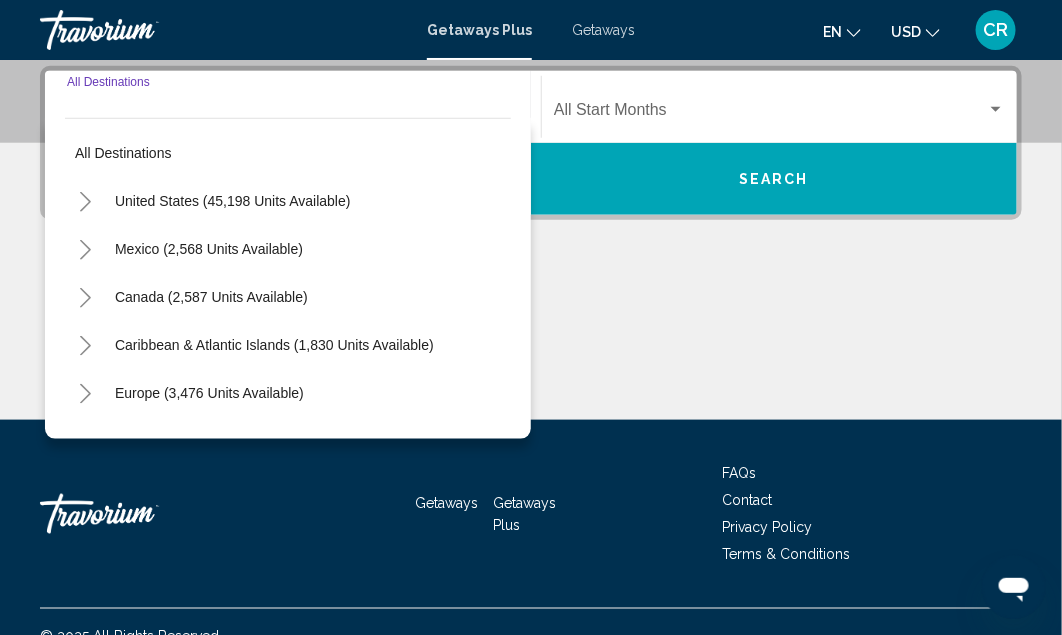 click 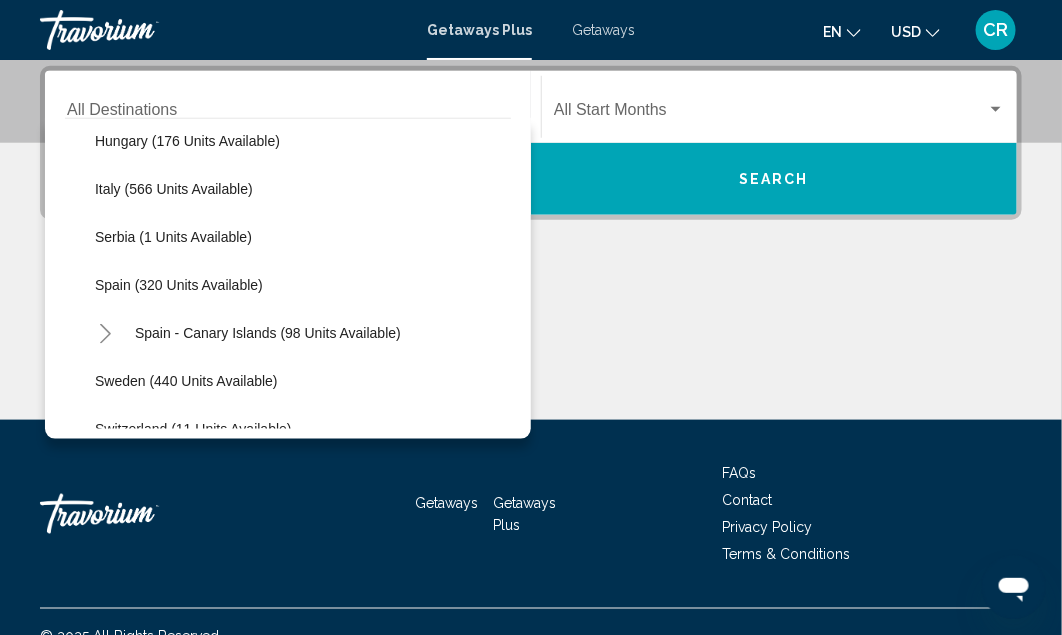 scroll, scrollTop: 637, scrollLeft: 0, axis: vertical 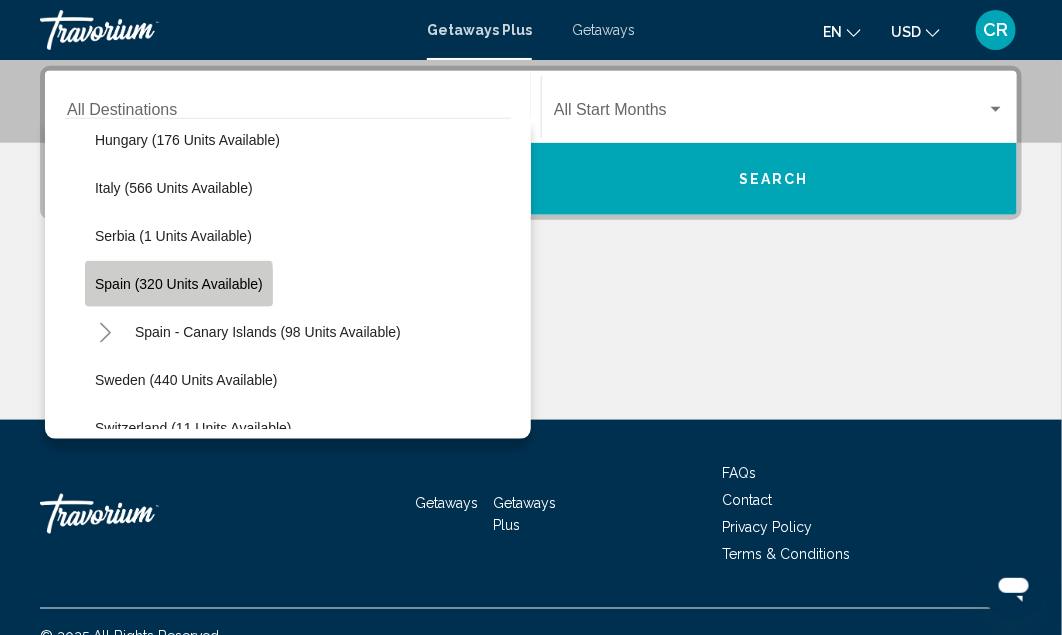 click on "Spain (320 units available)" 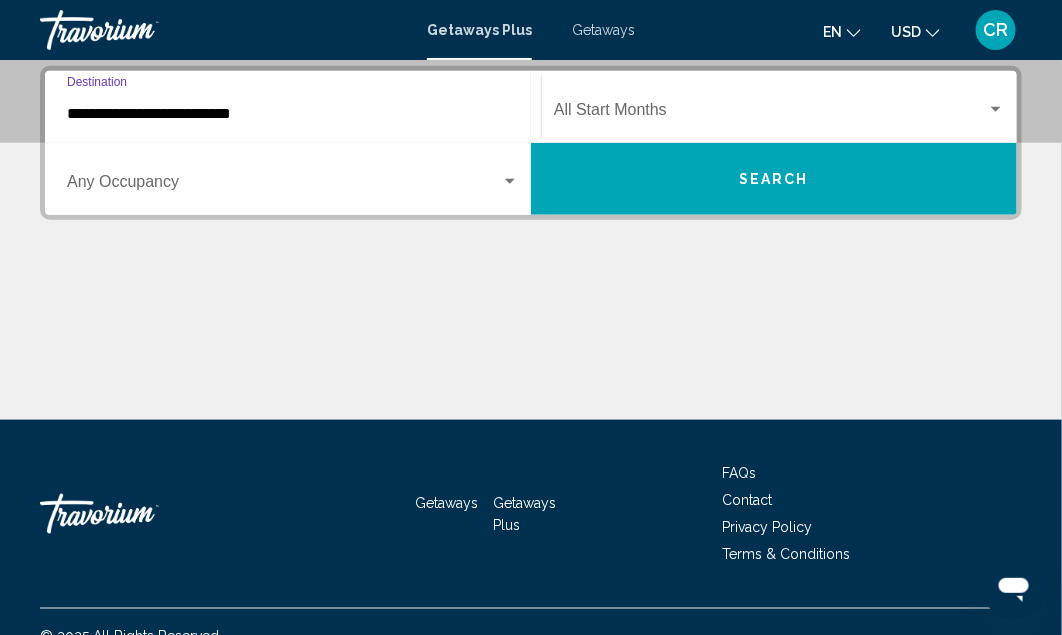 click at bounding box center (996, 110) 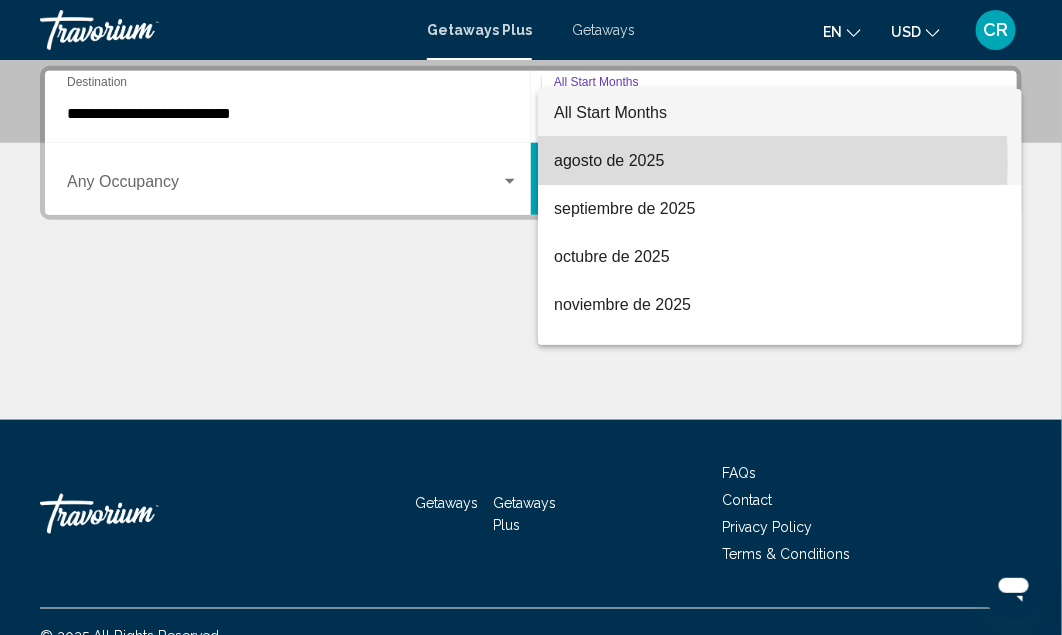 click on "agosto de 2025" at bounding box center (780, 161) 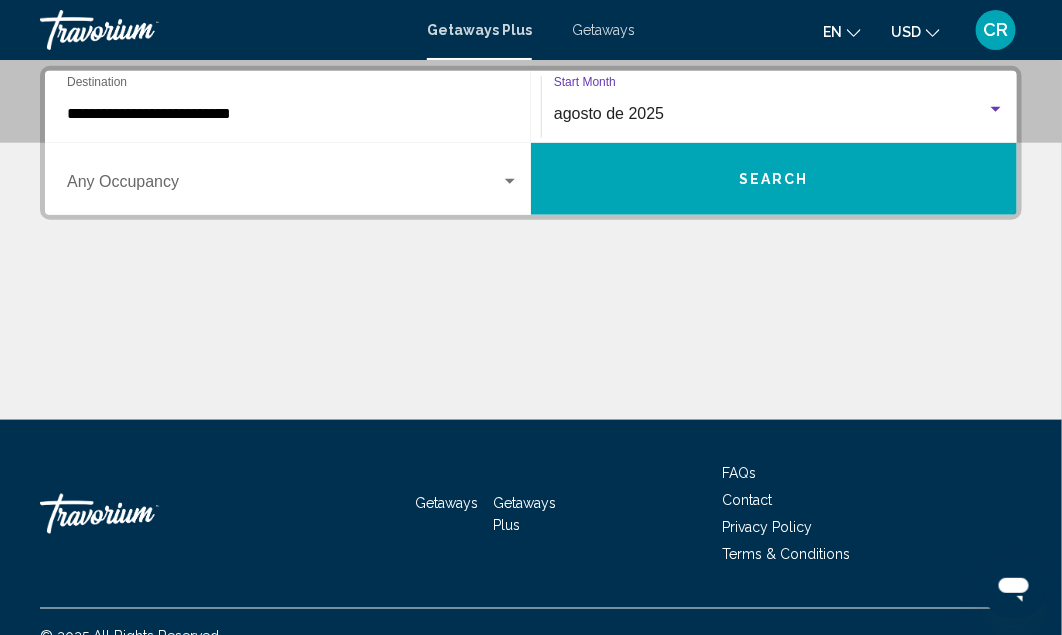 click at bounding box center (284, 186) 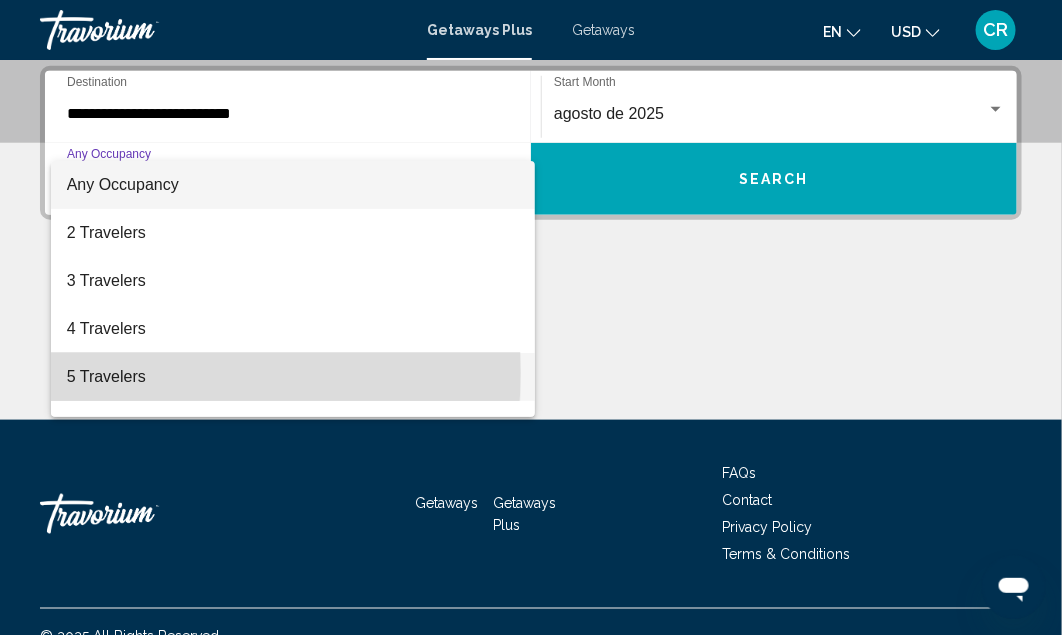 click on "5 Travelers" at bounding box center [293, 377] 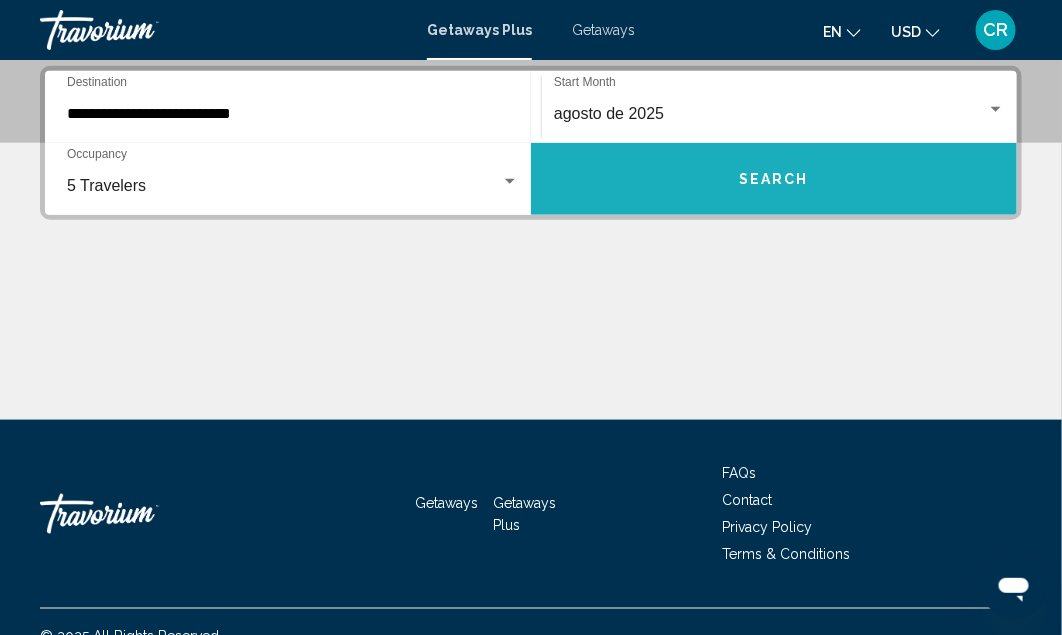 click on "Search" at bounding box center (774, 179) 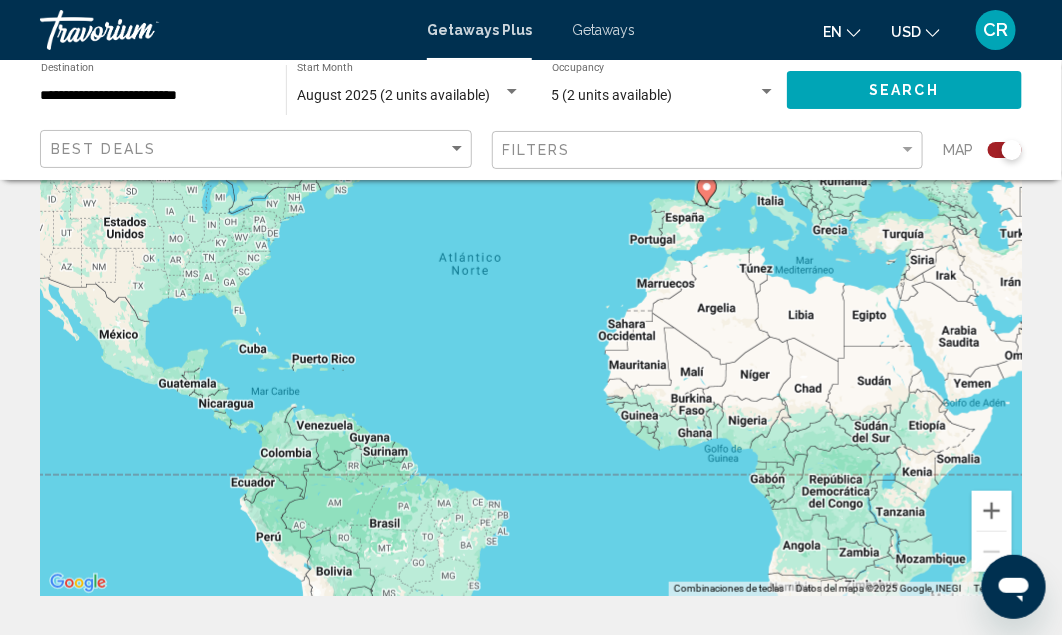 scroll, scrollTop: 0, scrollLeft: 0, axis: both 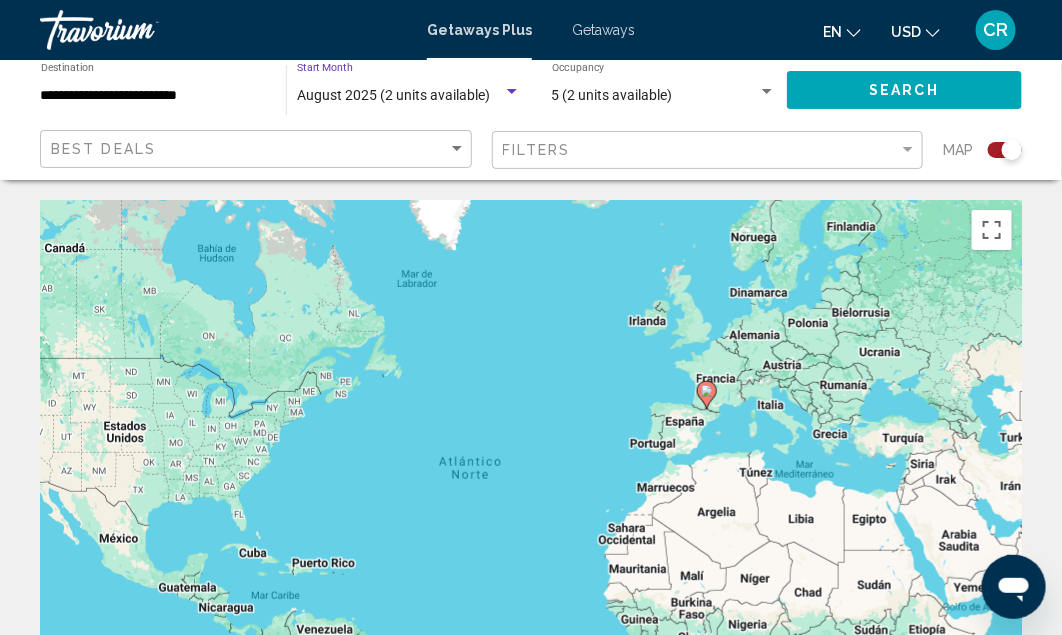 click at bounding box center [512, 91] 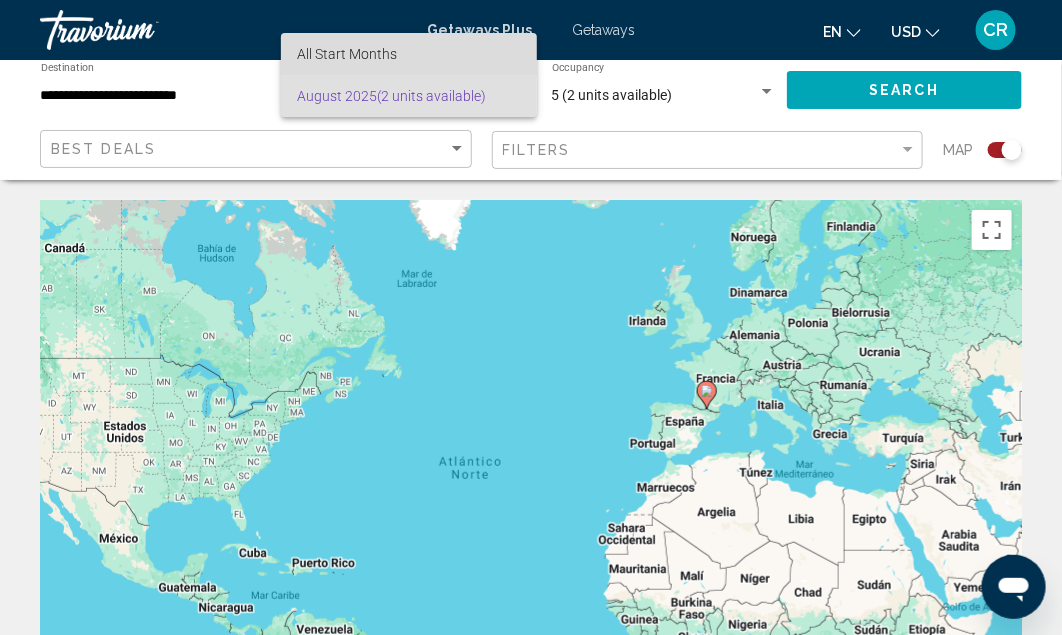 click on "All Start Months" at bounding box center (409, 54) 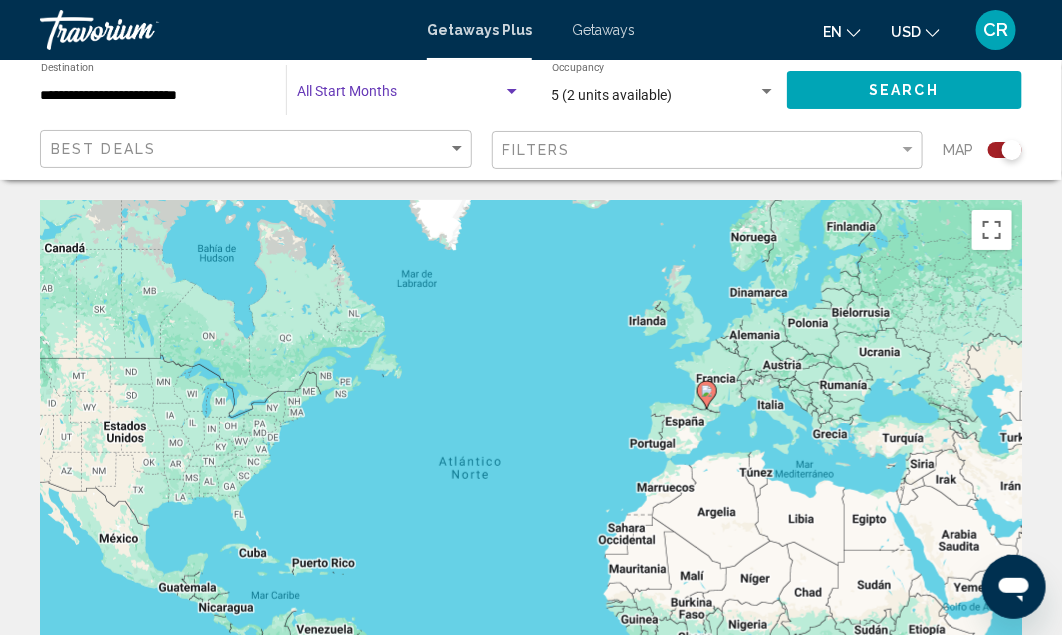 click at bounding box center (512, 92) 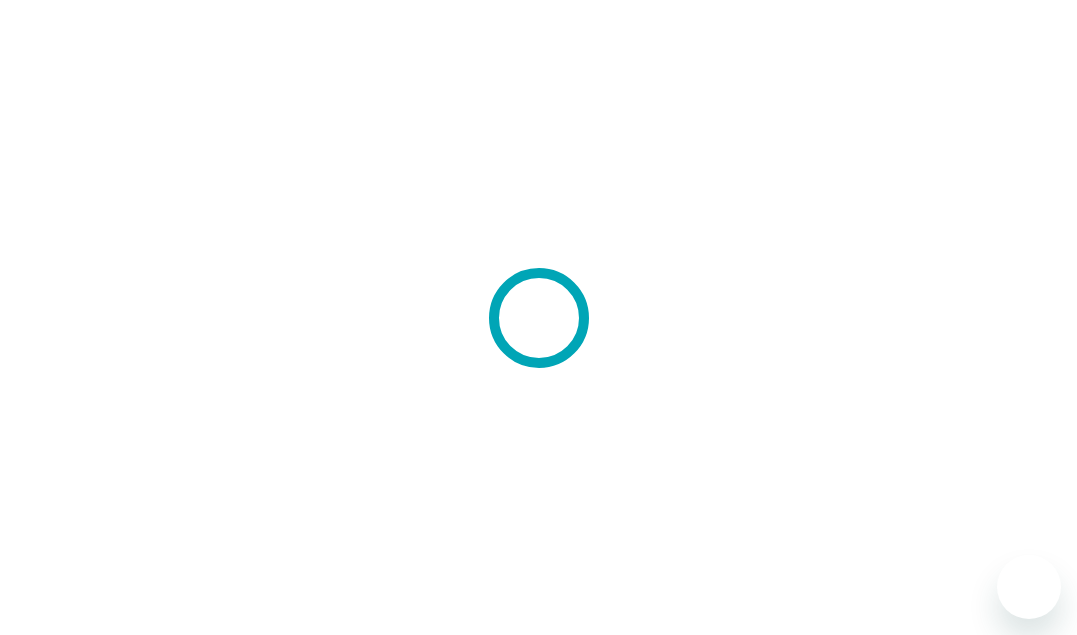 scroll, scrollTop: 0, scrollLeft: 0, axis: both 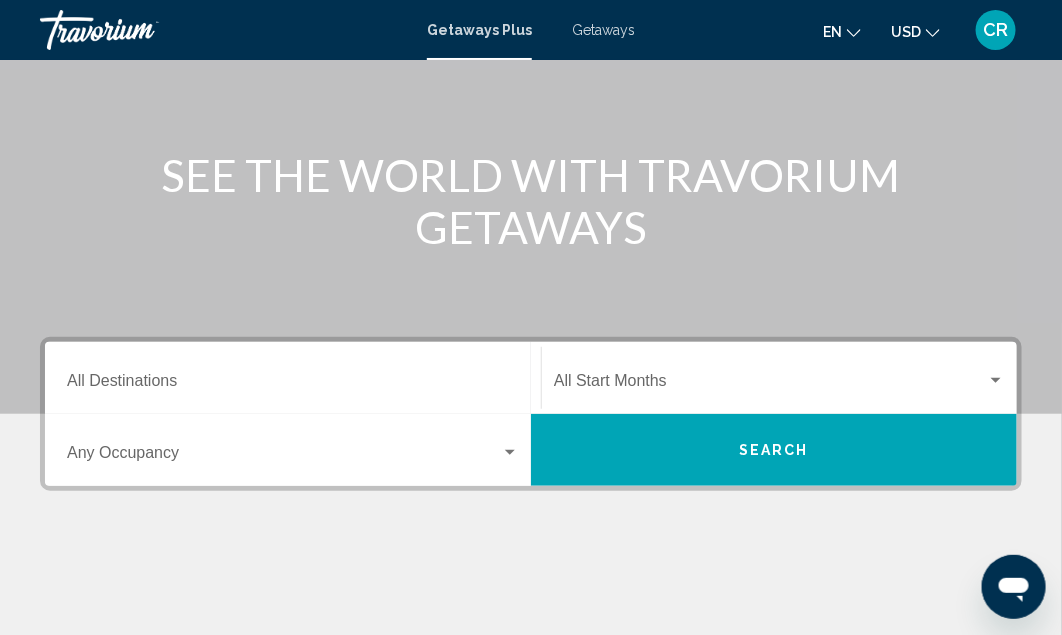 click on "Destination All Destinations" at bounding box center (293, 378) 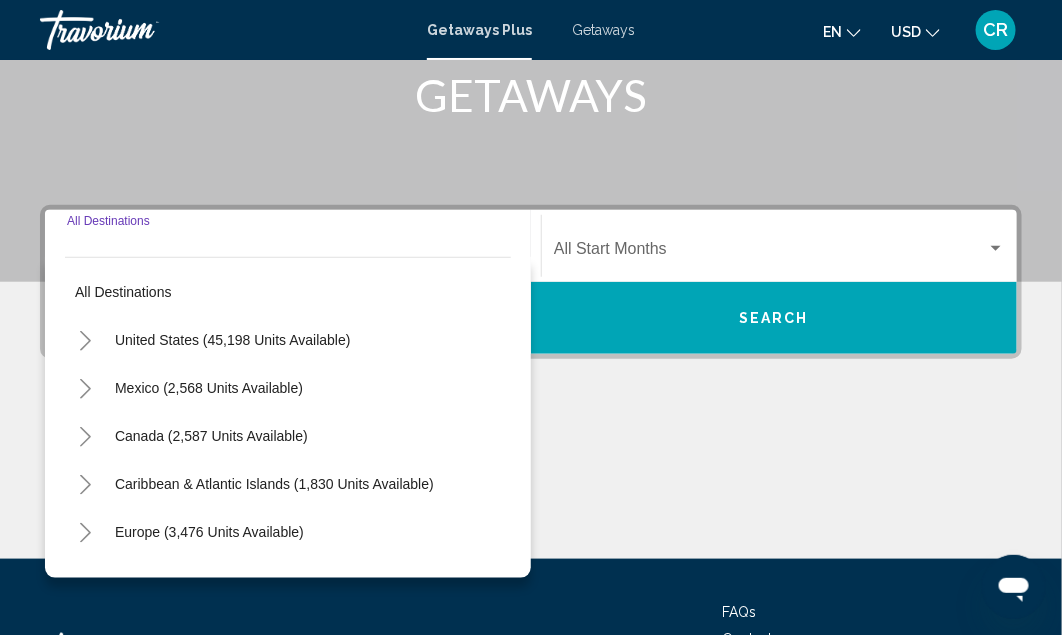 scroll, scrollTop: 457, scrollLeft: 0, axis: vertical 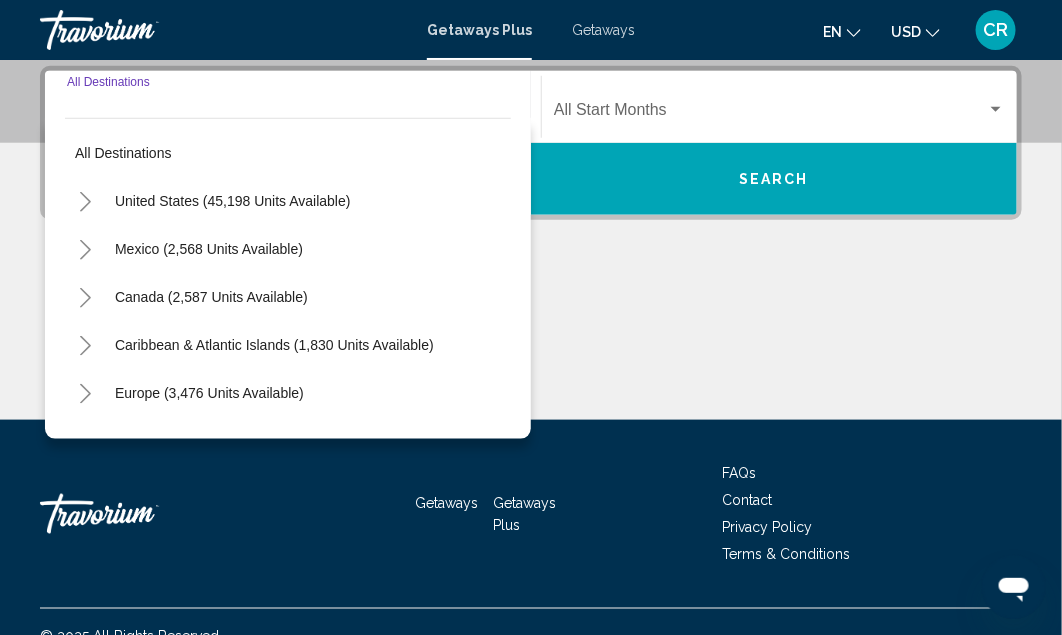 click 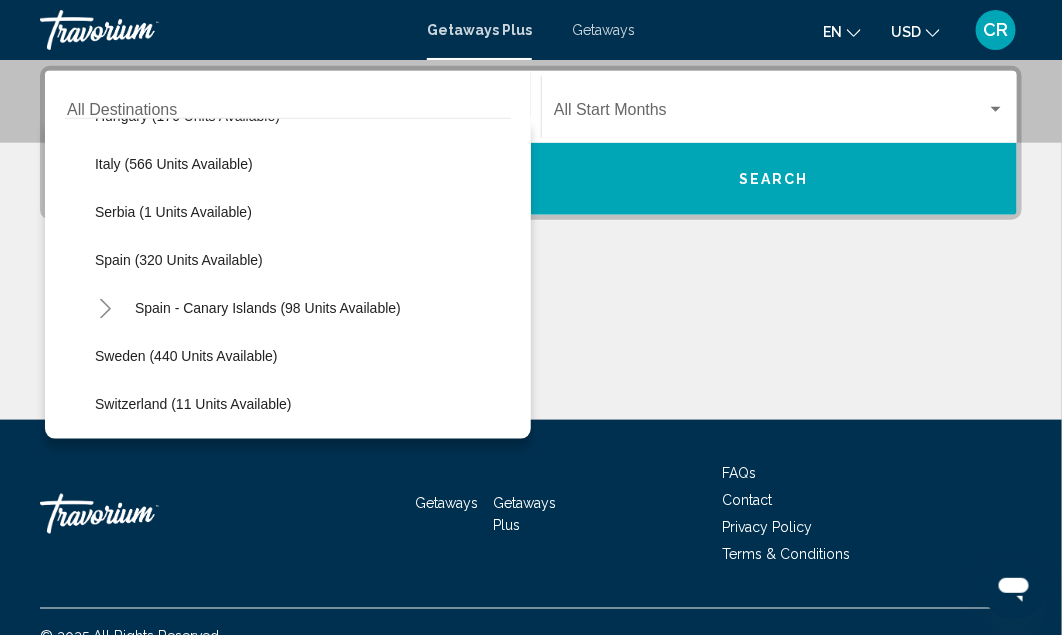 scroll, scrollTop: 662, scrollLeft: 0, axis: vertical 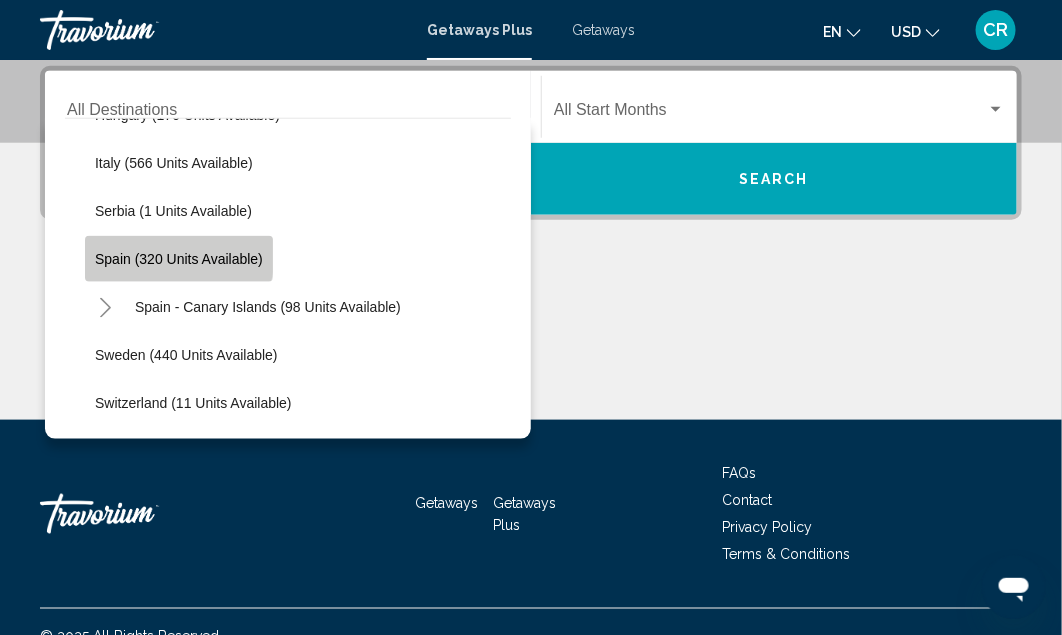 click on "Spain (320 units available)" 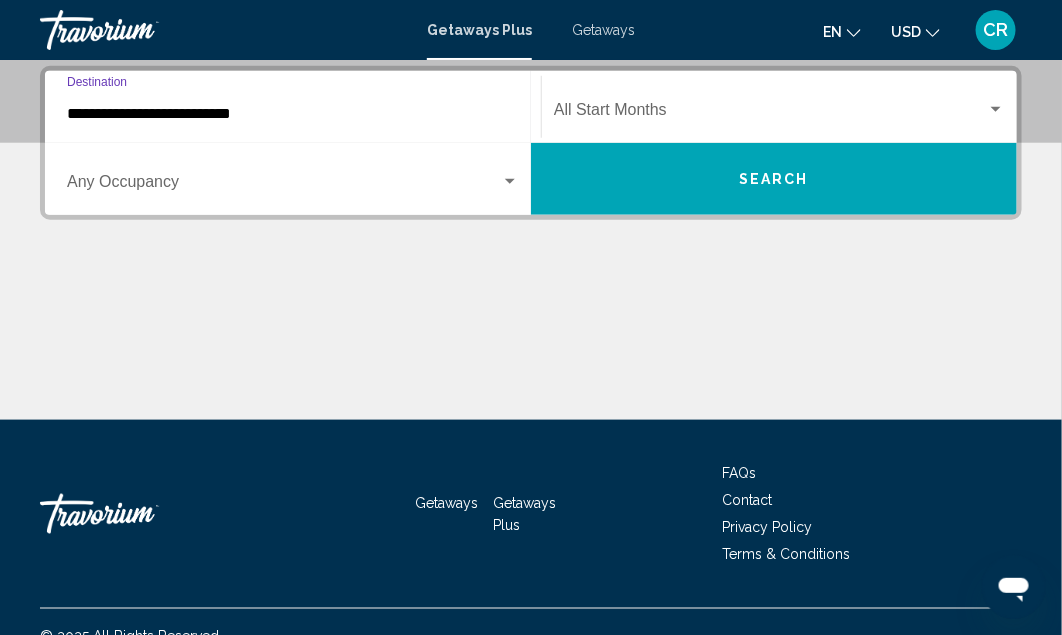 click at bounding box center [996, 110] 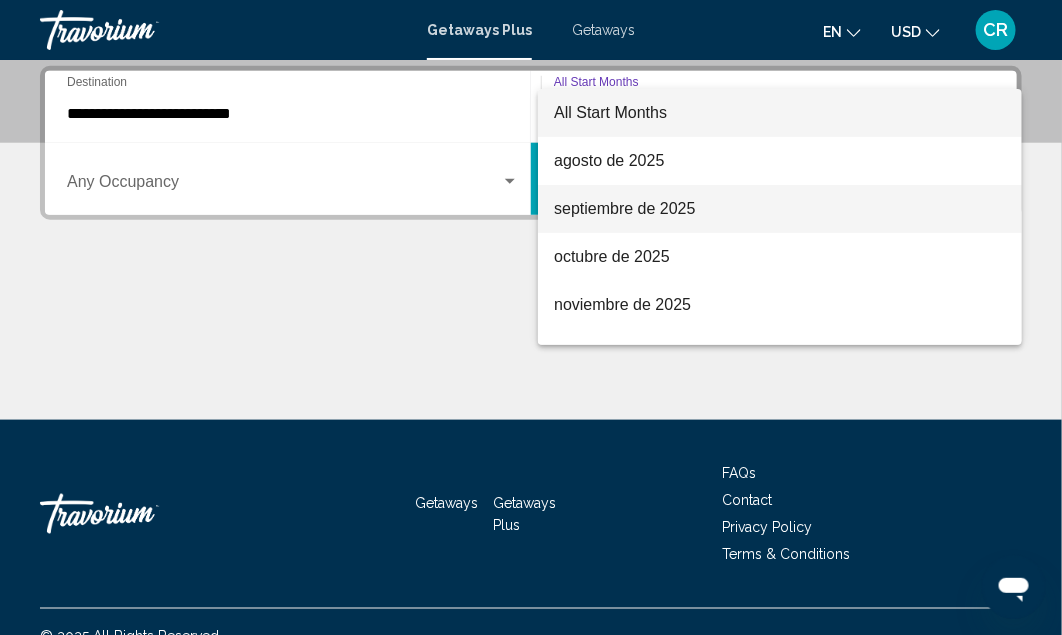 click on "septiembre de 2025" at bounding box center (780, 209) 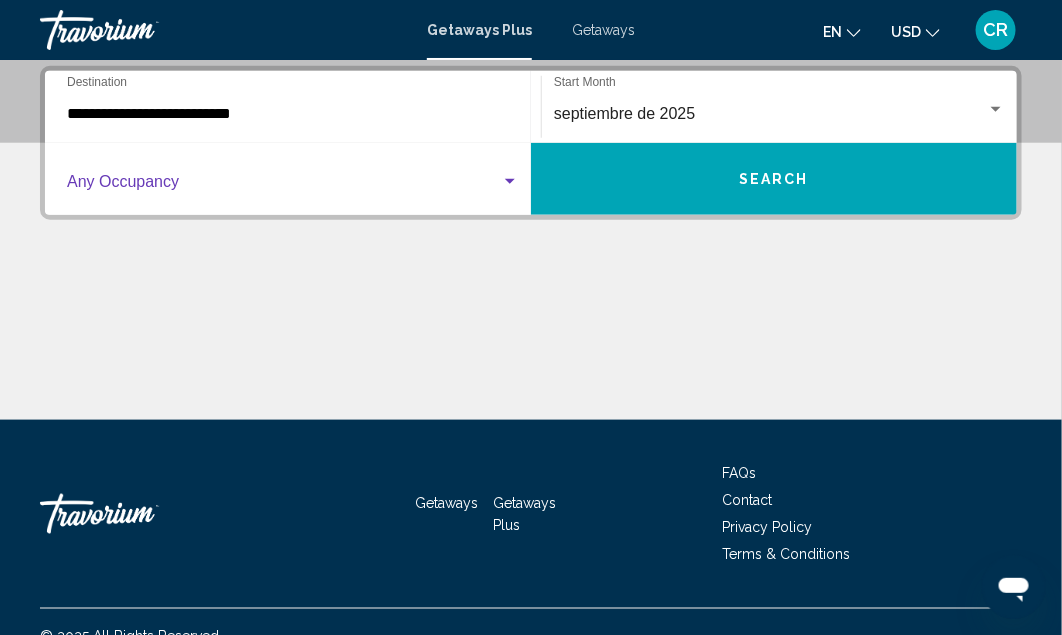 click at bounding box center [510, 182] 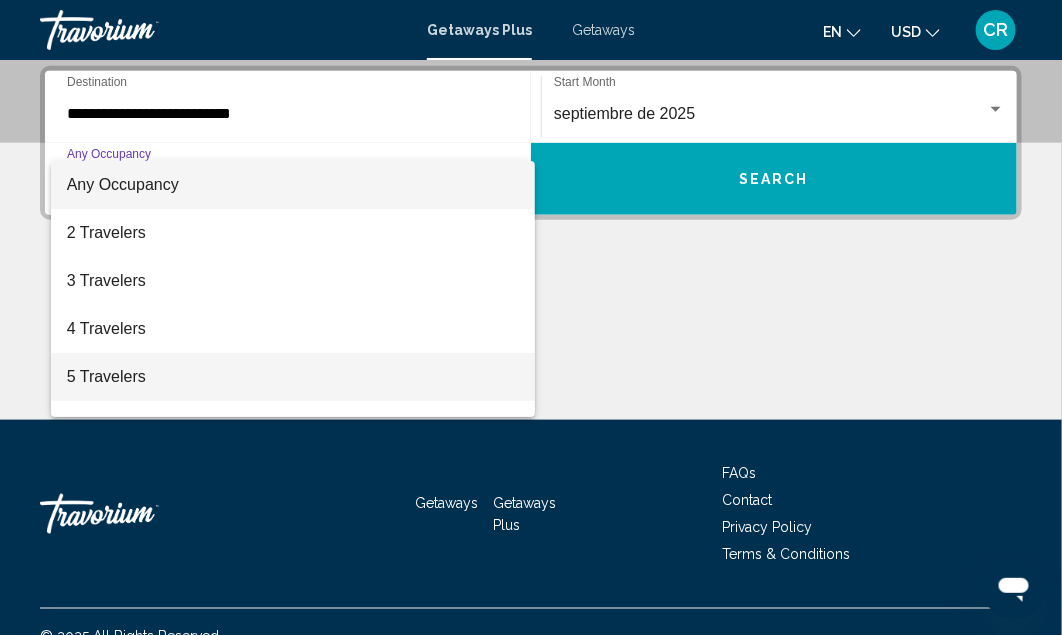 click on "5 Travelers" at bounding box center [293, 377] 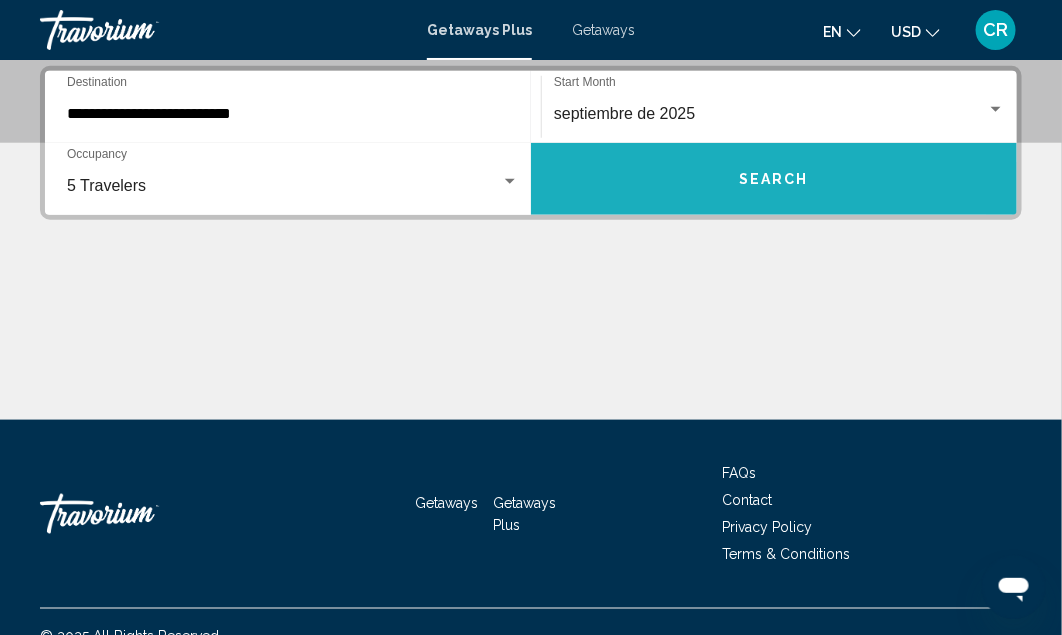 click on "Search" at bounding box center [774, 180] 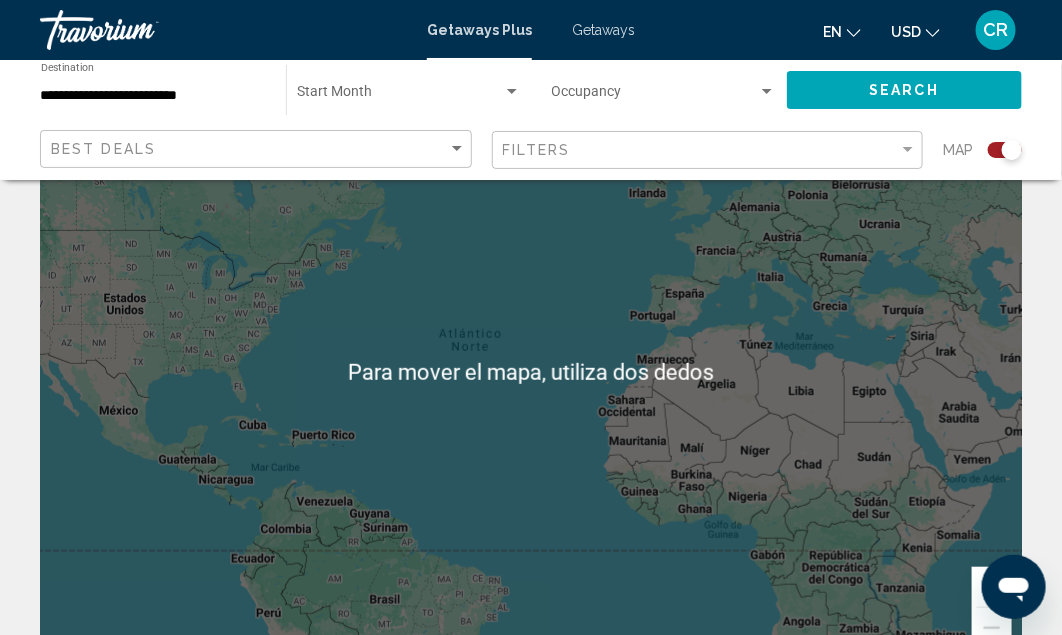 scroll, scrollTop: 0, scrollLeft: 0, axis: both 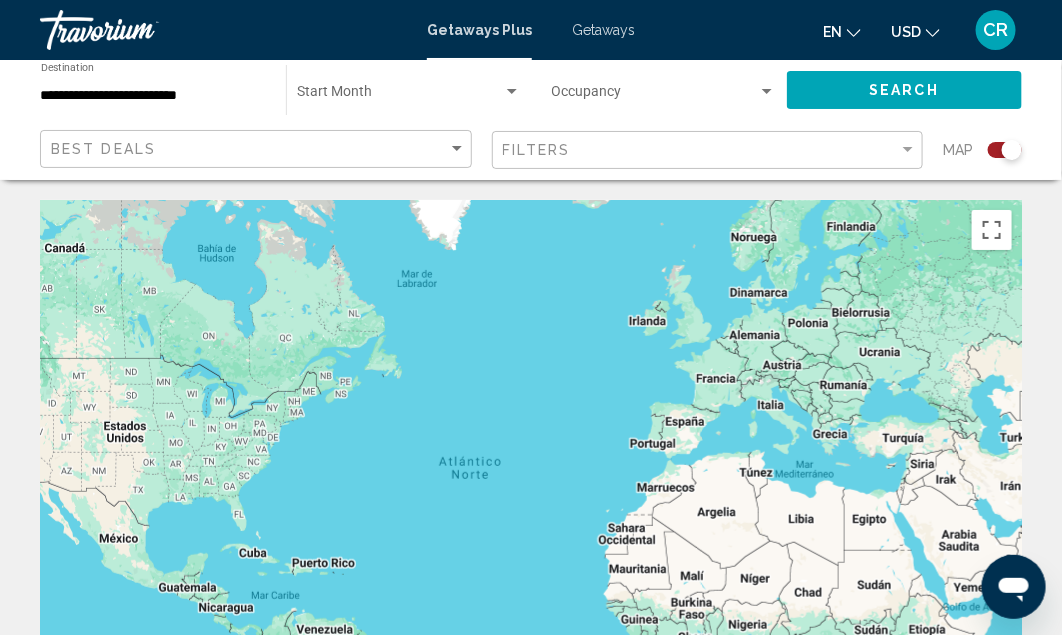 click on "Getaways" at bounding box center [603, 30] 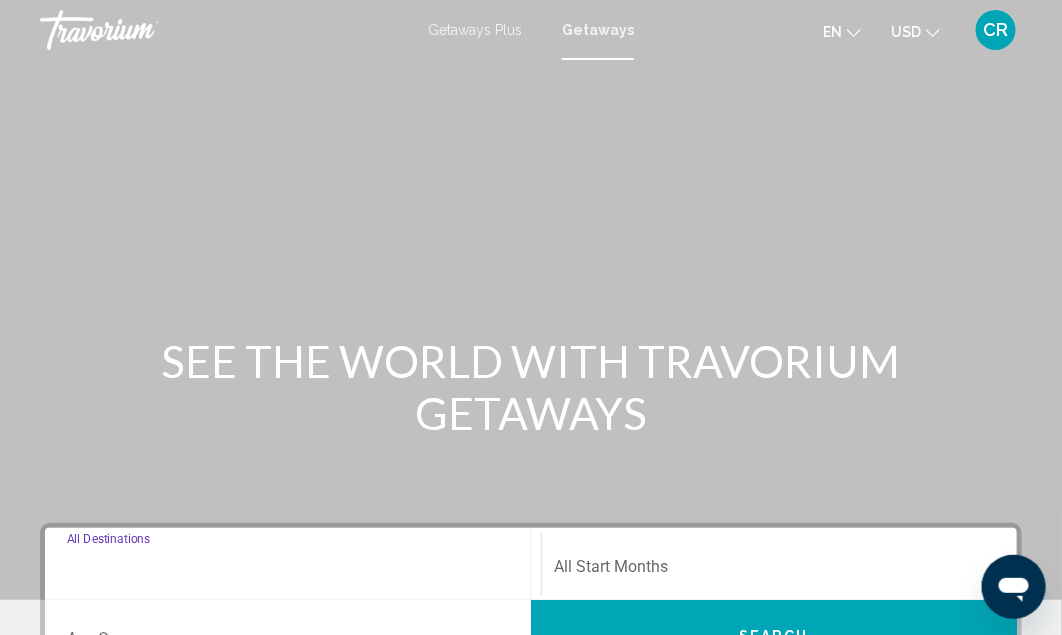 click on "Destination All Destinations" at bounding box center (293, 571) 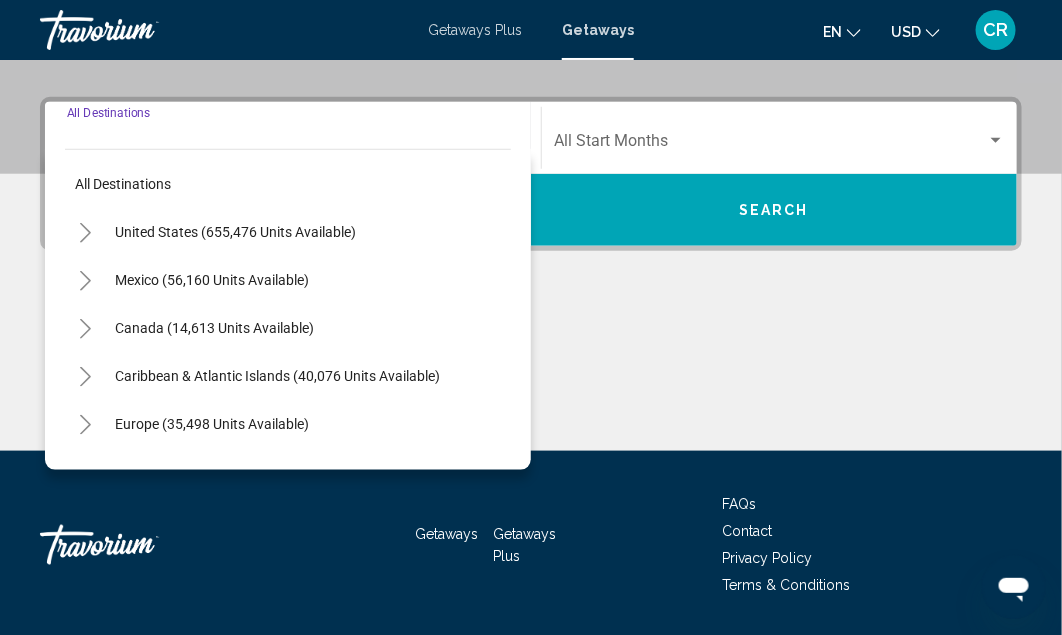 scroll, scrollTop: 457, scrollLeft: 0, axis: vertical 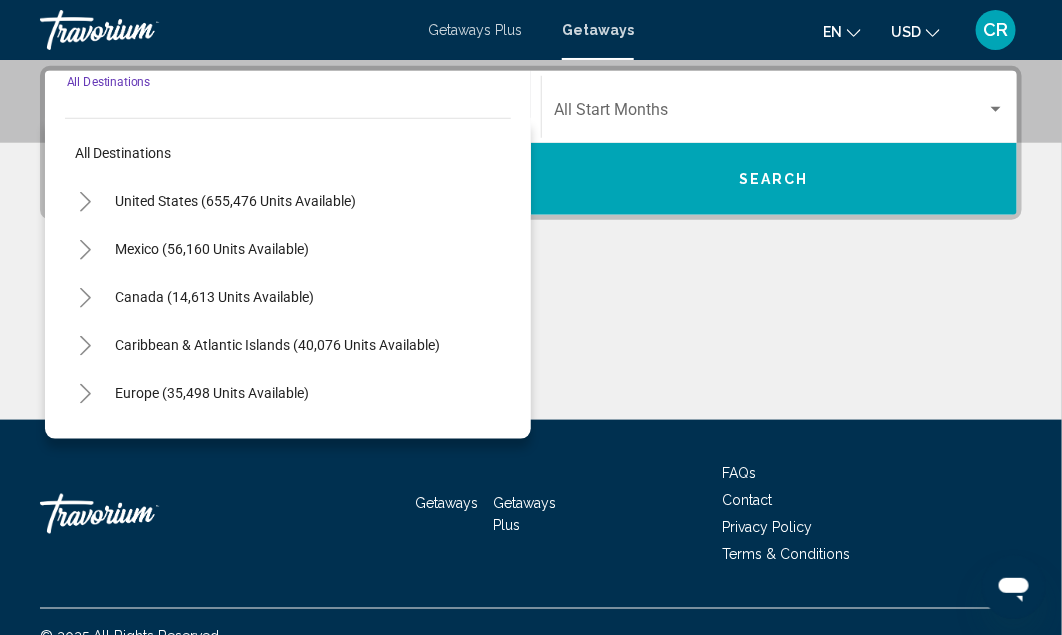 click 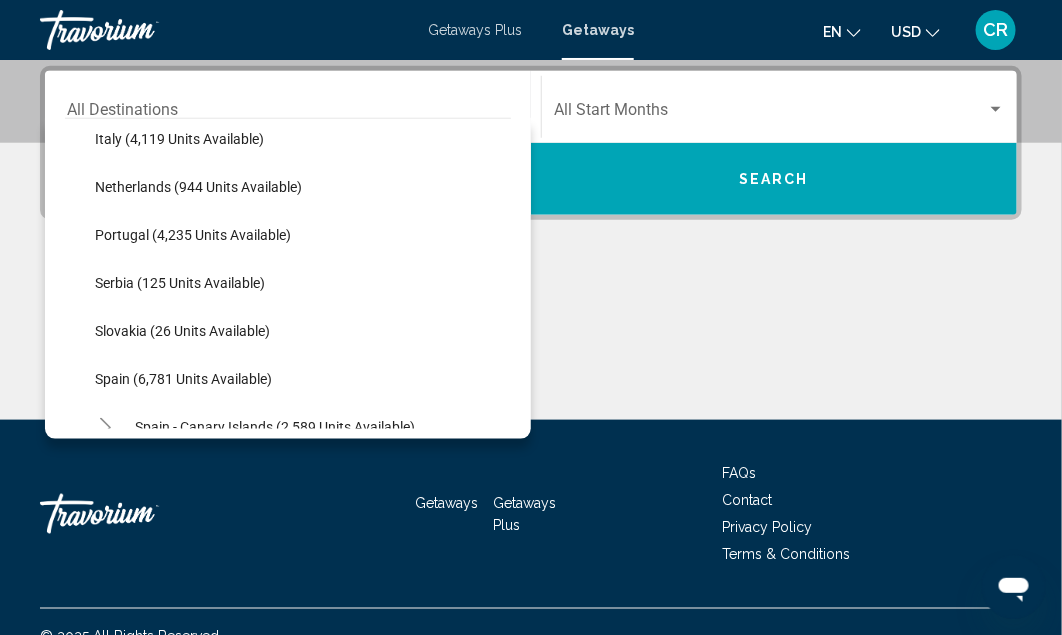 scroll, scrollTop: 840, scrollLeft: 0, axis: vertical 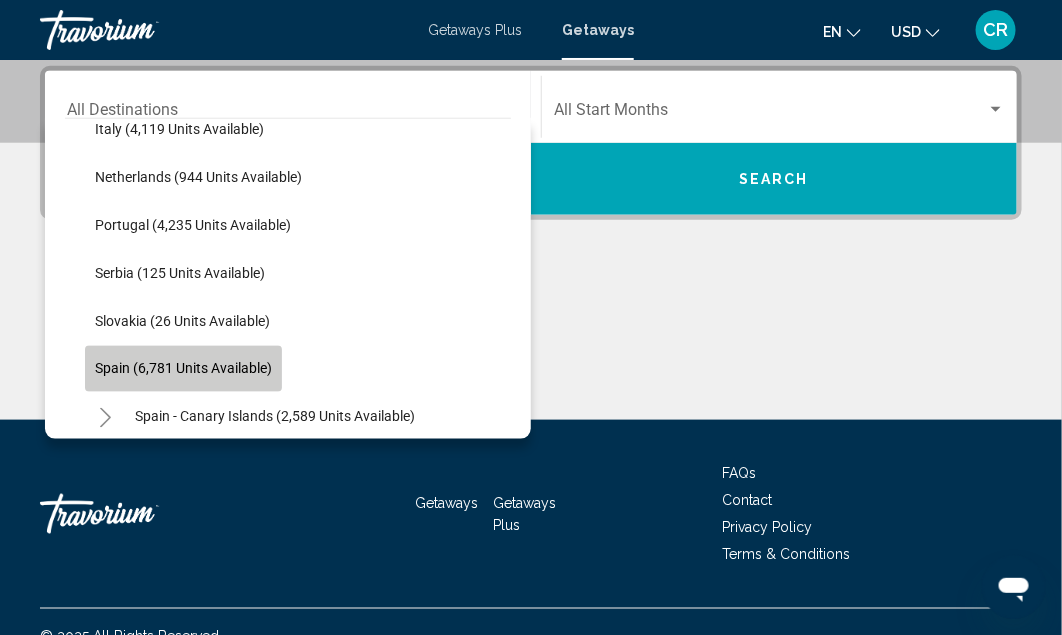 click on "Spain (6,781 units available)" 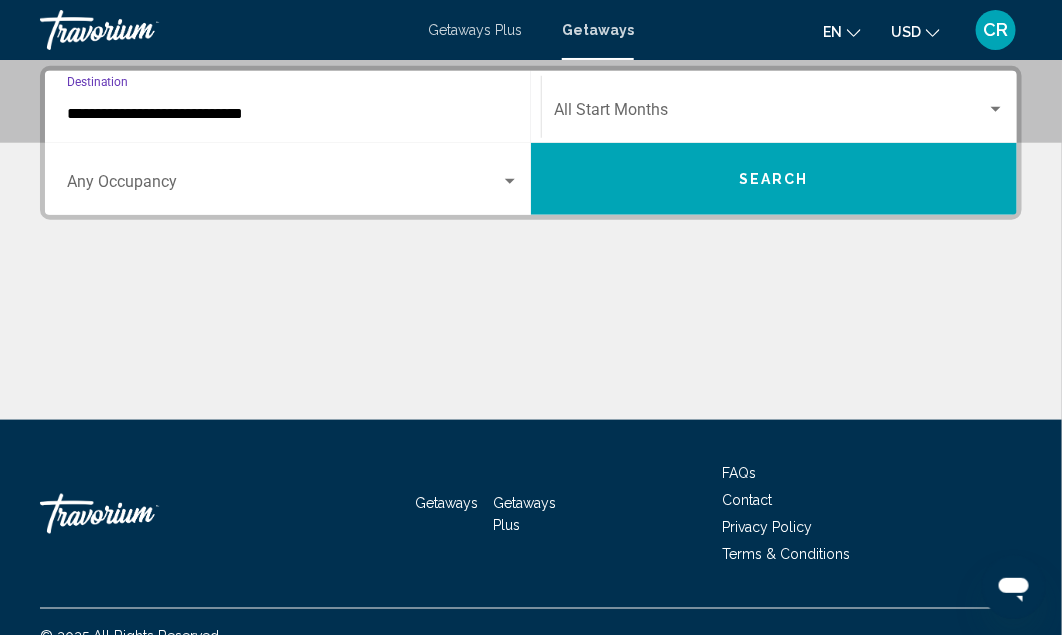 click at bounding box center [996, 109] 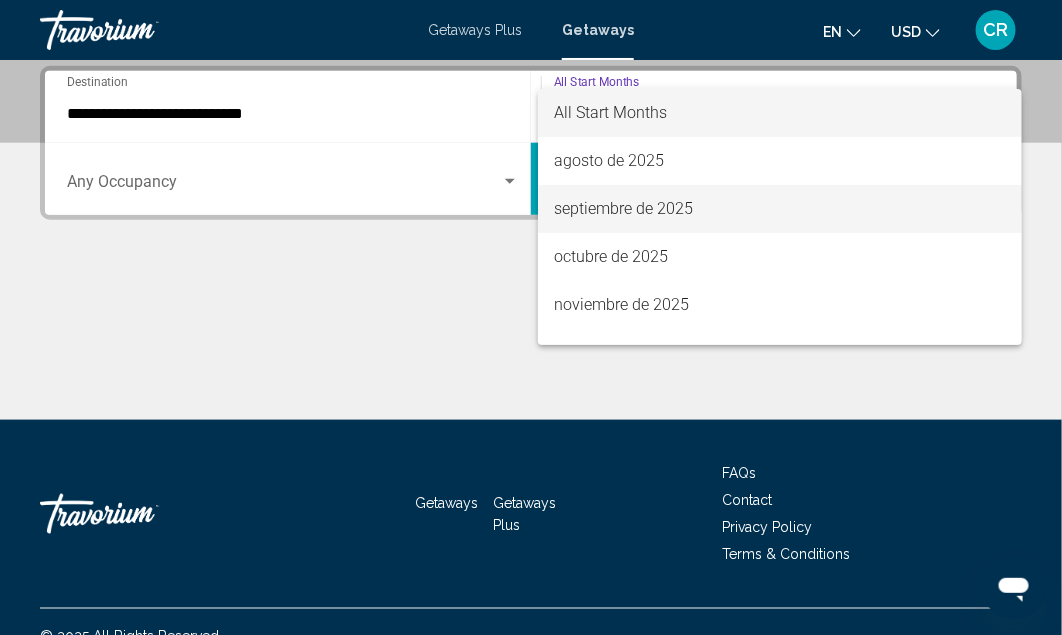 click on "septiembre de 2025" at bounding box center (780, 209) 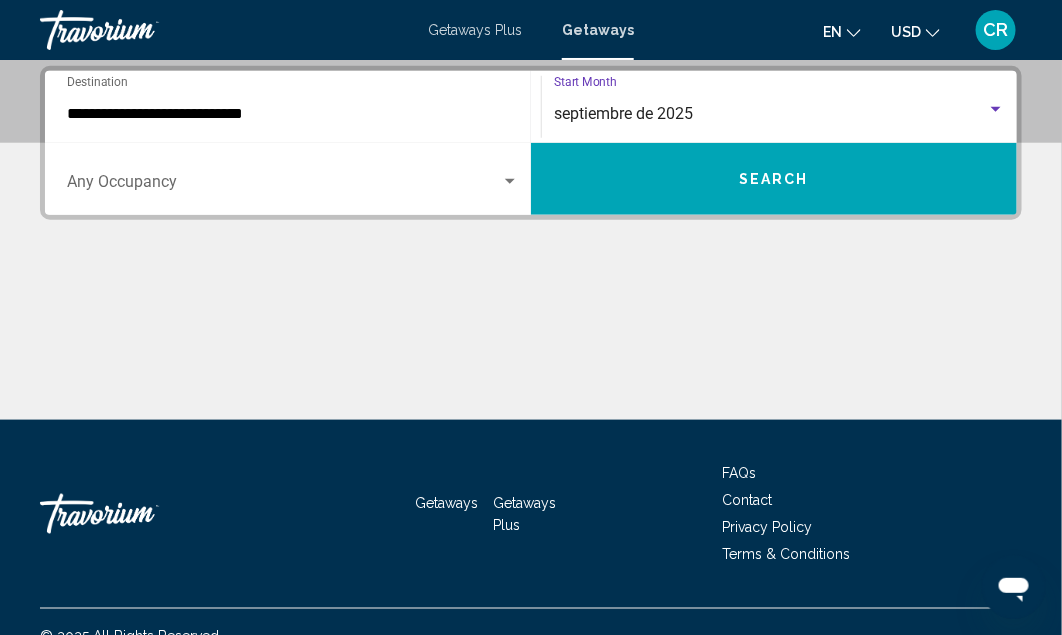 click on "Search" at bounding box center (774, 179) 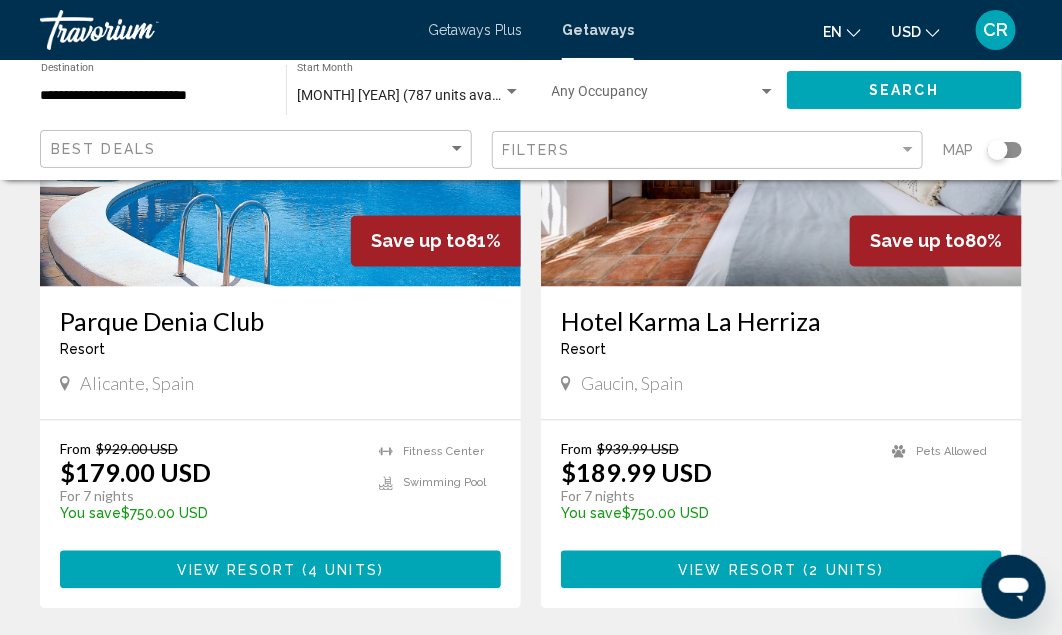 scroll, scrollTop: 3067, scrollLeft: 0, axis: vertical 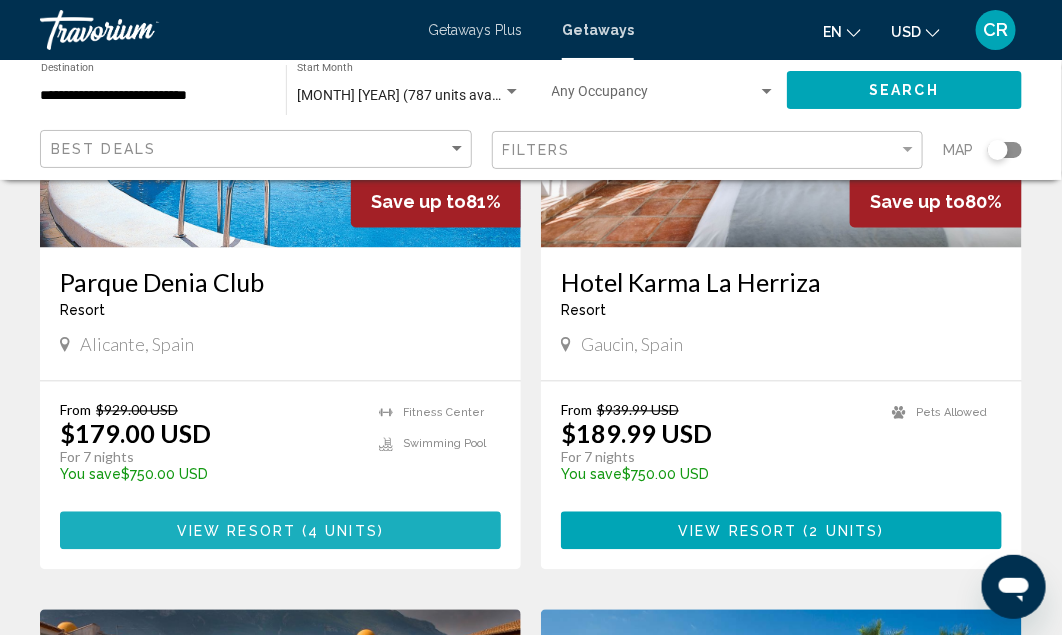 click on "View Resort" at bounding box center (236, 532) 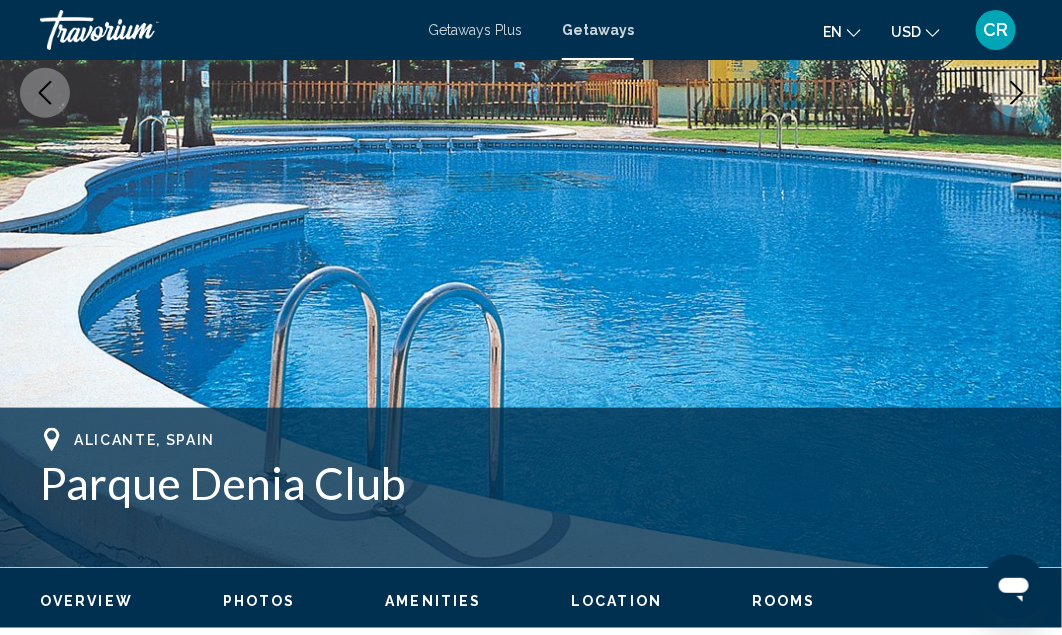 scroll, scrollTop: 442, scrollLeft: 0, axis: vertical 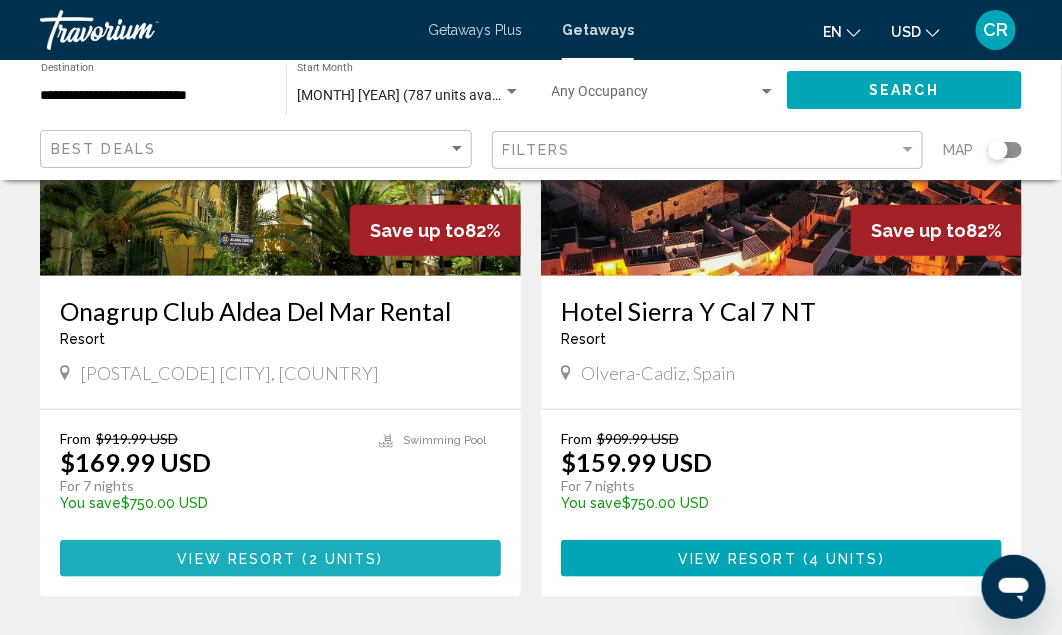 click on "View Resort" at bounding box center (236, 559) 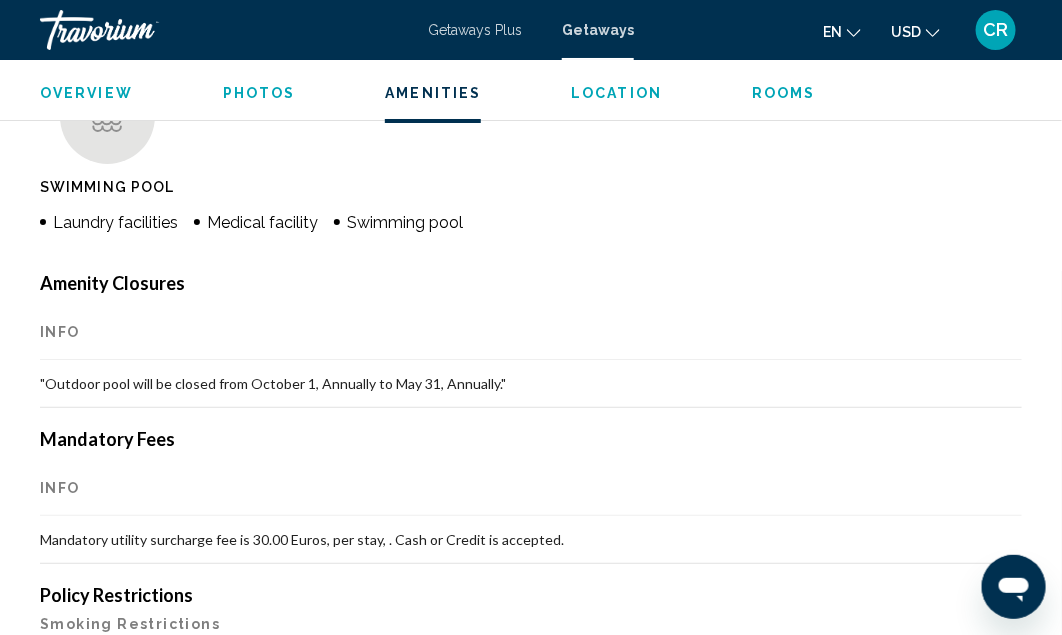 scroll, scrollTop: 2028, scrollLeft: 0, axis: vertical 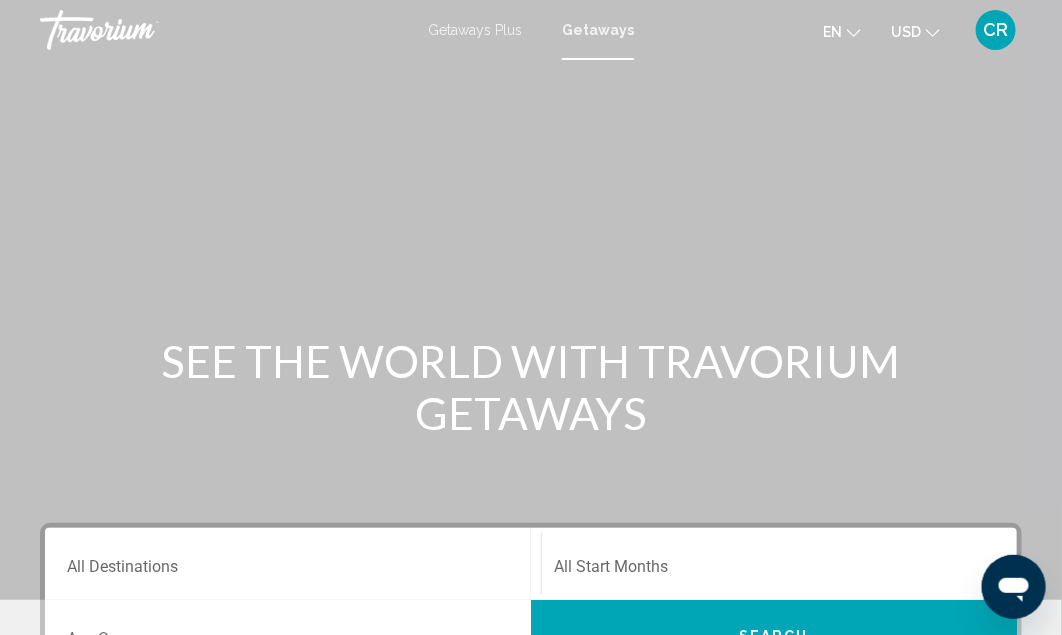 click on "Destination All Destinations" at bounding box center (293, 564) 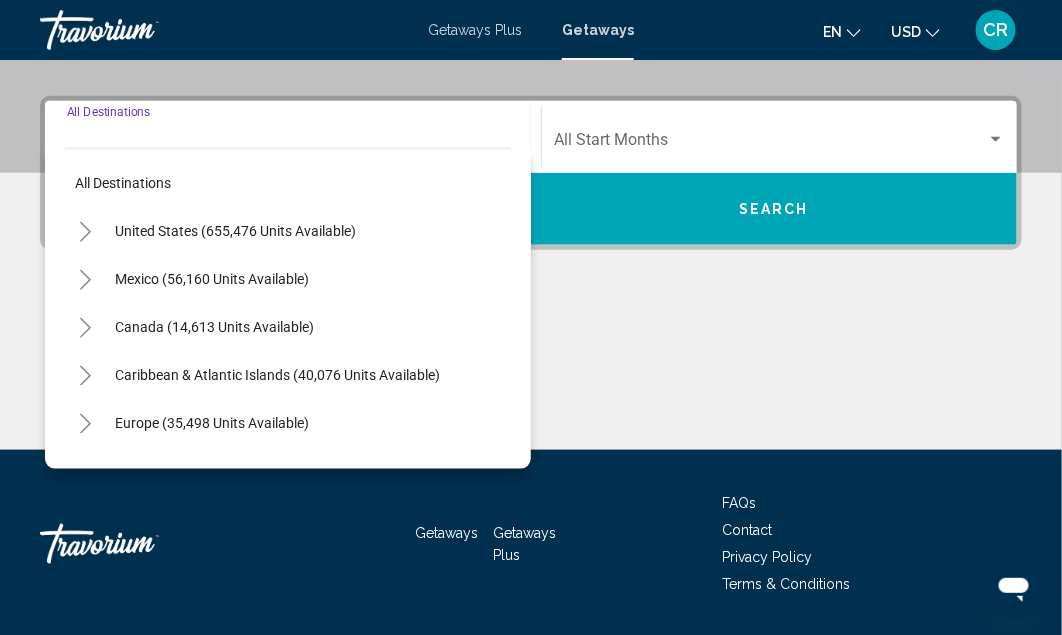 scroll, scrollTop: 457, scrollLeft: 0, axis: vertical 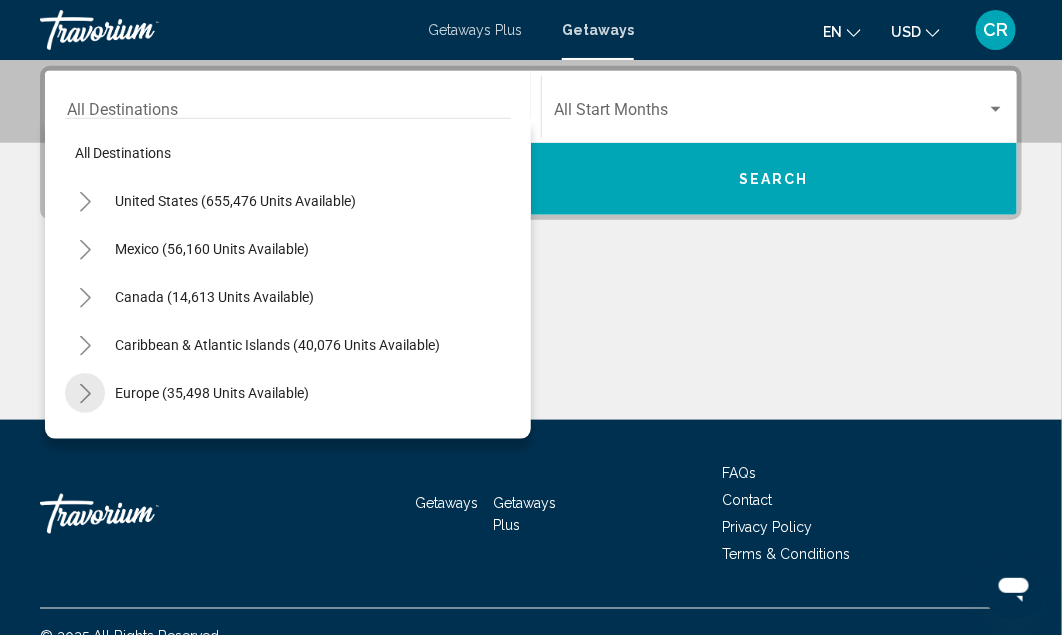 click 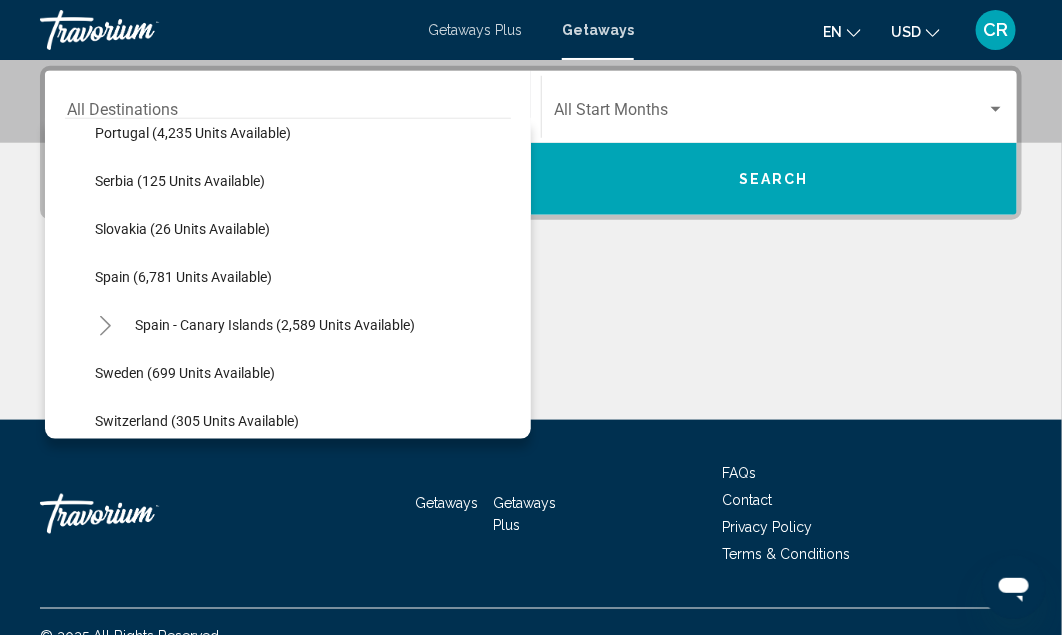 scroll, scrollTop: 935, scrollLeft: 0, axis: vertical 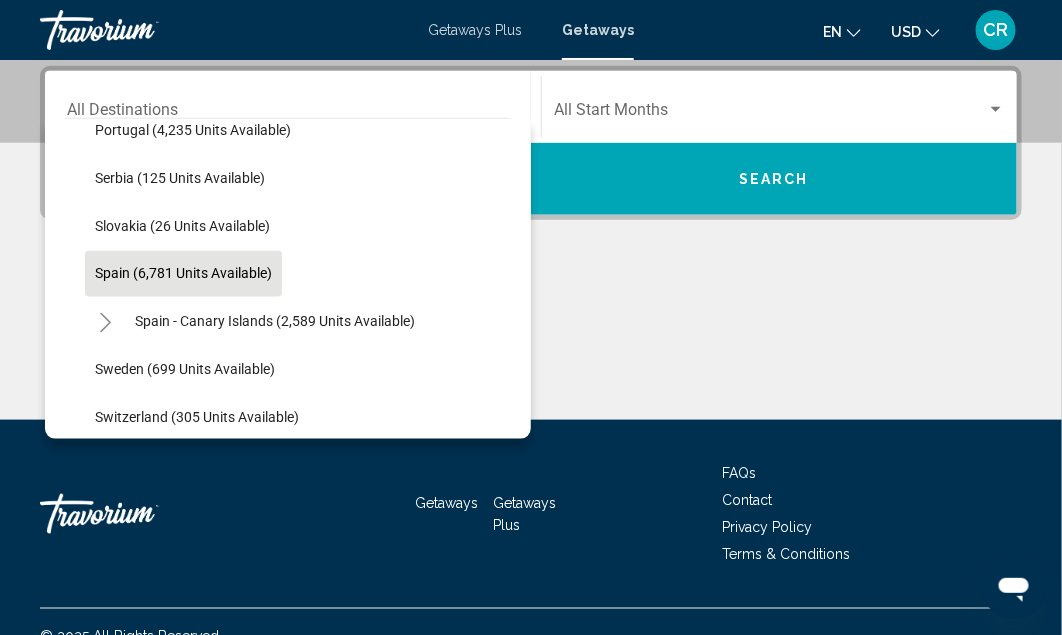click on "Spain (6,781 units available)" 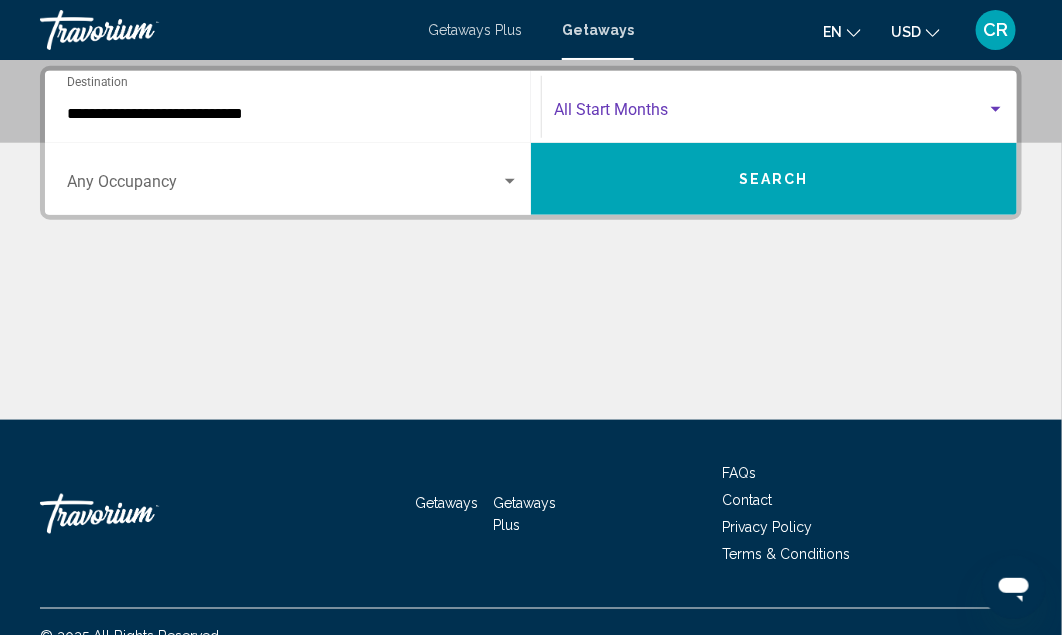 click at bounding box center (996, 110) 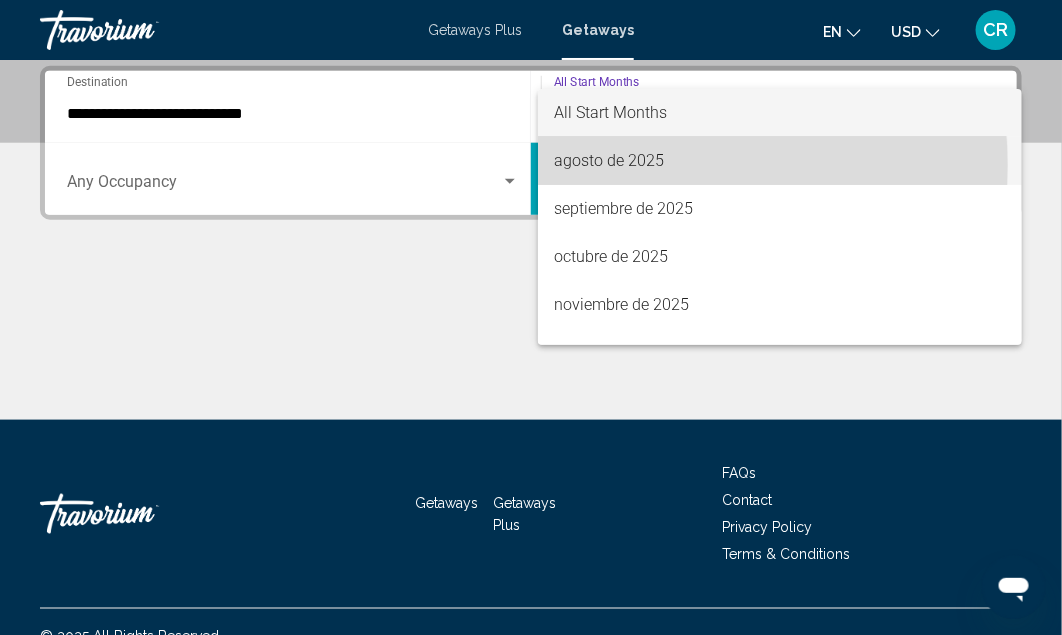 click on "agosto de 2025" at bounding box center [780, 161] 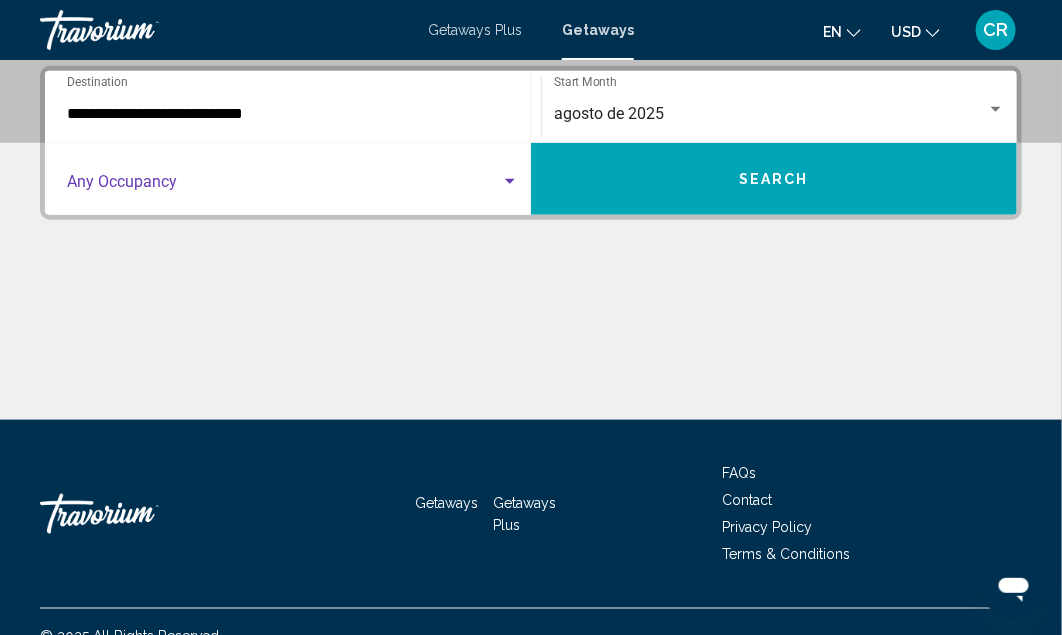 click at bounding box center (510, 182) 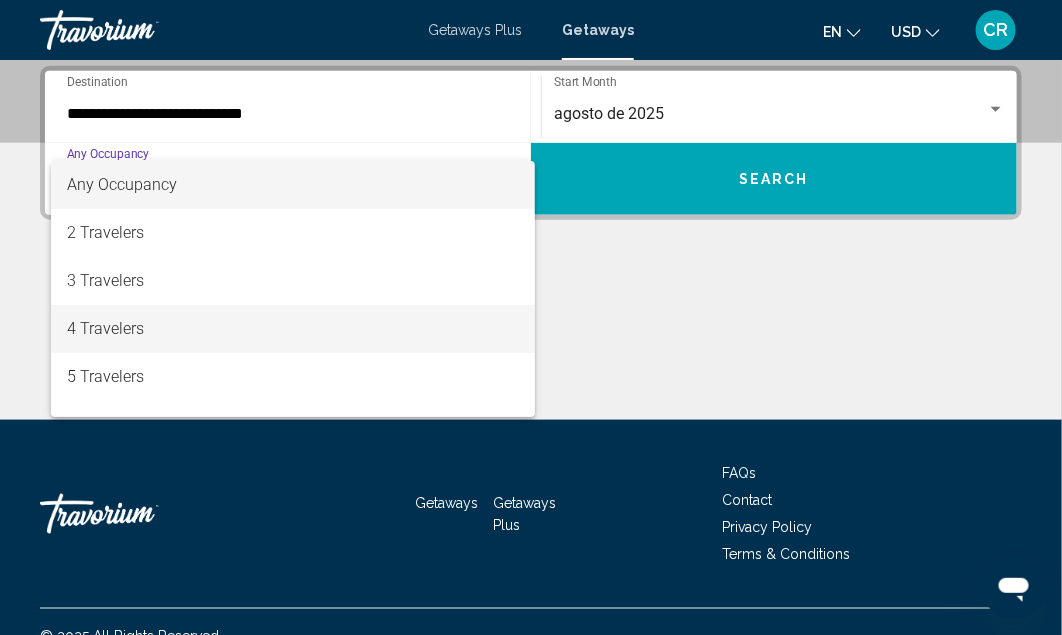click on "4 Travelers" at bounding box center (293, 329) 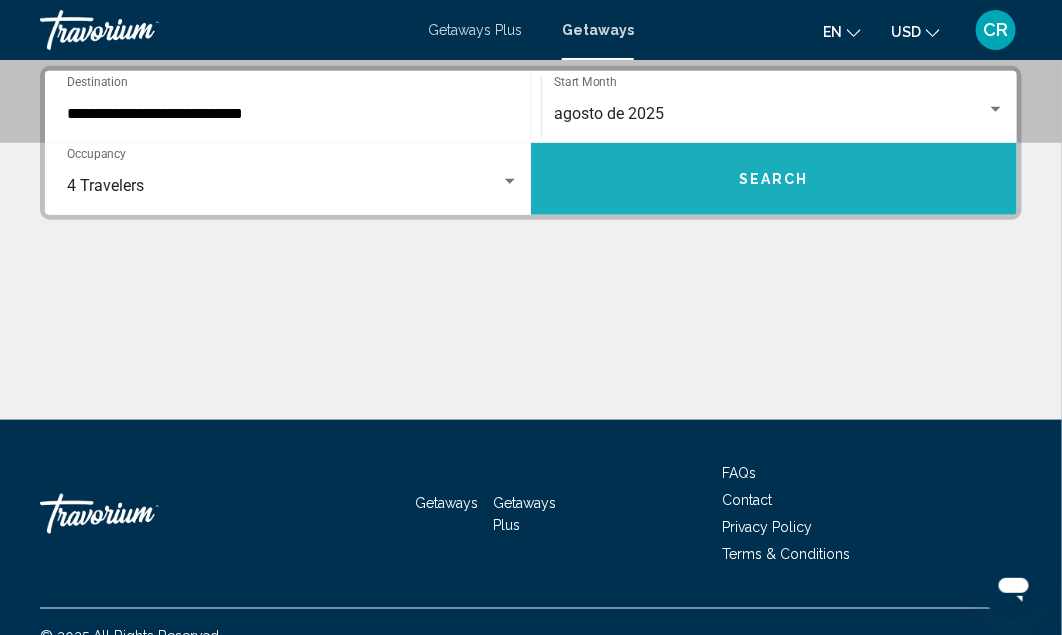 click on "Search" at bounding box center [774, 180] 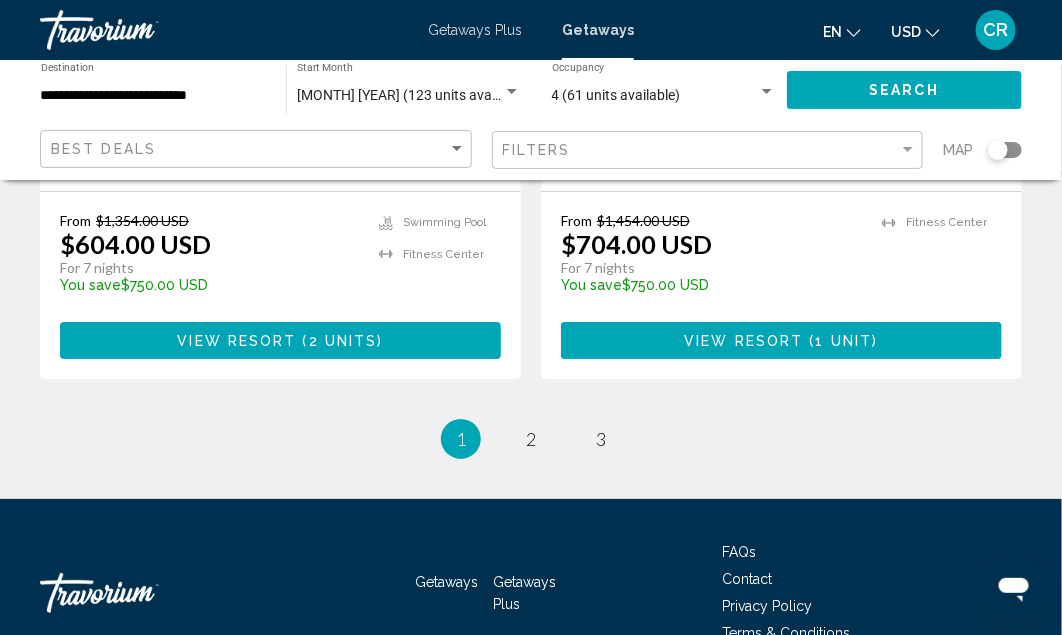 scroll, scrollTop: 4026, scrollLeft: 0, axis: vertical 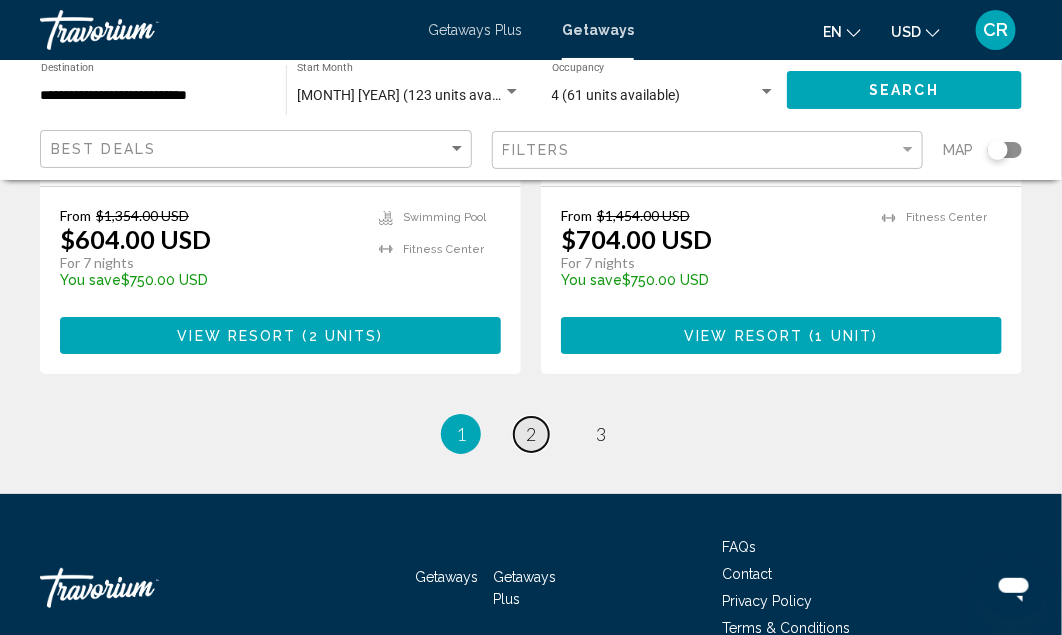 click on "2" at bounding box center (531, 434) 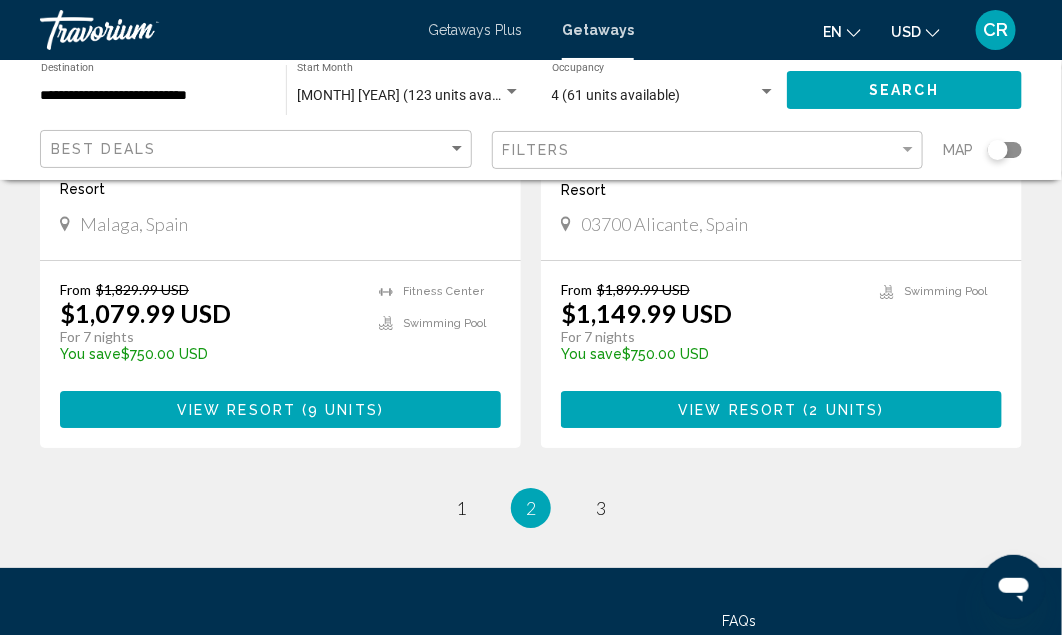 scroll, scrollTop: 3975, scrollLeft: 0, axis: vertical 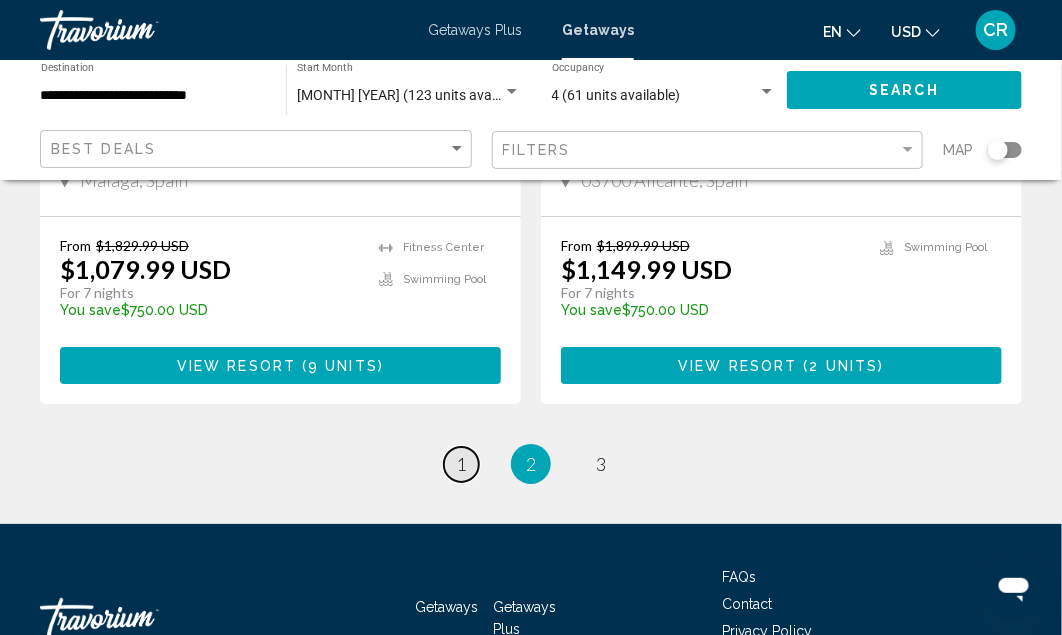 click on "1" at bounding box center [461, 464] 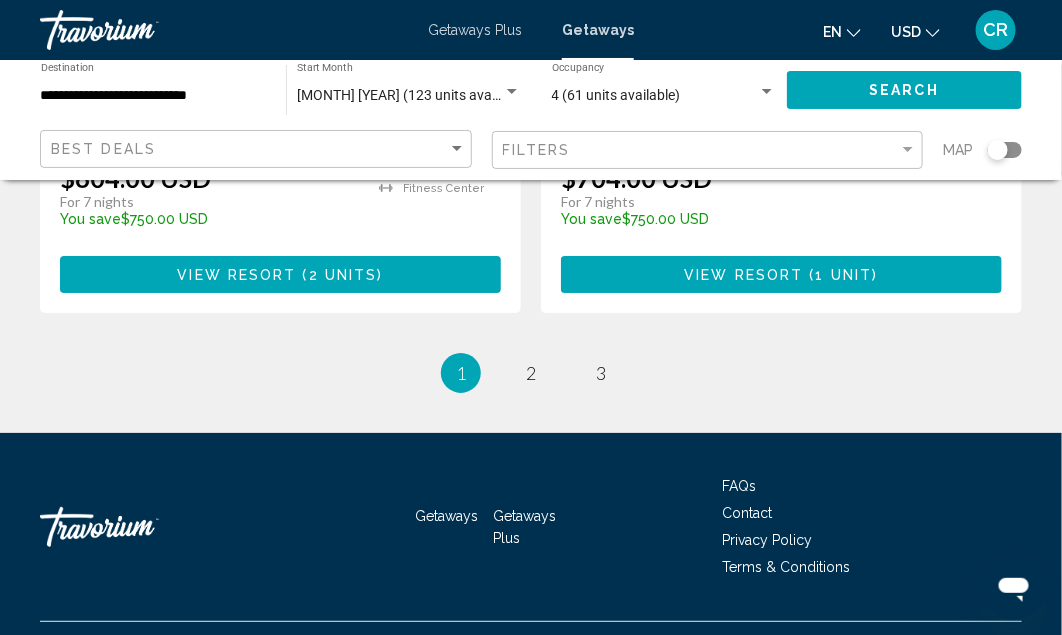 scroll, scrollTop: 4082, scrollLeft: 0, axis: vertical 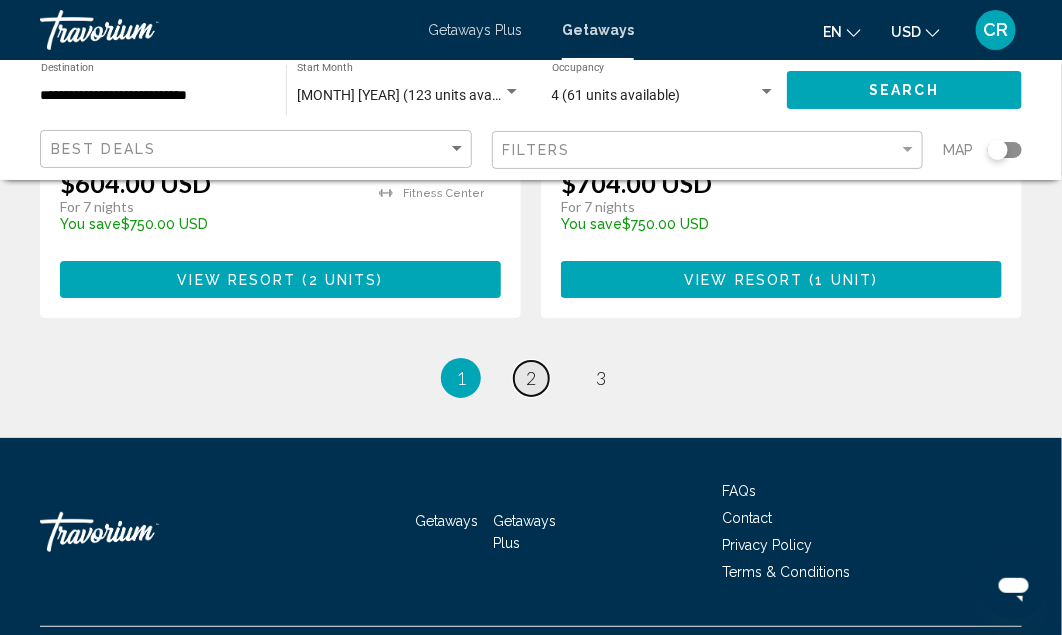 click on "2" at bounding box center (531, 378) 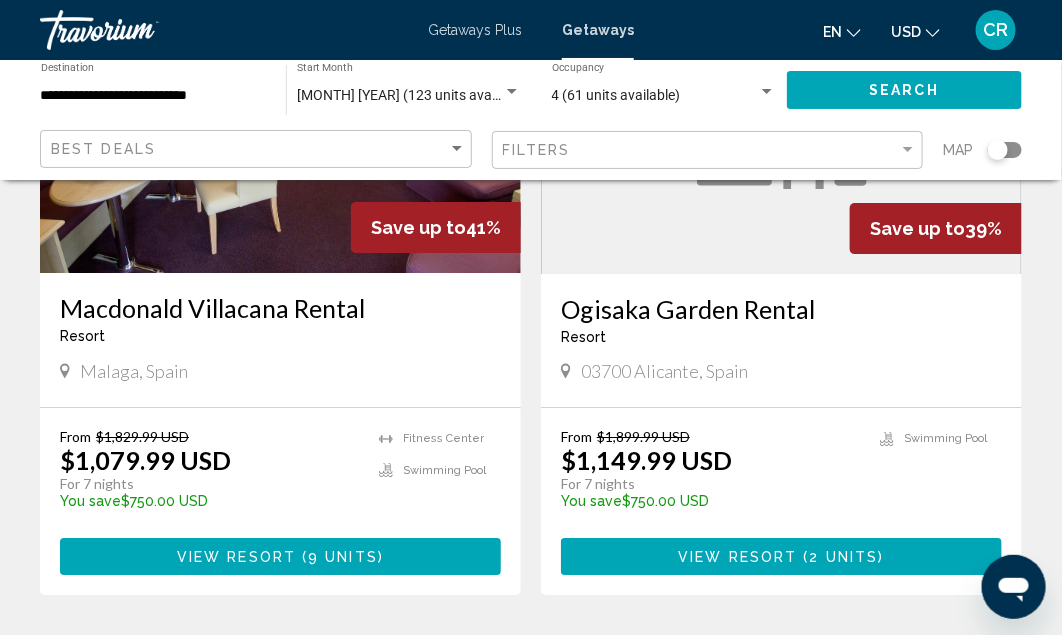 scroll, scrollTop: 4107, scrollLeft: 0, axis: vertical 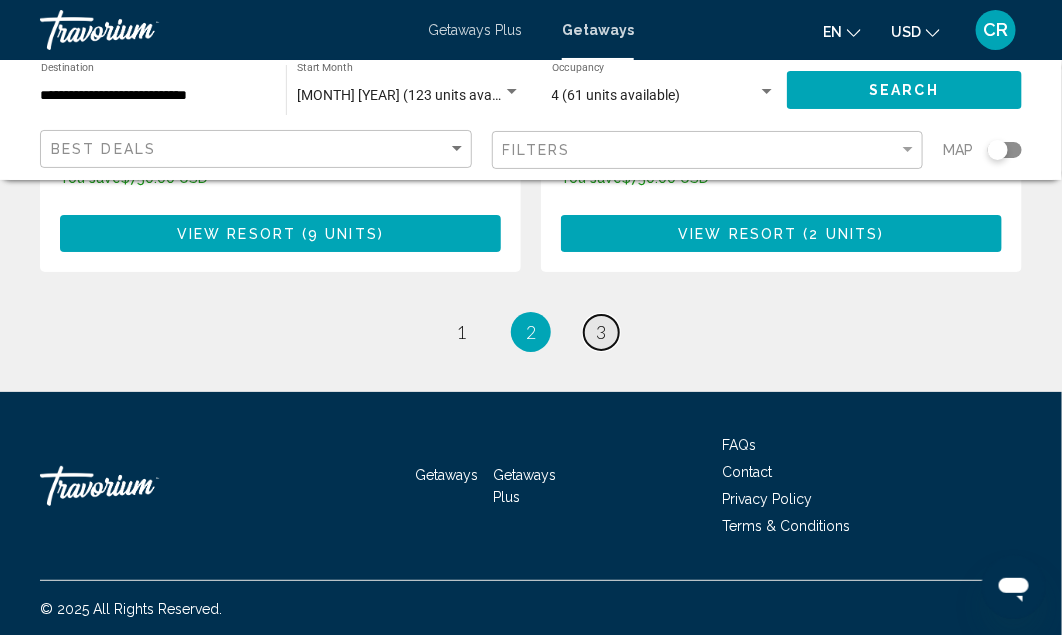 click on "3" at bounding box center [601, 332] 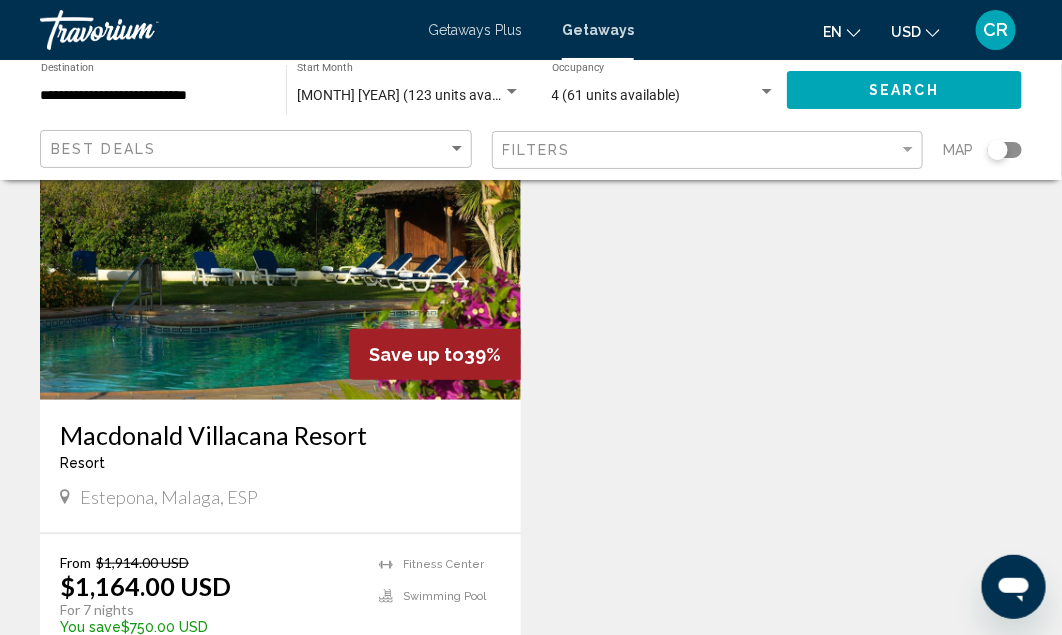 scroll, scrollTop: 0, scrollLeft: 0, axis: both 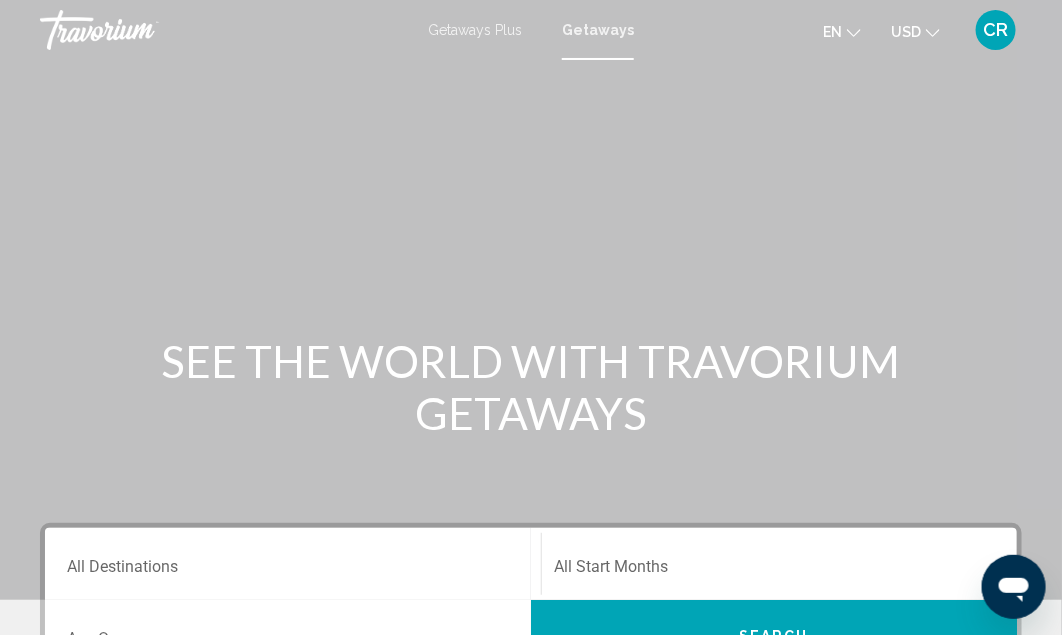 click on "Destination All Destinations" at bounding box center (293, 564) 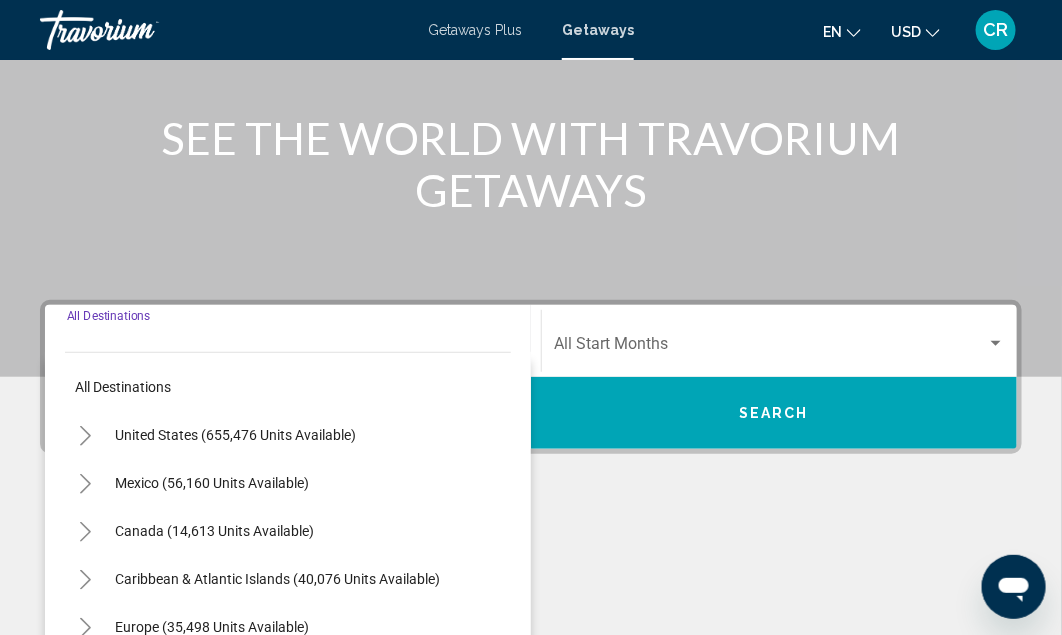 scroll, scrollTop: 0, scrollLeft: 0, axis: both 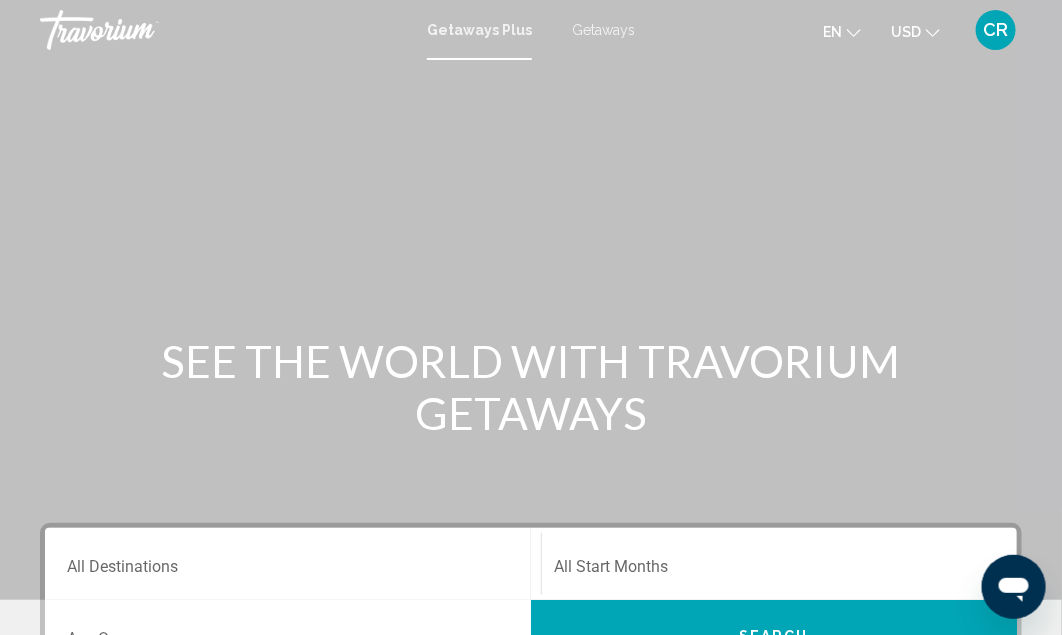 click on "Destination All Destinations" at bounding box center [293, 571] 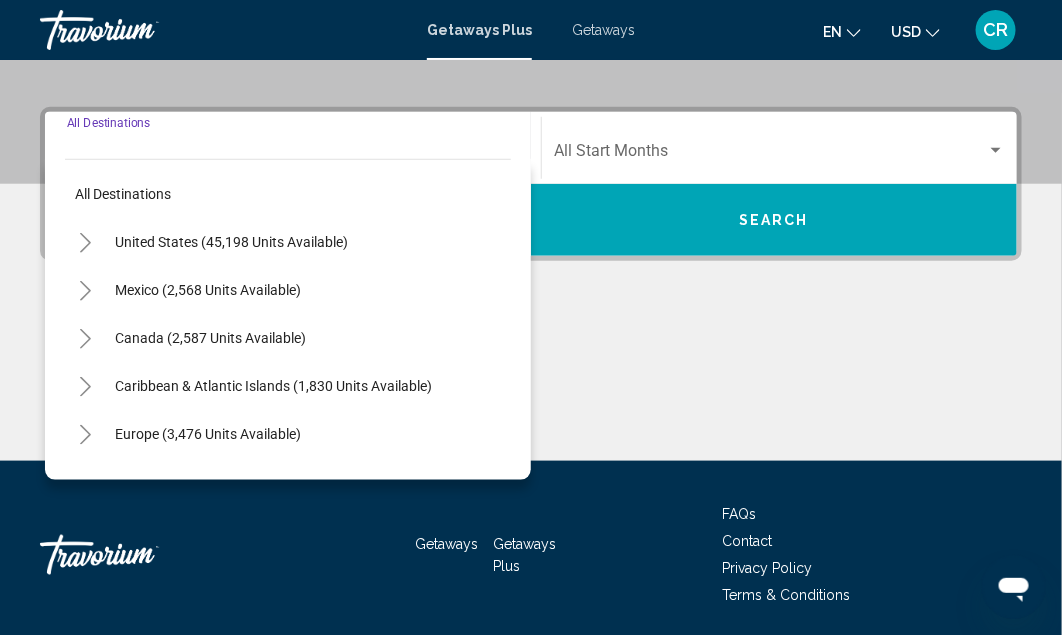 scroll, scrollTop: 457, scrollLeft: 0, axis: vertical 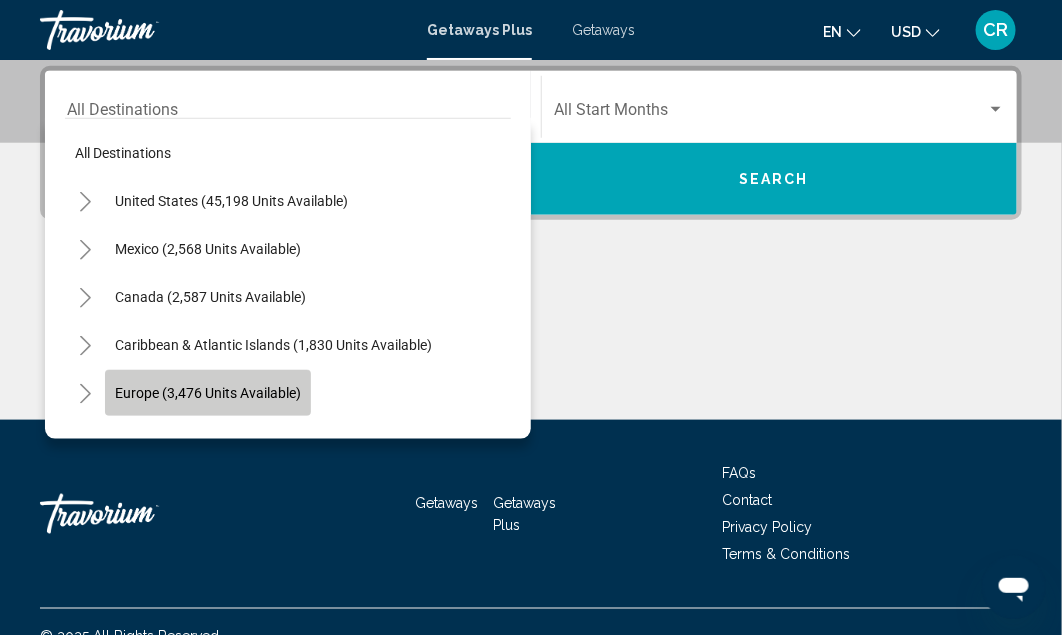 click on "Europe (3,476 units available)" 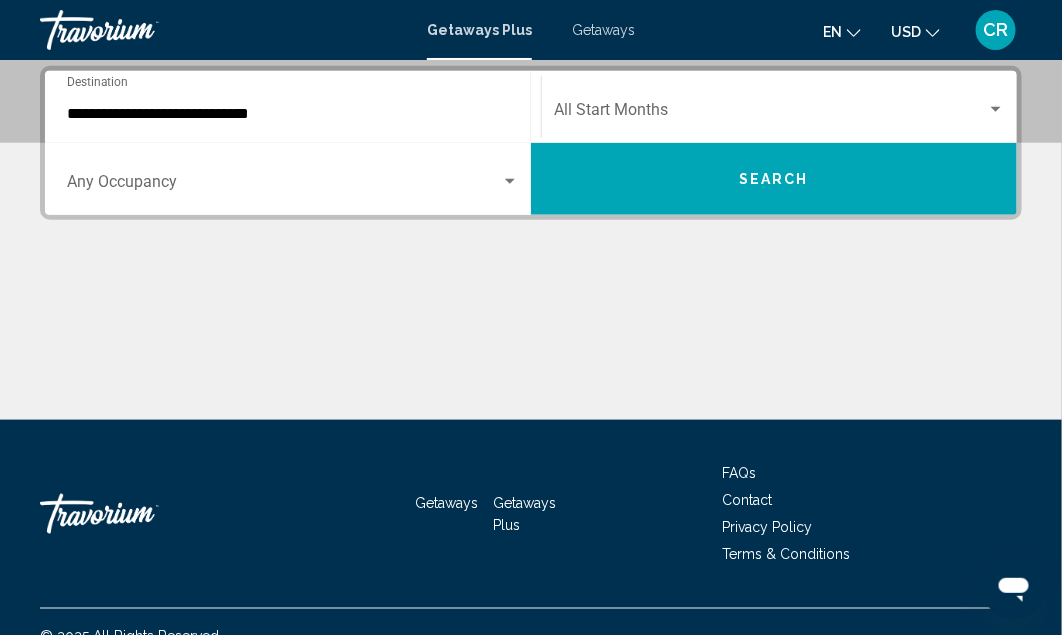 click on "Start Month All Start Months" 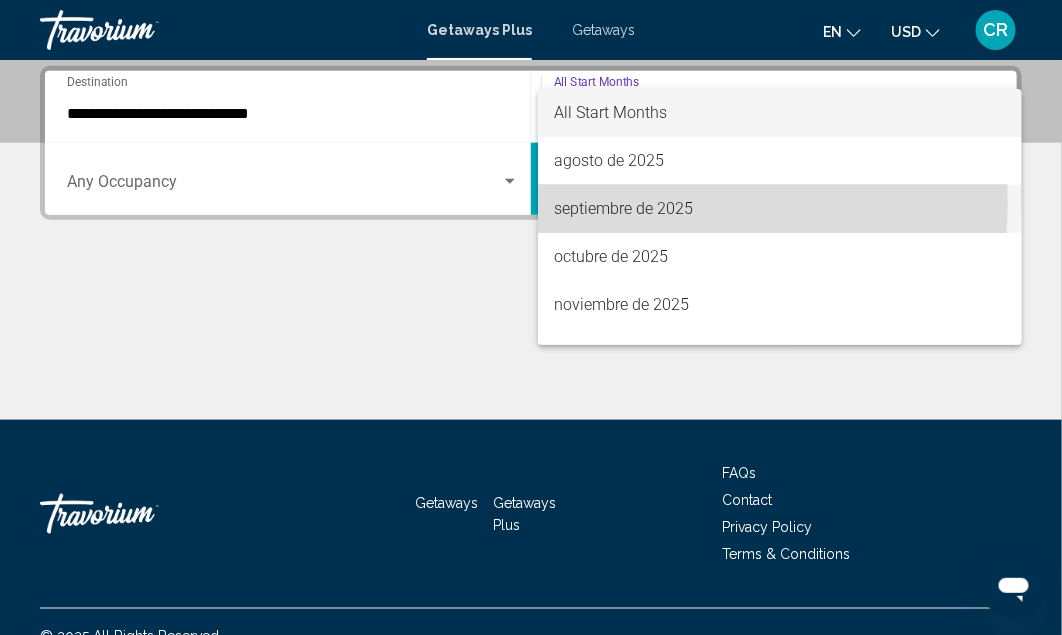 click on "septiembre de 2025" at bounding box center (780, 209) 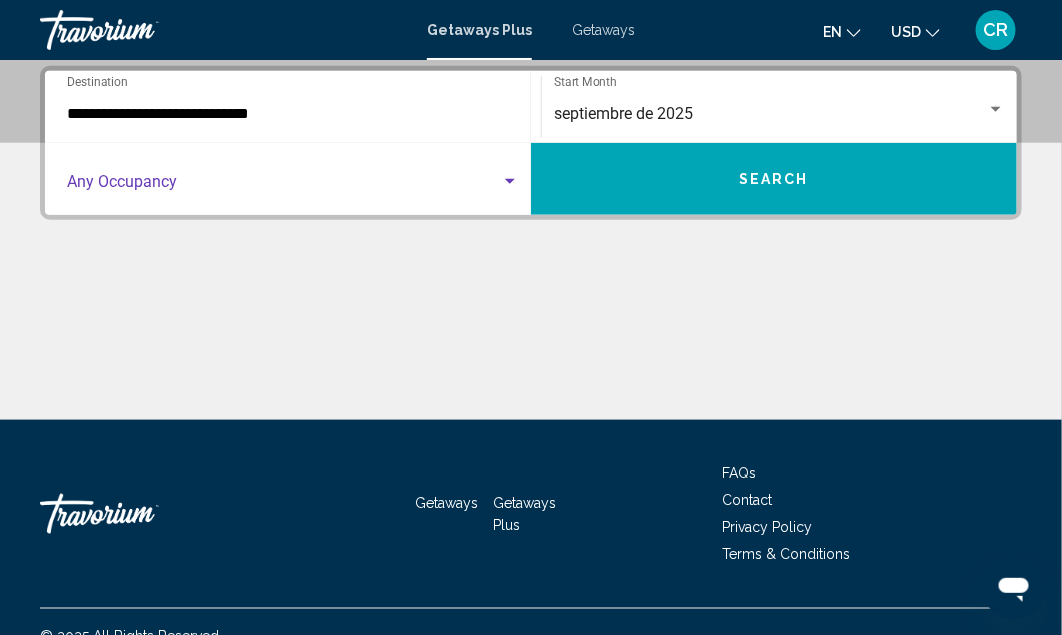 click at bounding box center [510, 182] 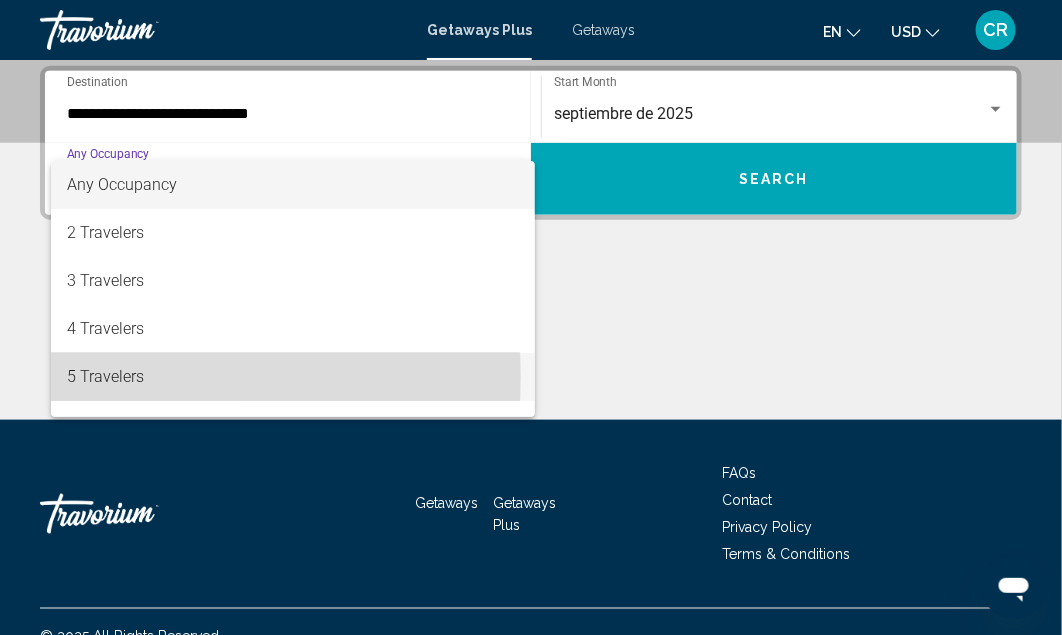 click on "5 Travelers" at bounding box center (293, 377) 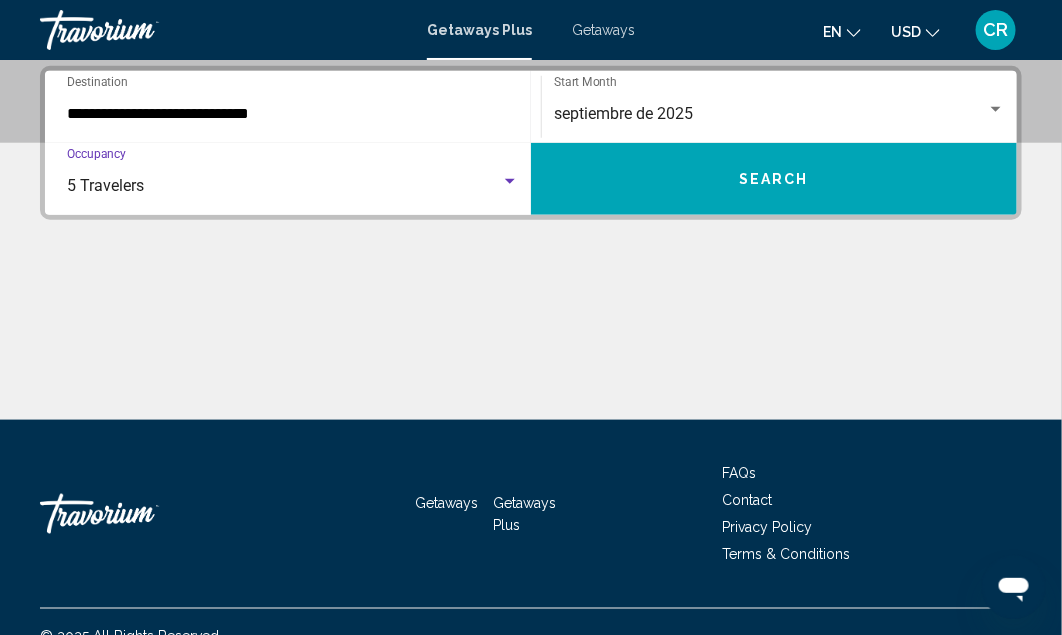 click on "Search" at bounding box center [774, 180] 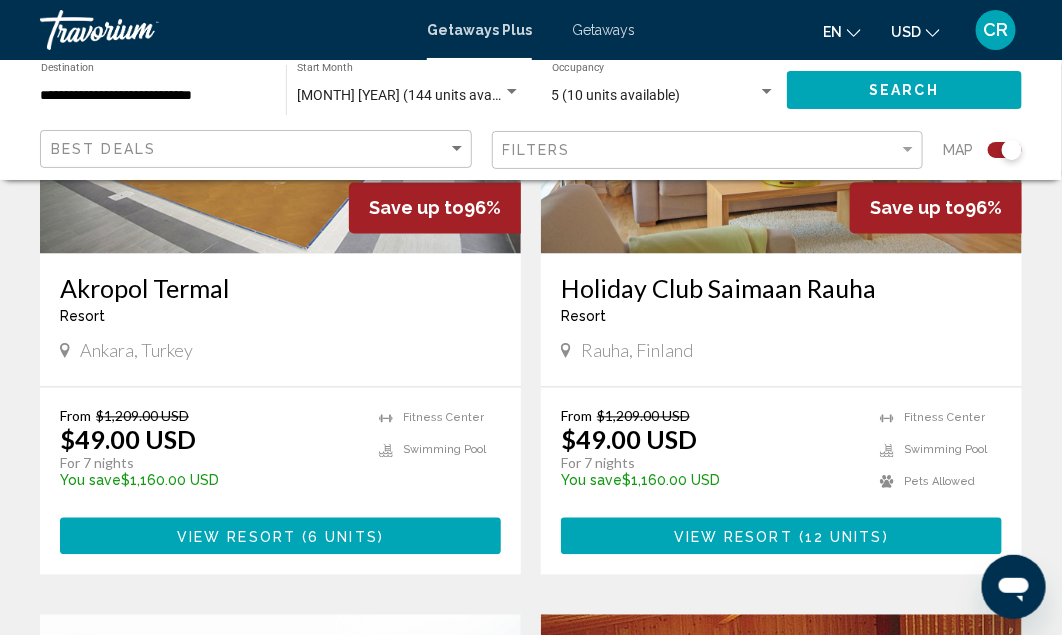 scroll, scrollTop: 3001, scrollLeft: 0, axis: vertical 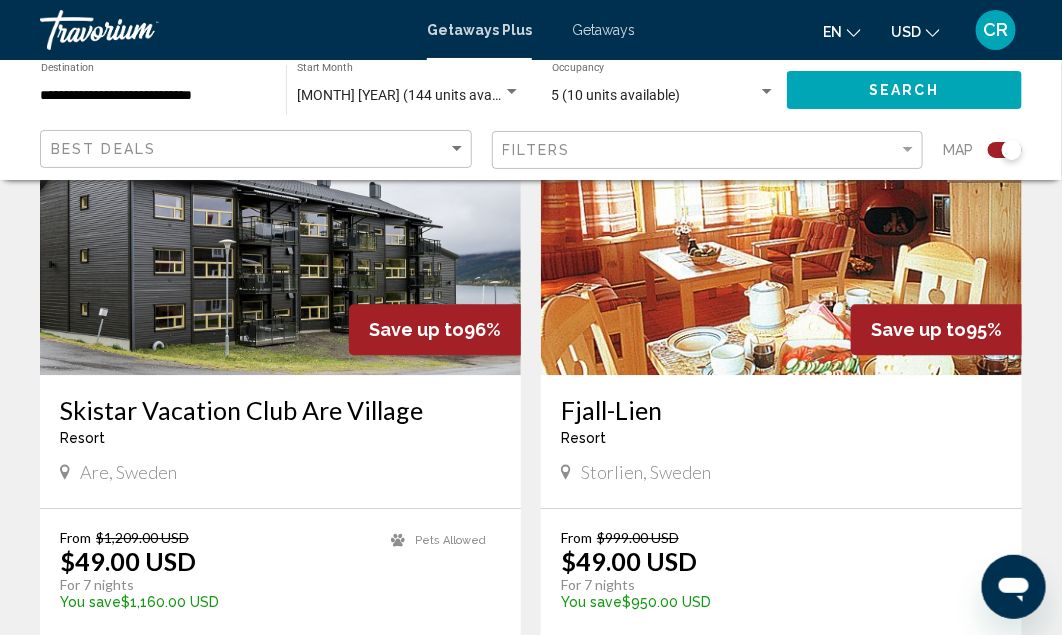 click on "Storlien, Sweden" at bounding box center (781, 472) 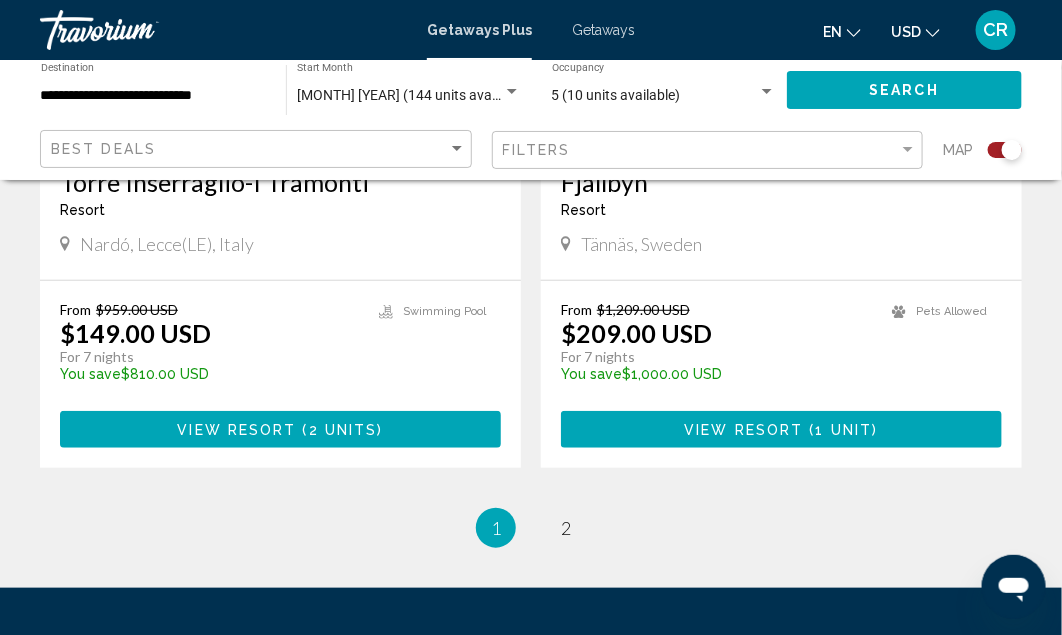 scroll, scrollTop: 4440, scrollLeft: 0, axis: vertical 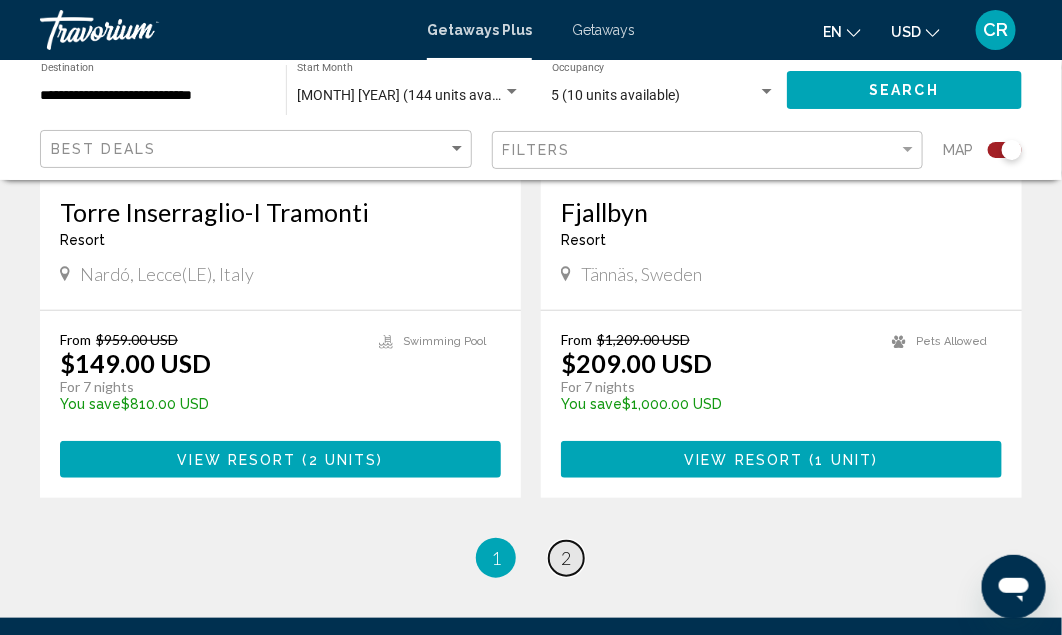 click on "2" at bounding box center (566, 558) 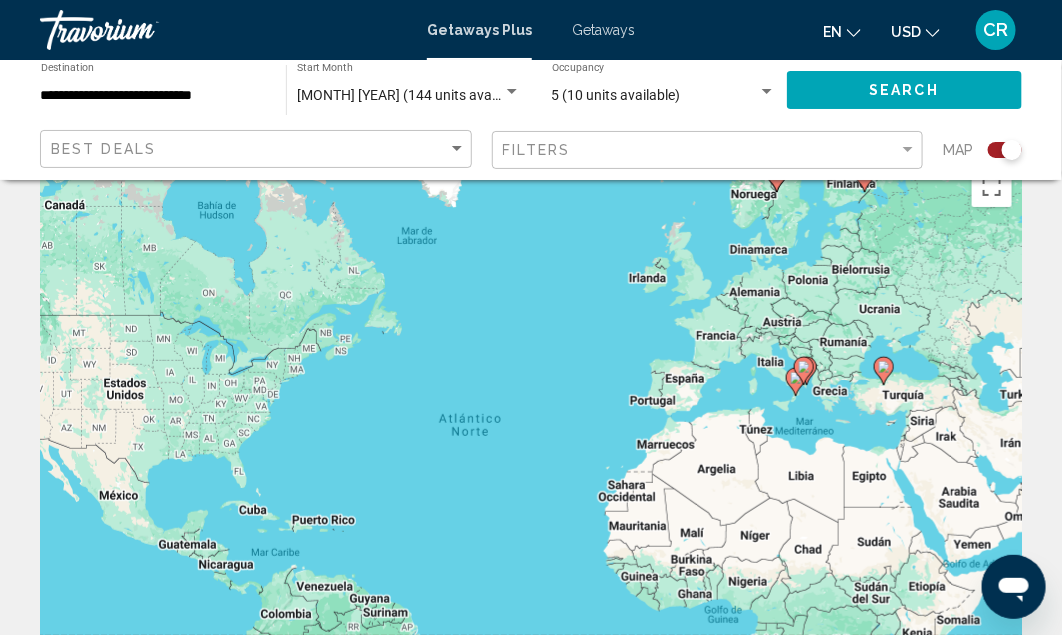 scroll, scrollTop: 0, scrollLeft: 0, axis: both 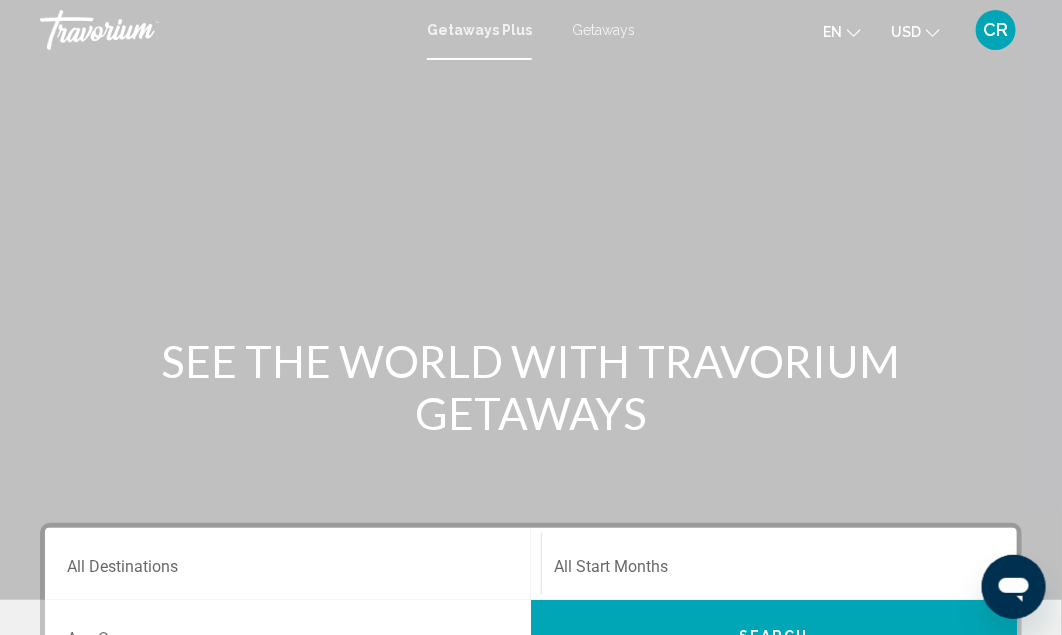 click on "Destination All Destinations" at bounding box center [293, 571] 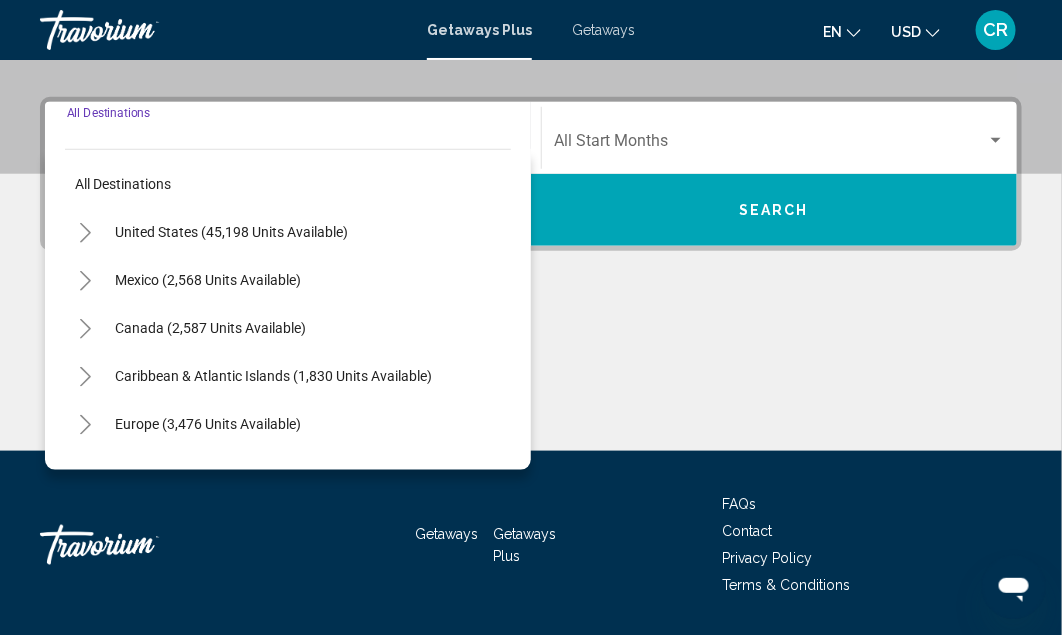 scroll, scrollTop: 457, scrollLeft: 0, axis: vertical 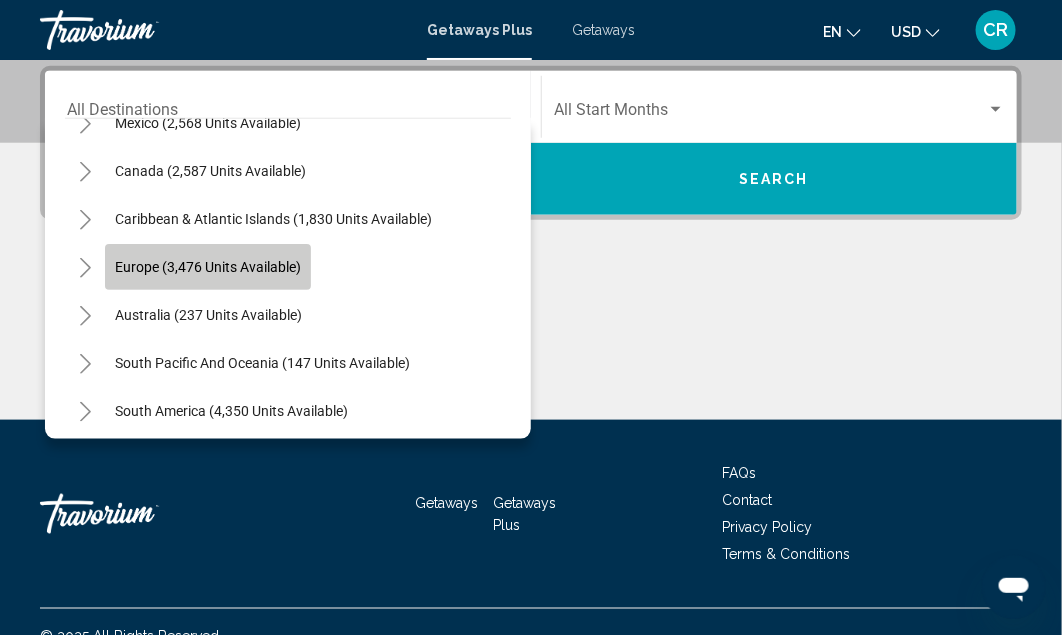 click on "Europe (3,476 units available)" 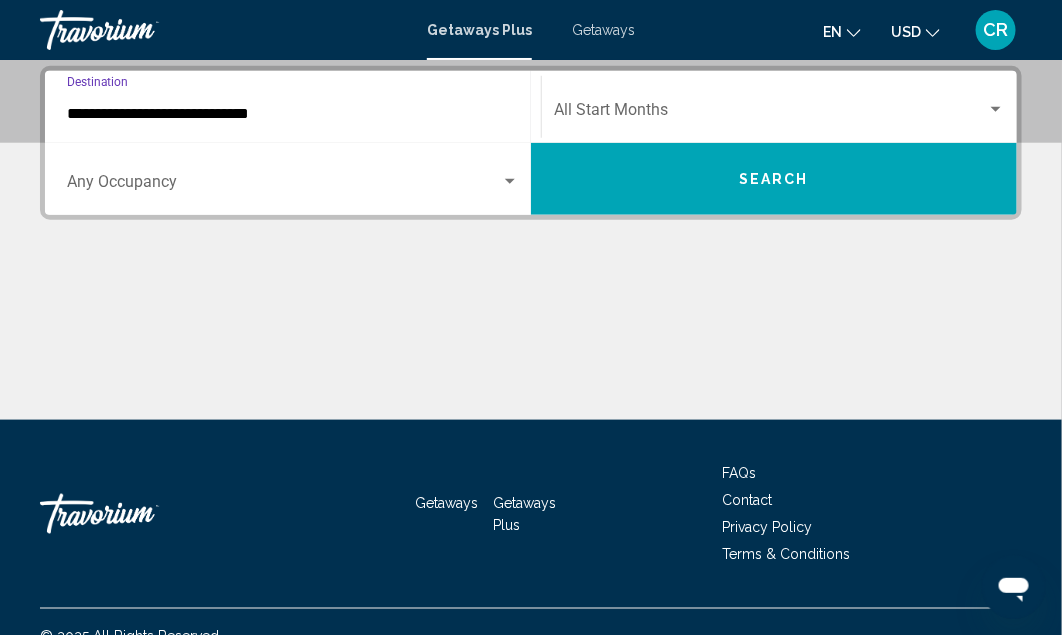 click at bounding box center [996, 110] 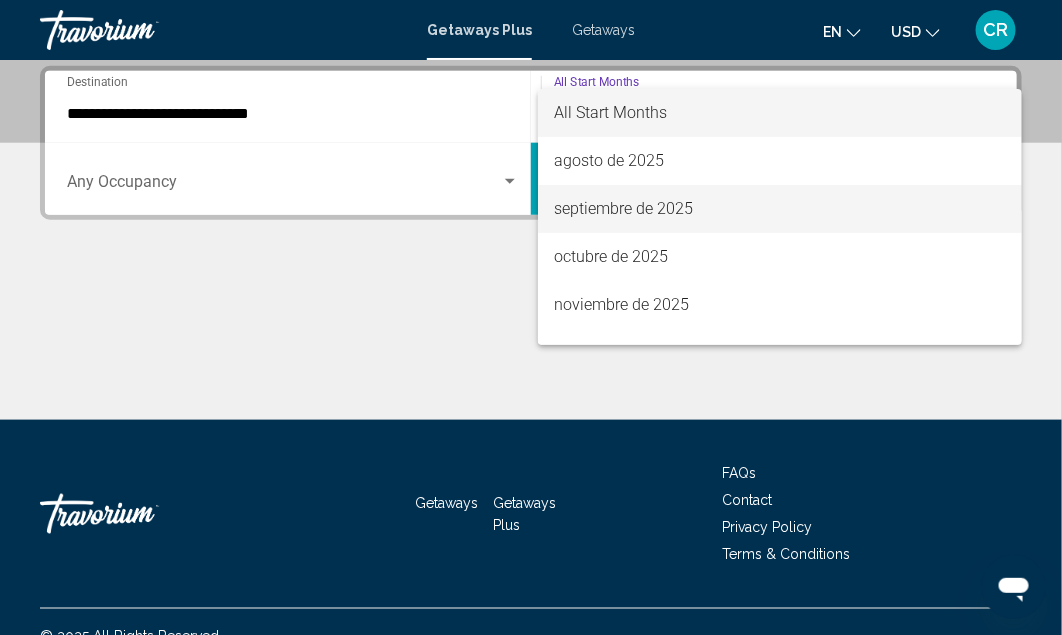 click on "septiembre de 2025" at bounding box center [780, 209] 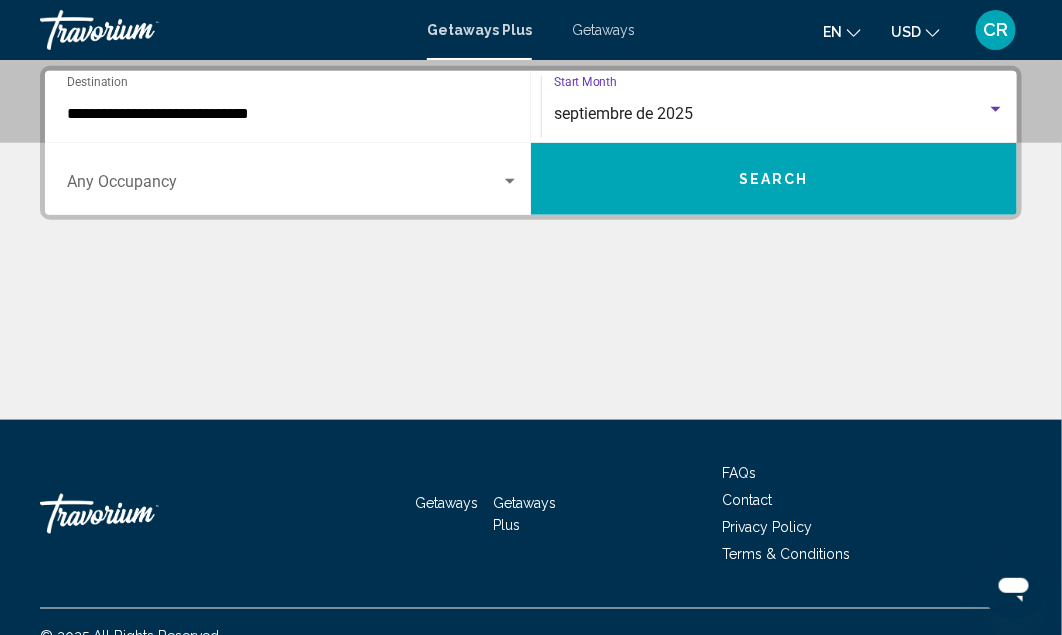 click at bounding box center [510, 182] 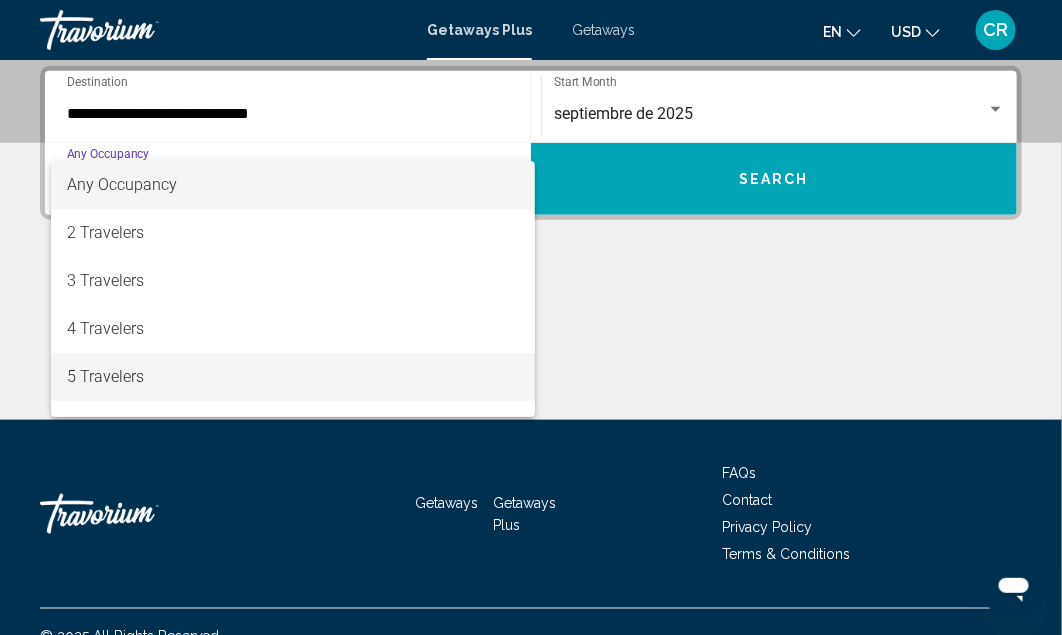 click on "5 Travelers" at bounding box center [293, 377] 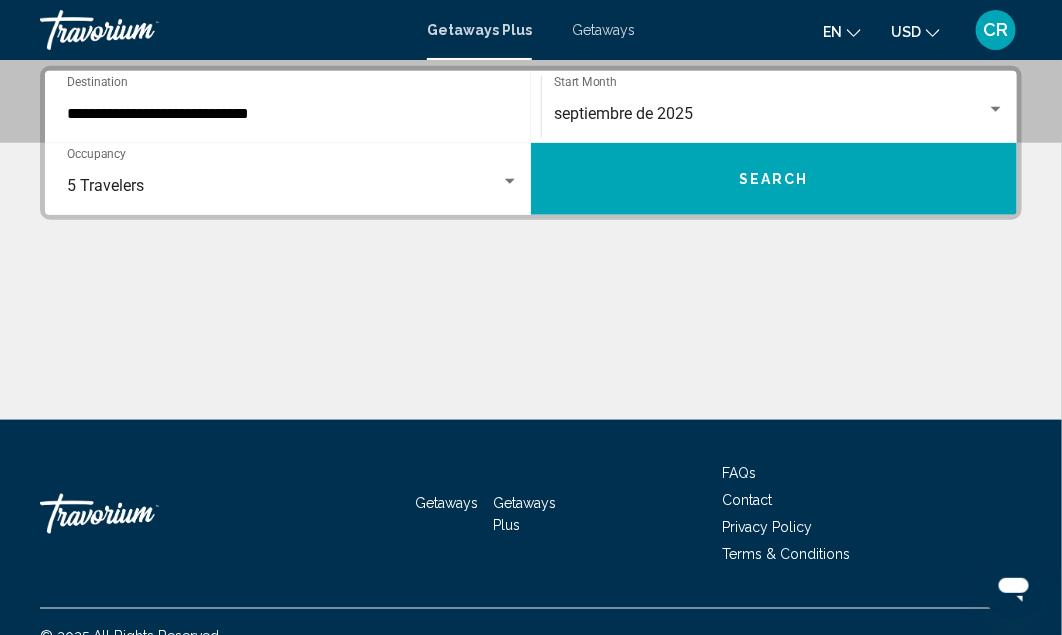 click on "**********" at bounding box center (293, 107) 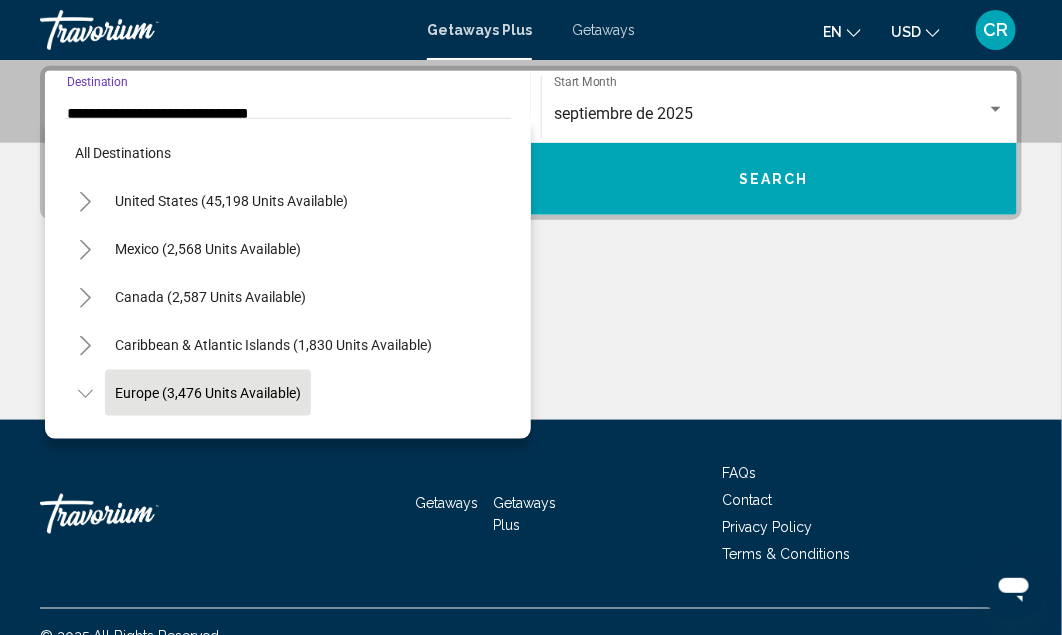 scroll, scrollTop: 412, scrollLeft: 0, axis: vertical 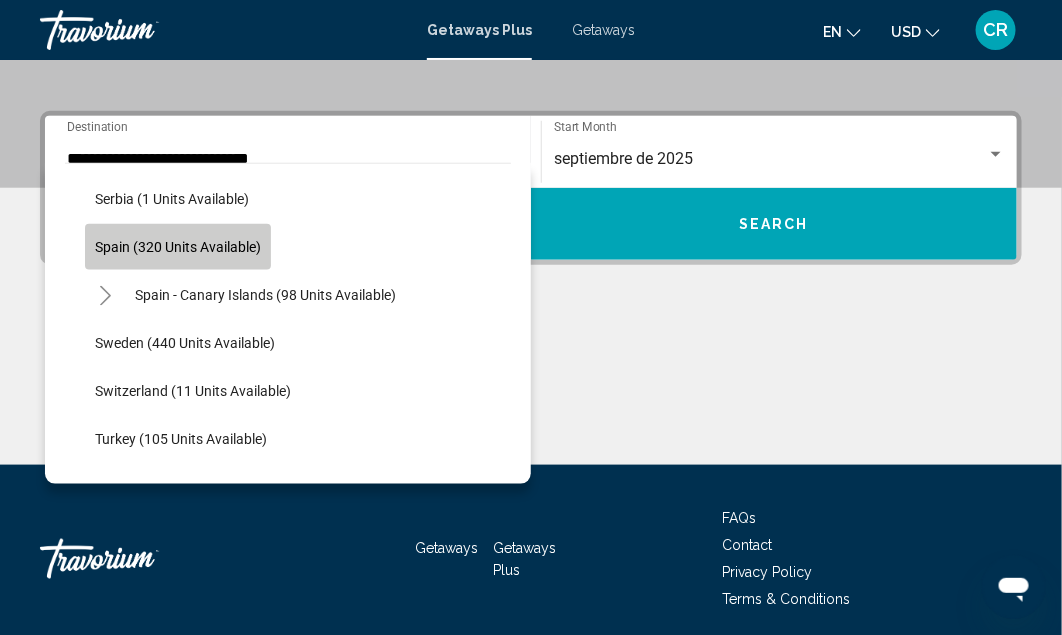 click on "Spain (320 units available)" 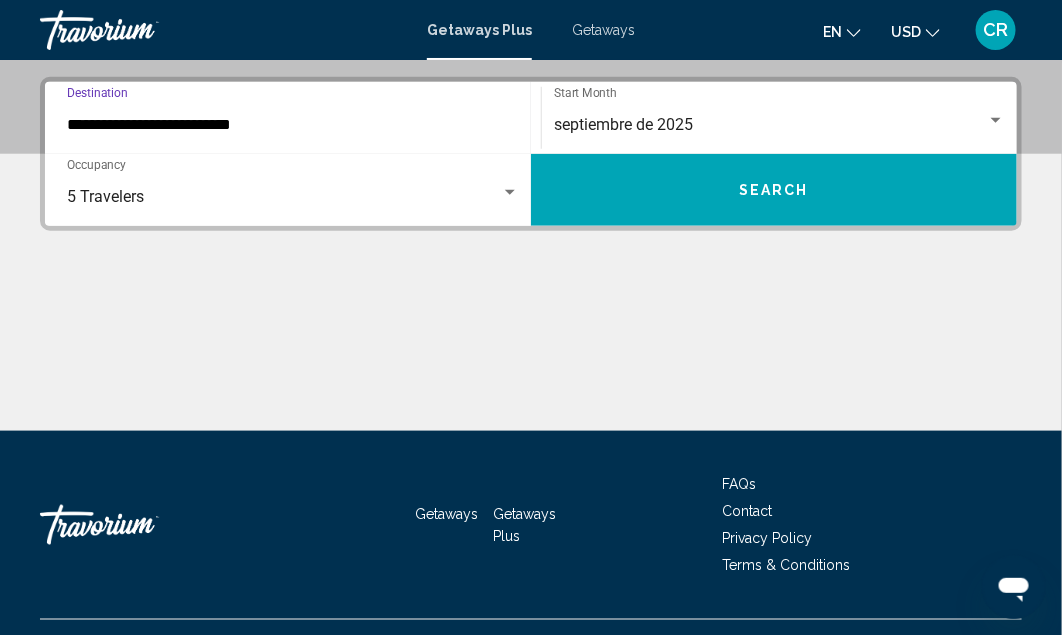 scroll, scrollTop: 457, scrollLeft: 0, axis: vertical 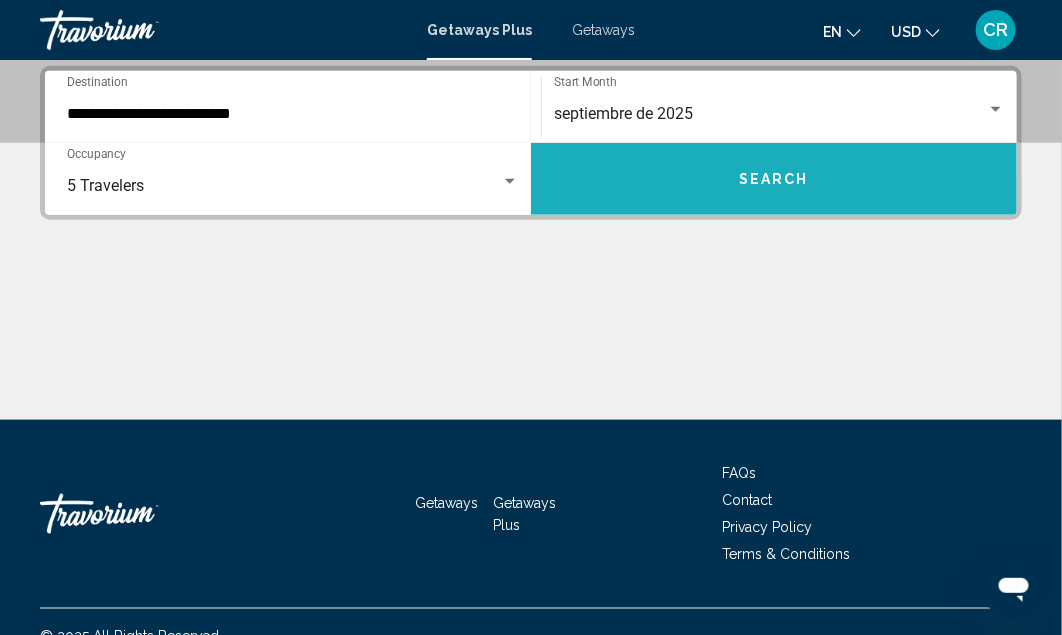 click on "Search" at bounding box center (774, 180) 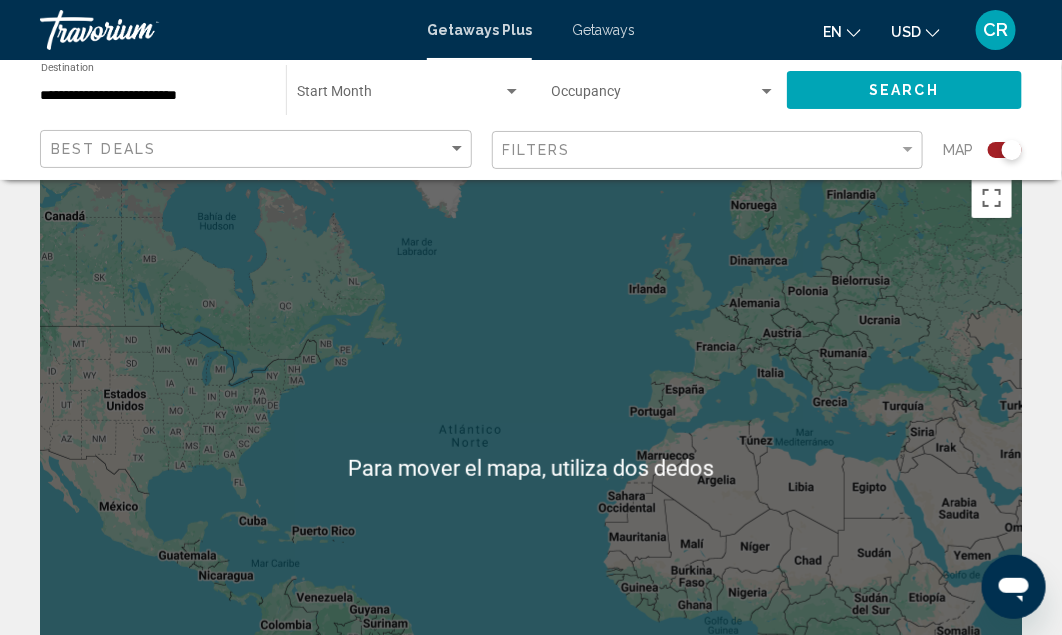 scroll, scrollTop: 0, scrollLeft: 0, axis: both 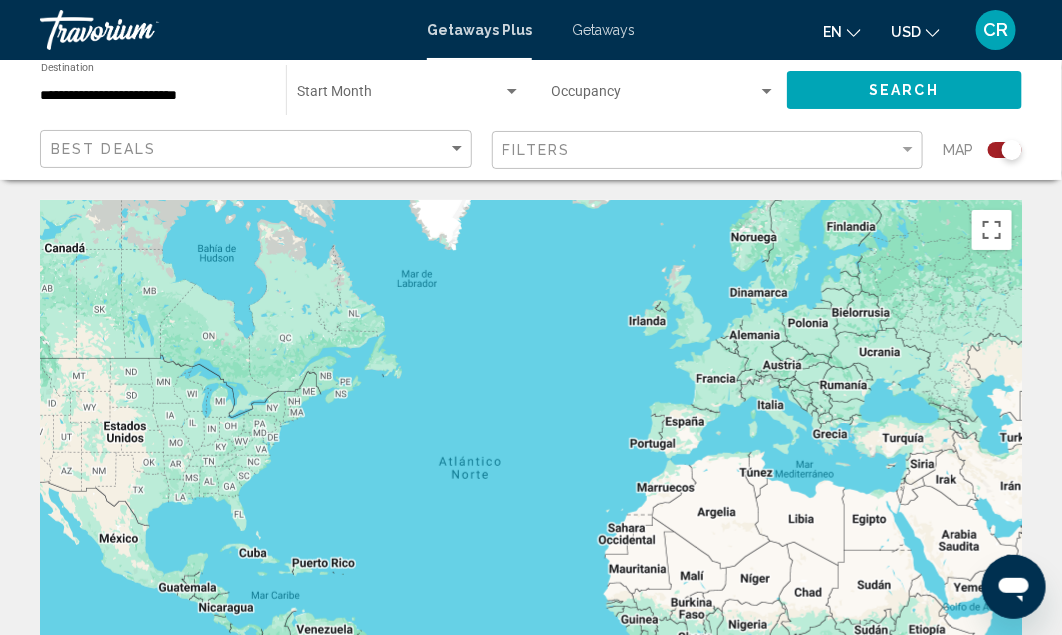 click on "Getaways" at bounding box center (603, 30) 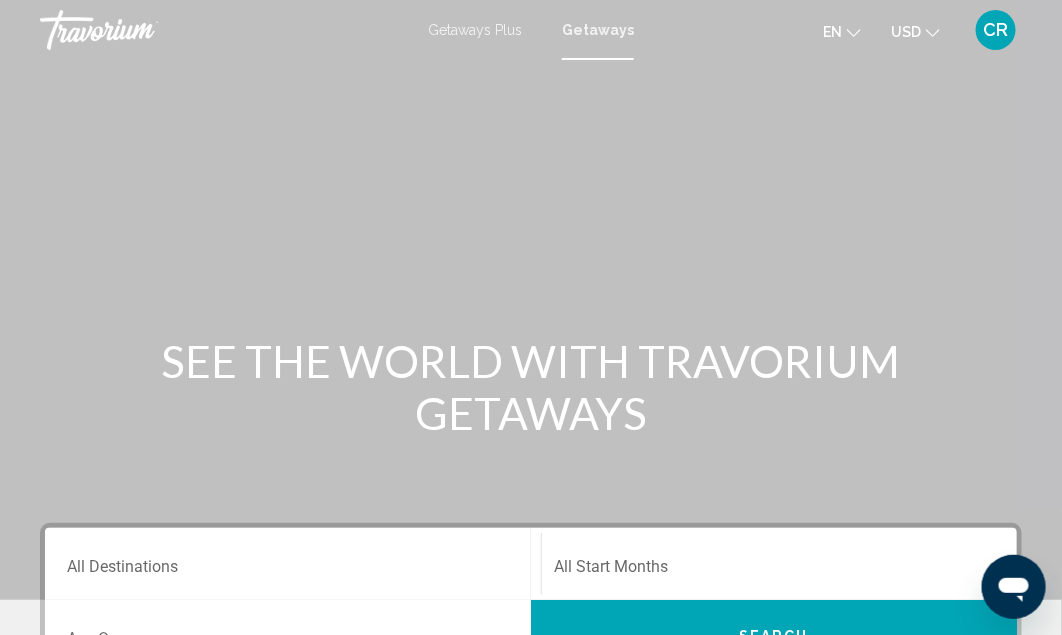 click on "Destination All Destinations" at bounding box center [293, 571] 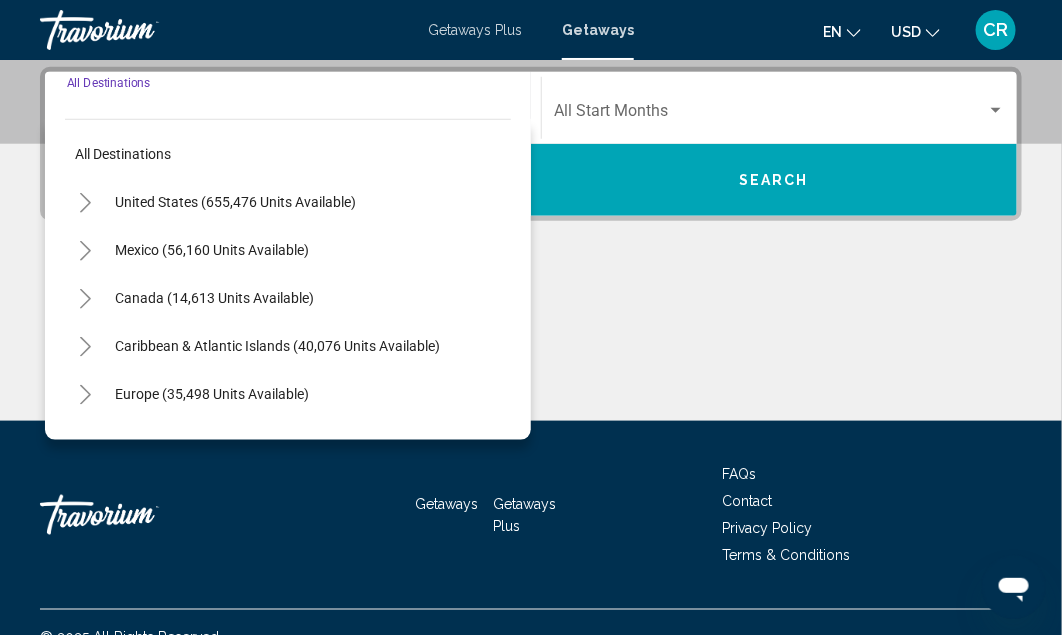 scroll, scrollTop: 457, scrollLeft: 0, axis: vertical 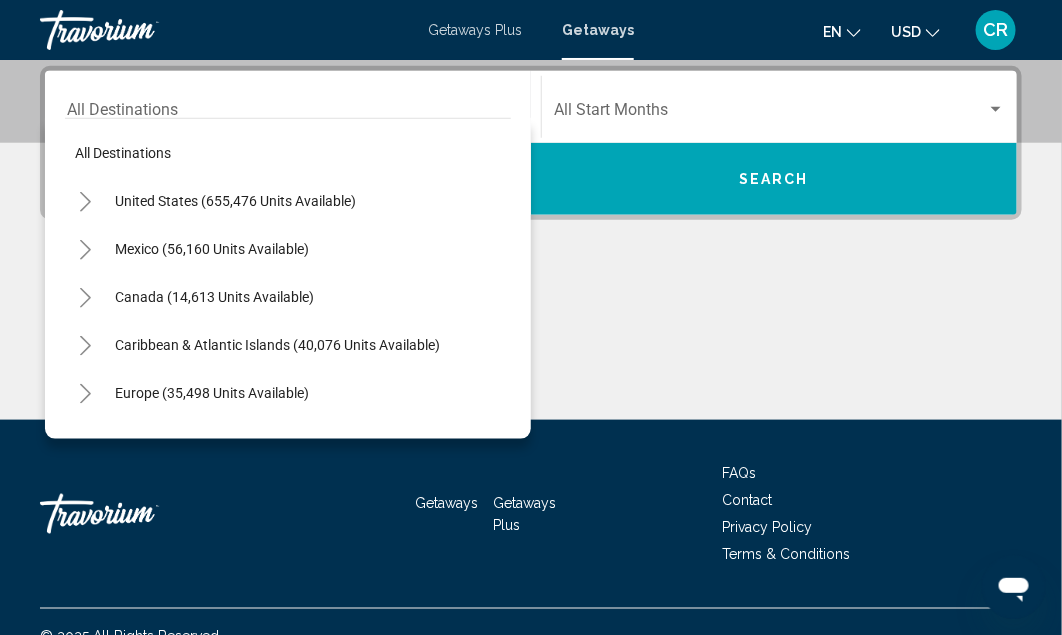 click on "Getaways Getaways Plus FAQs Contact Privacy Policy Terms & Conditions" at bounding box center [531, 514] 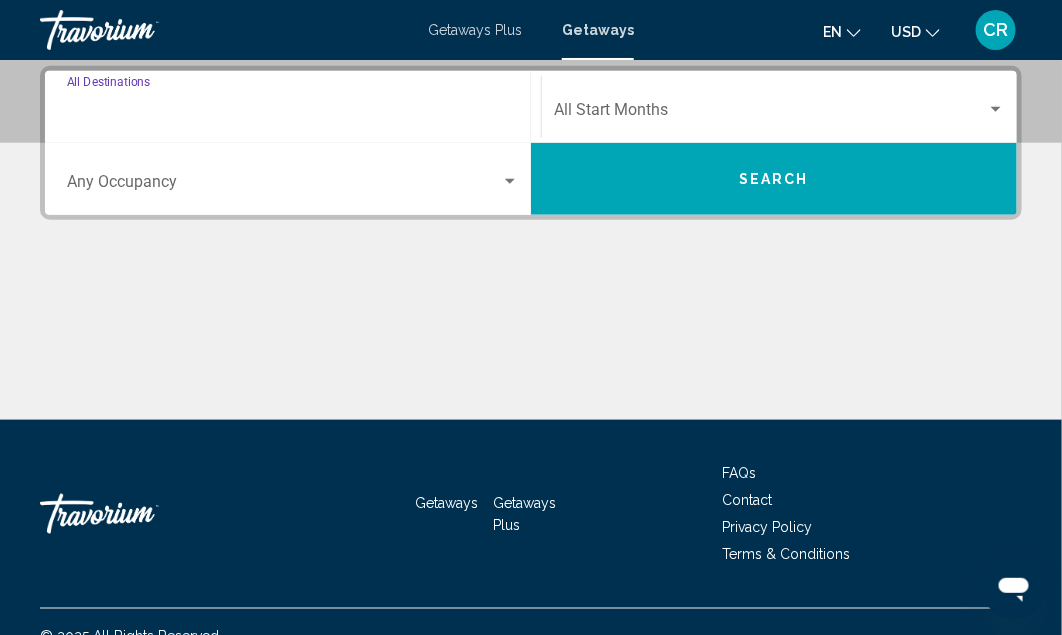 click on "Destination All Destinations" at bounding box center [293, 114] 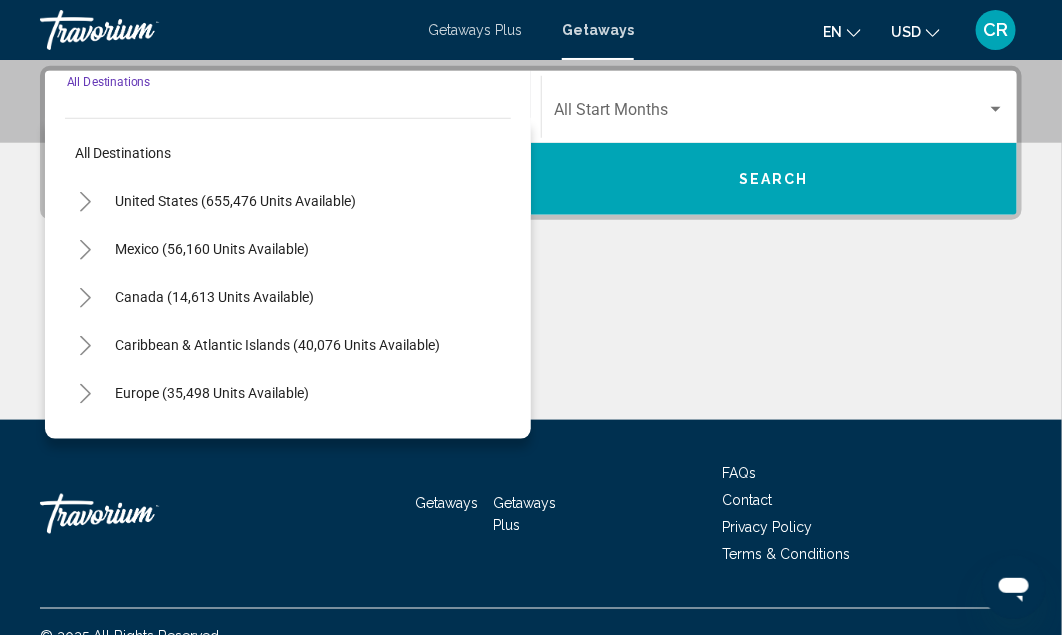 click 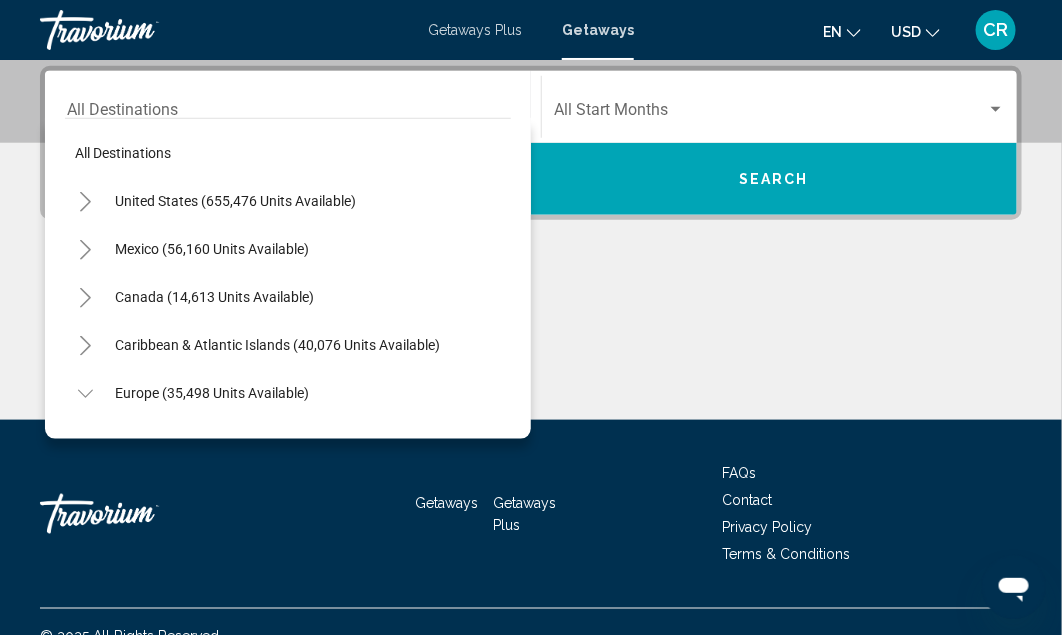 scroll, scrollTop: 485, scrollLeft: 0, axis: vertical 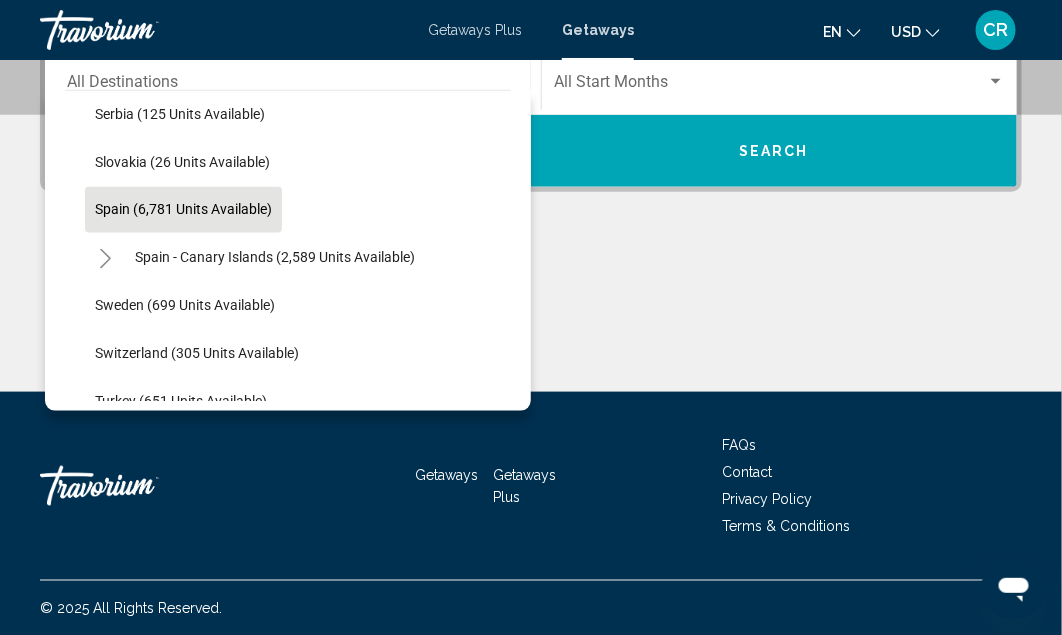 click on "Spain (6,781 units available)" 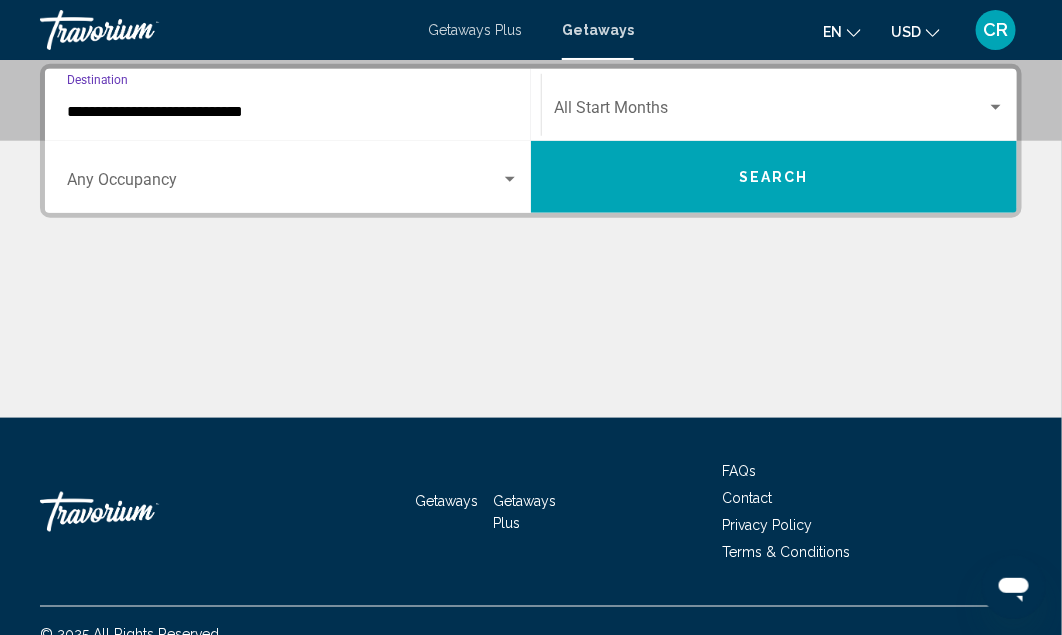 scroll, scrollTop: 457, scrollLeft: 0, axis: vertical 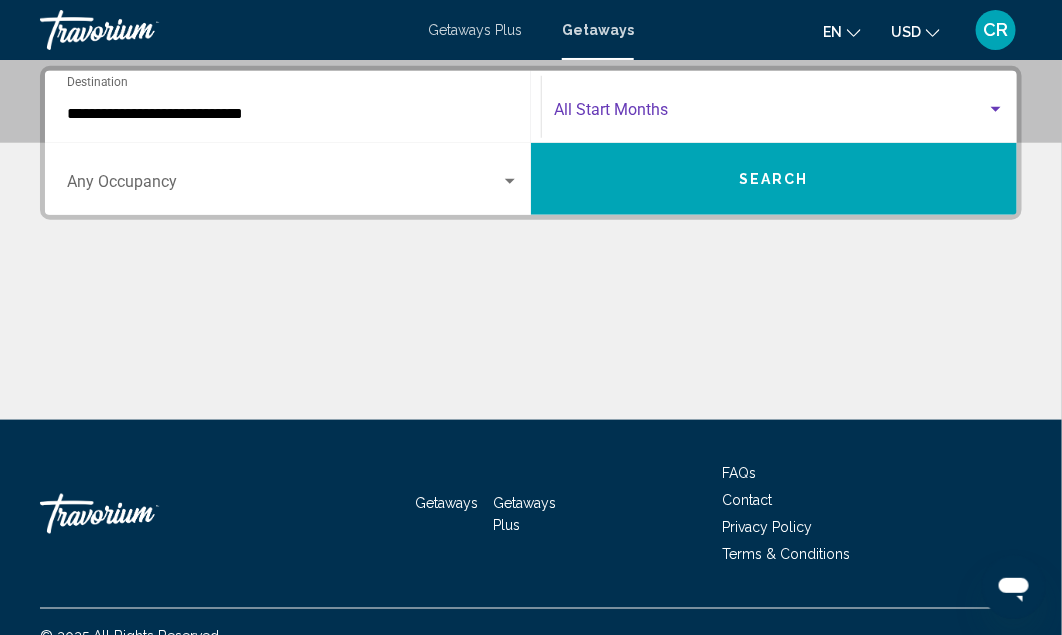 click at bounding box center (996, 110) 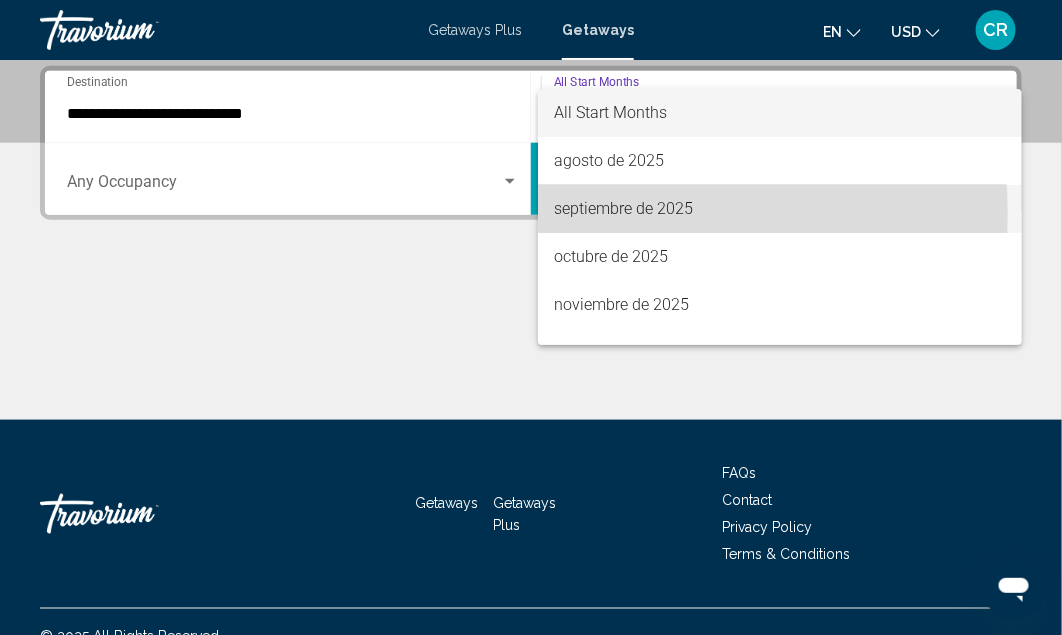 click on "septiembre de 2025" at bounding box center [780, 209] 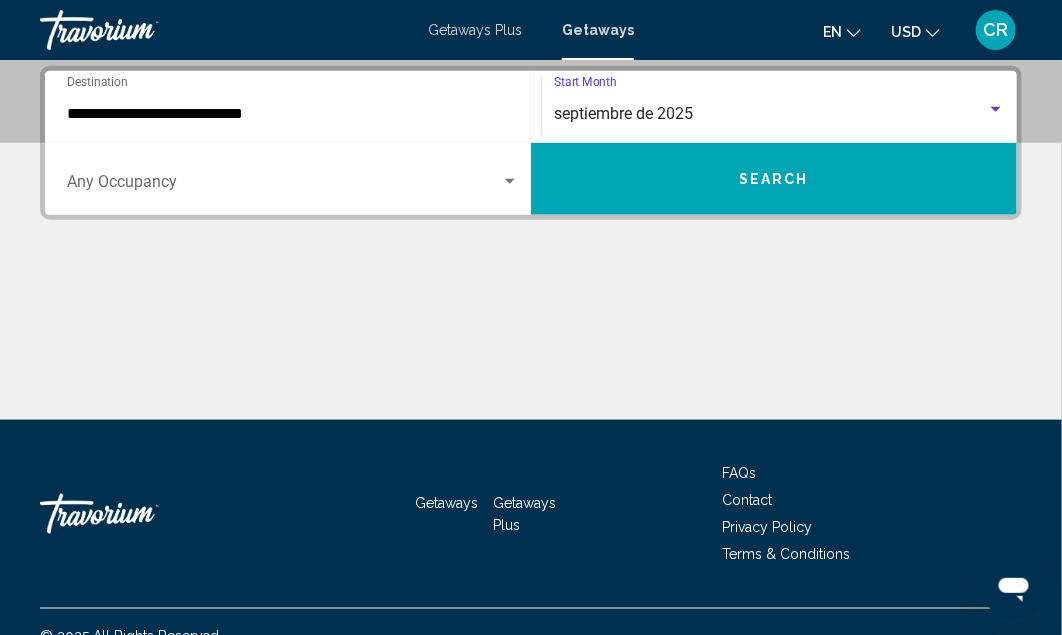 click at bounding box center [510, 181] 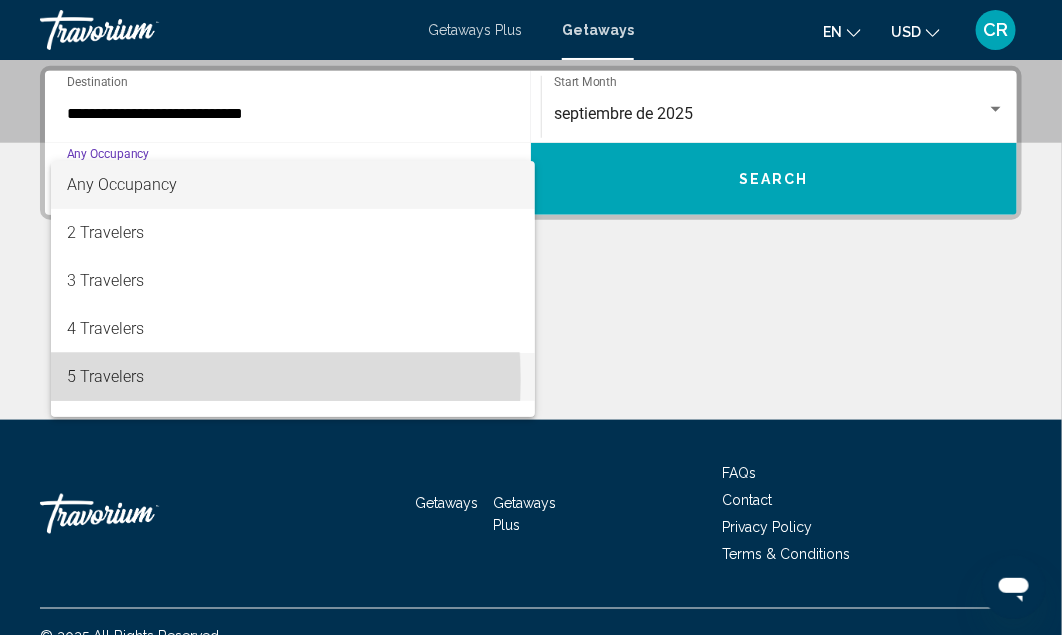 click on "5 Travelers" at bounding box center [293, 377] 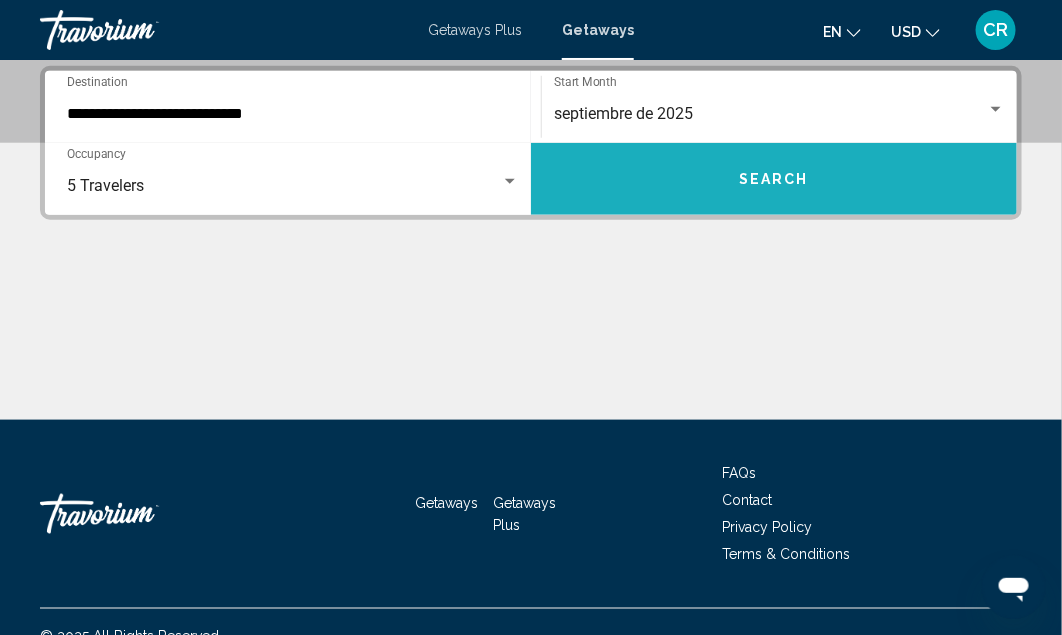 click on "Search" at bounding box center [774, 179] 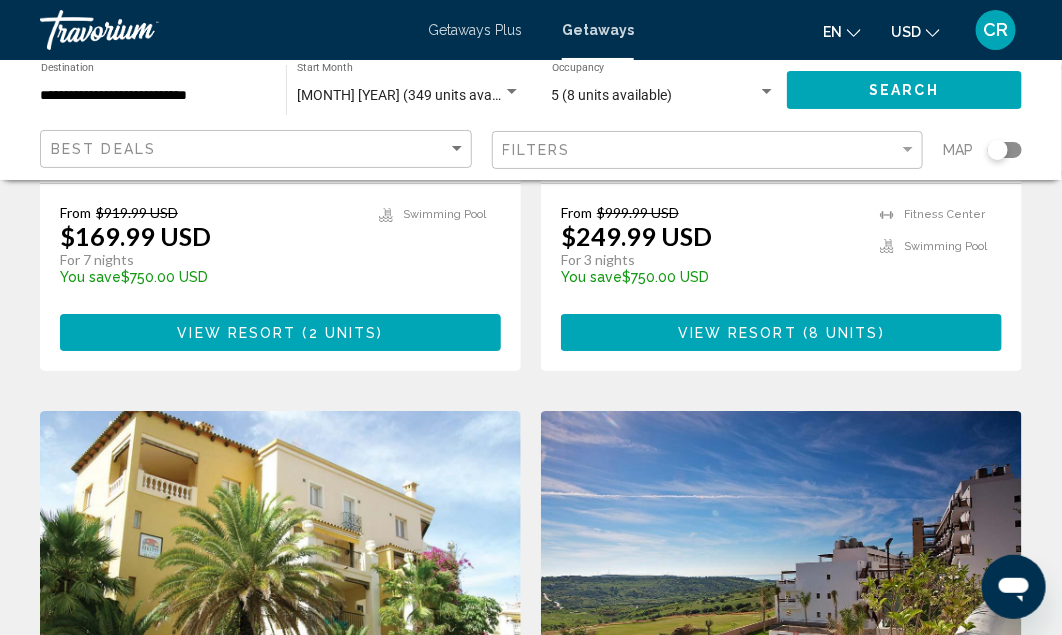 scroll, scrollTop: 1881, scrollLeft: 0, axis: vertical 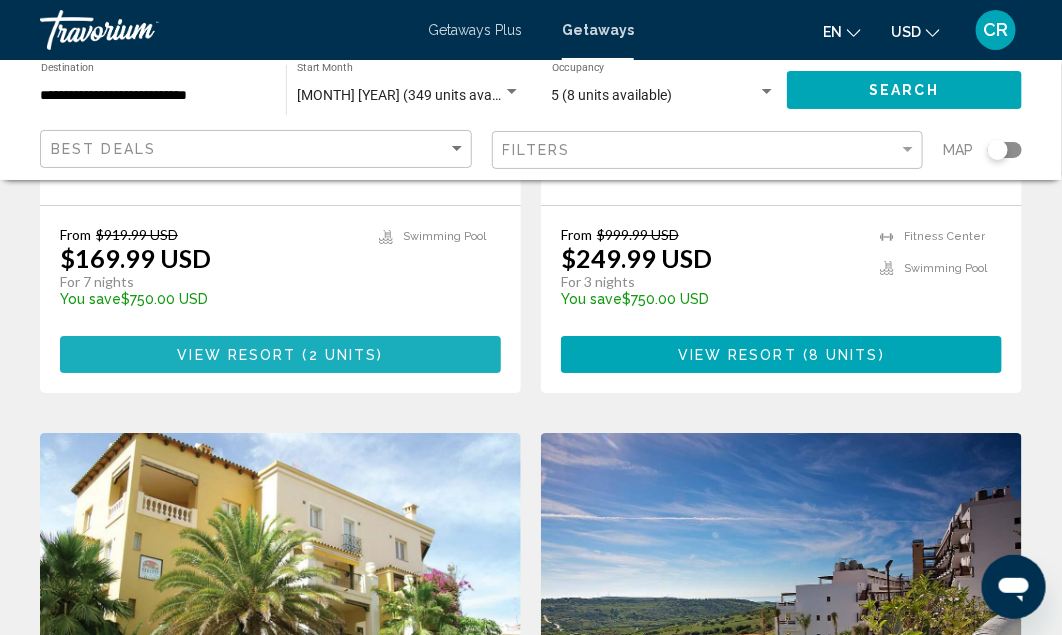 click at bounding box center [300, 355] 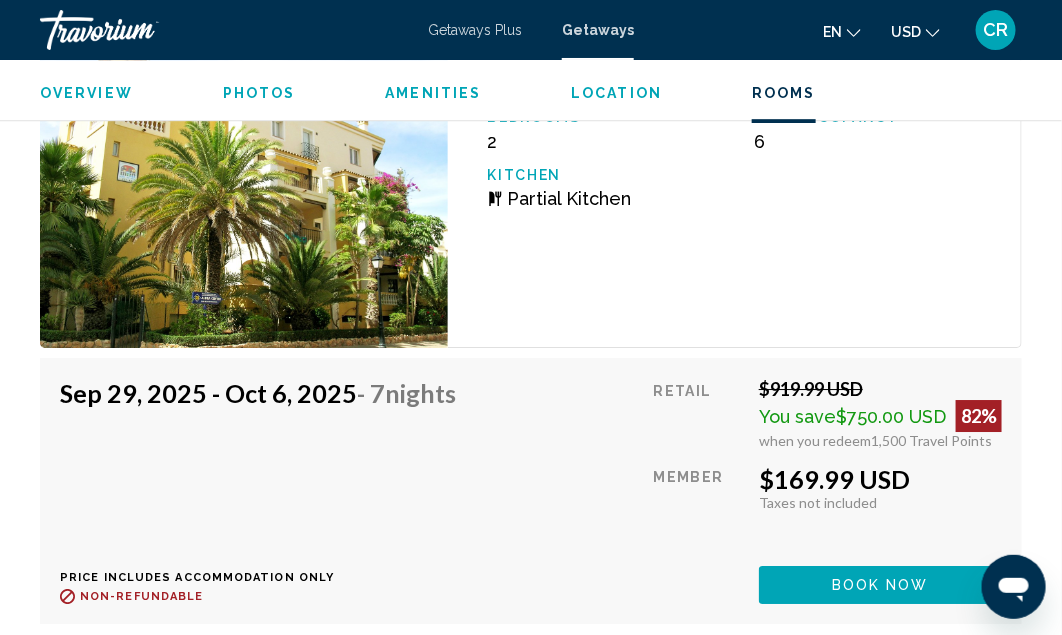 scroll, scrollTop: 3800, scrollLeft: 0, axis: vertical 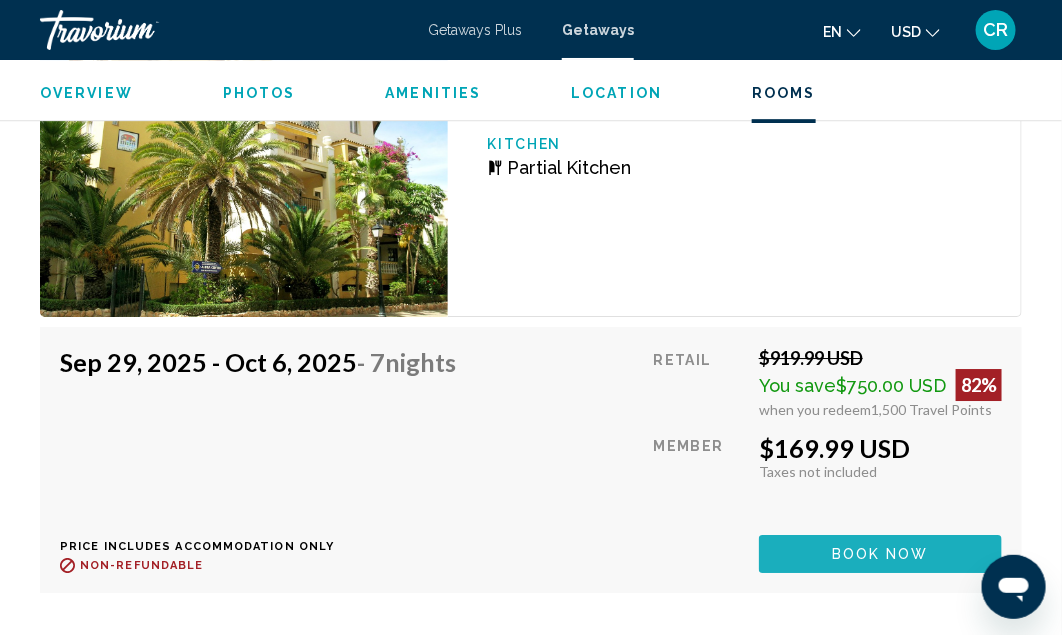 click on "Book now" at bounding box center [880, 555] 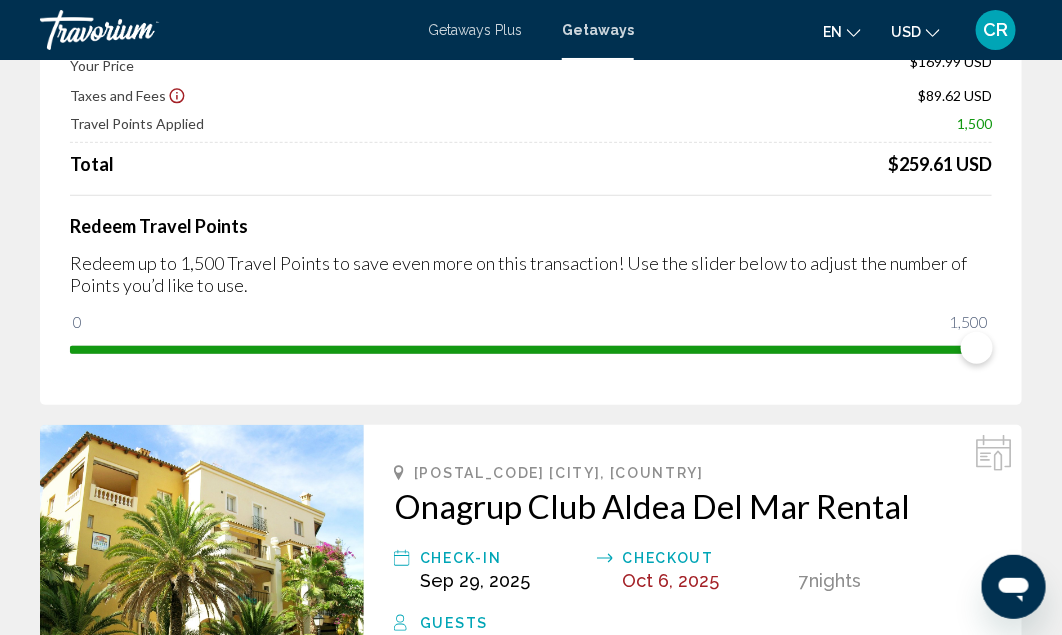 scroll, scrollTop: 0, scrollLeft: 0, axis: both 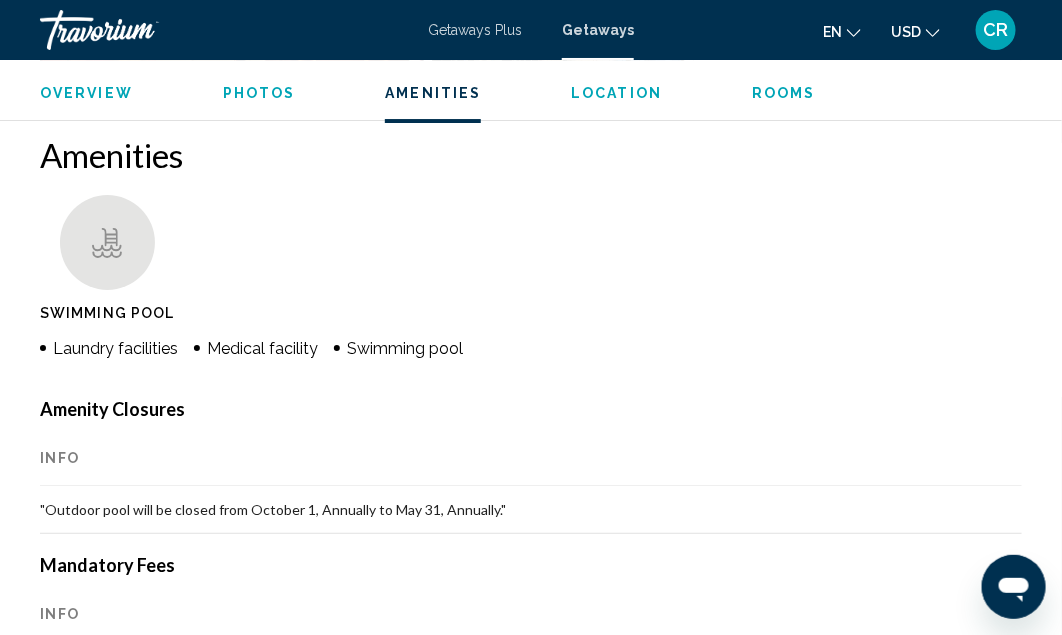 click on "Photos" at bounding box center [259, 93] 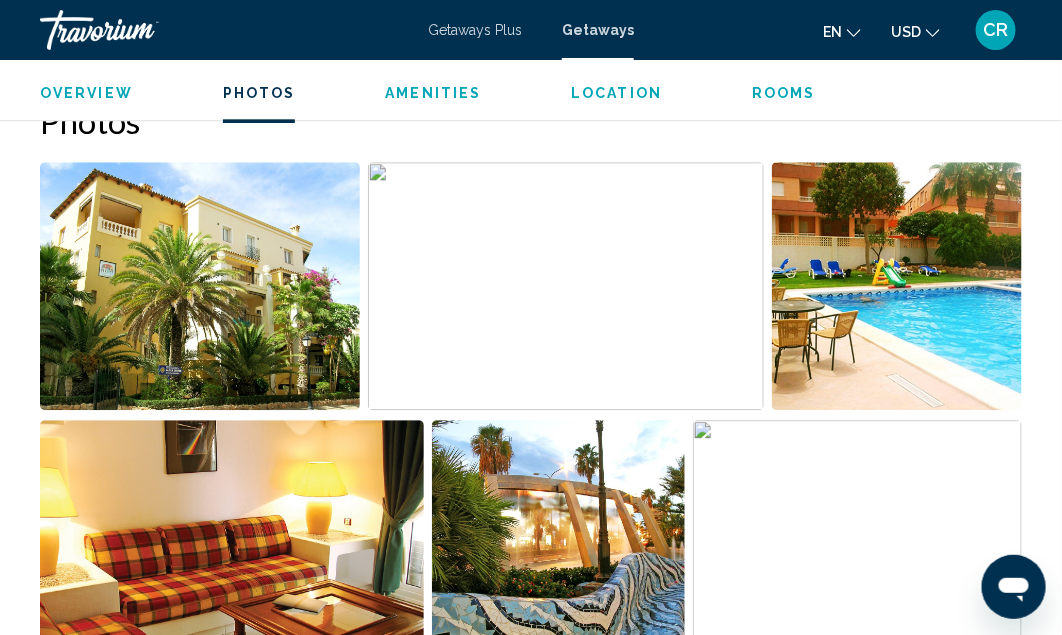scroll, scrollTop: 1273, scrollLeft: 0, axis: vertical 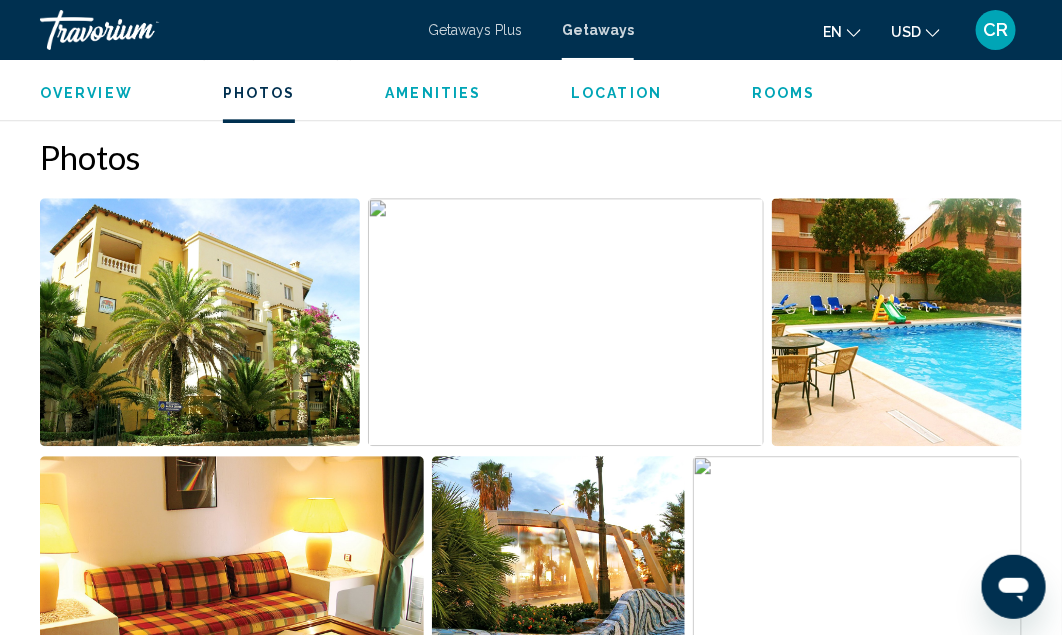 click on "Rooms" at bounding box center [784, 93] 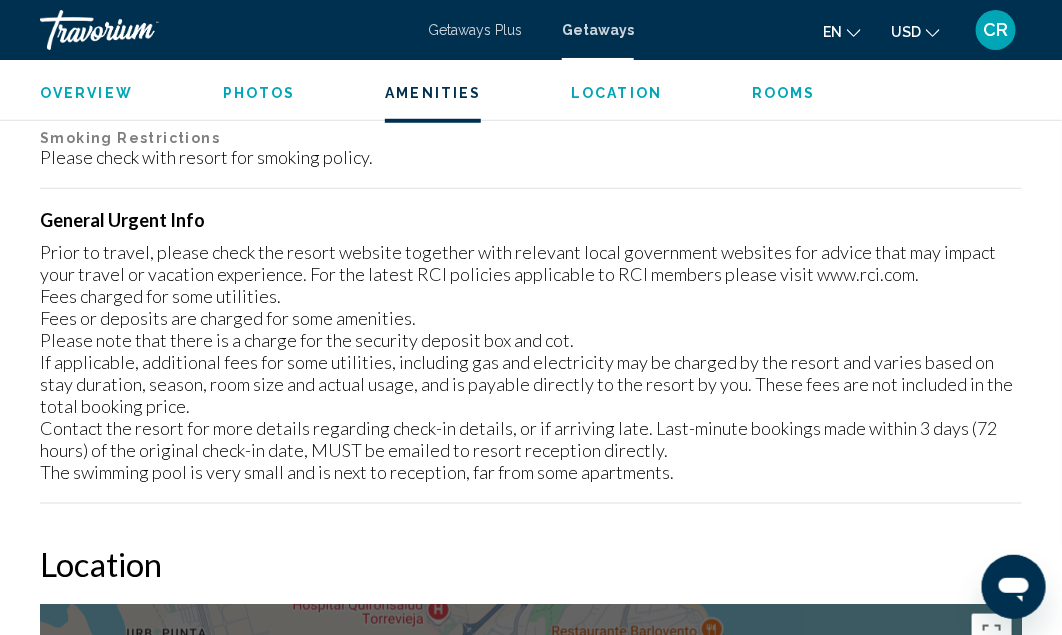scroll, scrollTop: 2501, scrollLeft: 0, axis: vertical 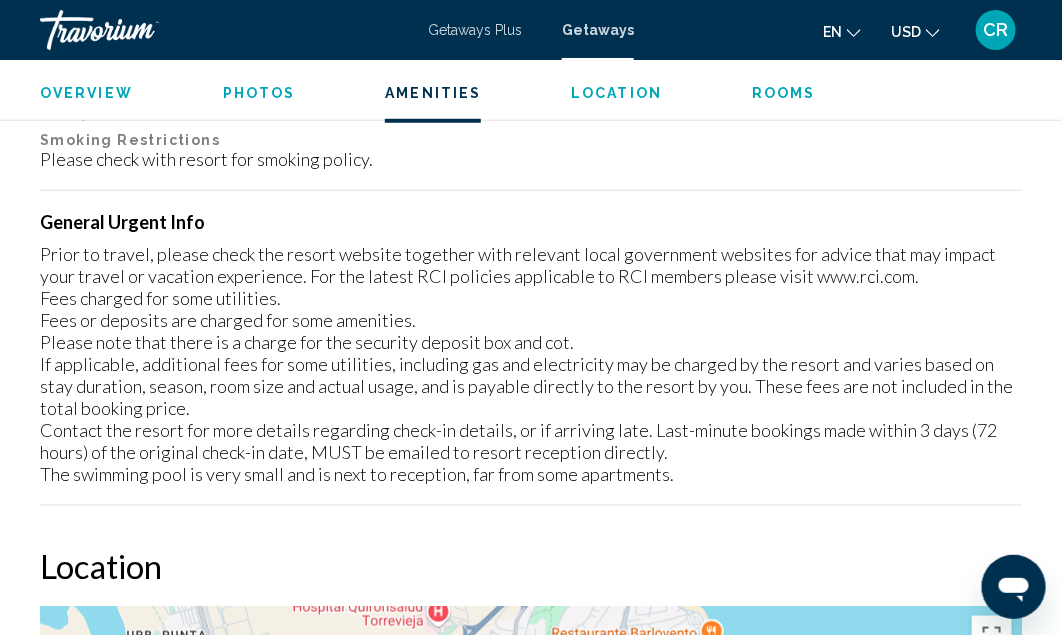 click on "Location" at bounding box center [616, 93] 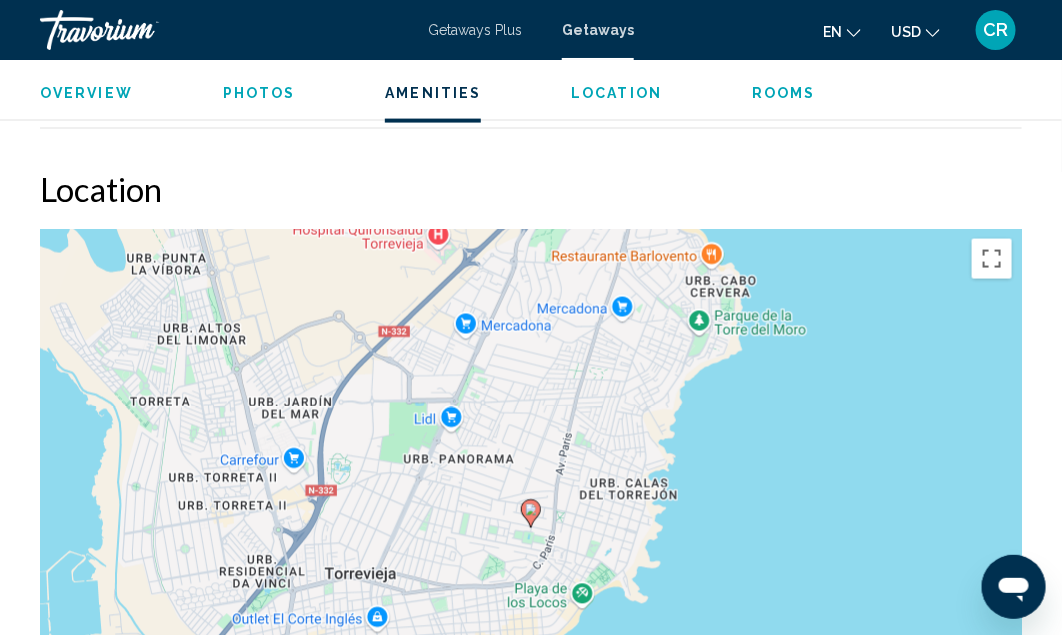 scroll, scrollTop: 2910, scrollLeft: 0, axis: vertical 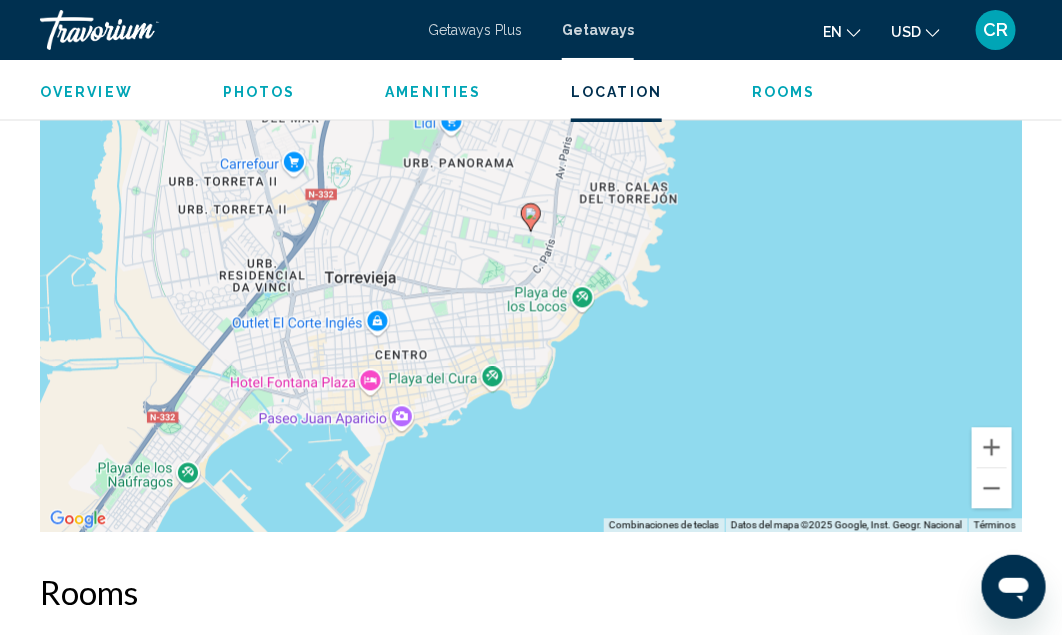 click on "Para activar la función de arrastre con el teclado, pulsa Alt + Intro. Cuando hayas habilitado esa función, usa las teclas de flecha para mover el marcador. Para completar el arrastre, pulsa Intro. Para cancelar, pulsa Escape." at bounding box center (531, 233) 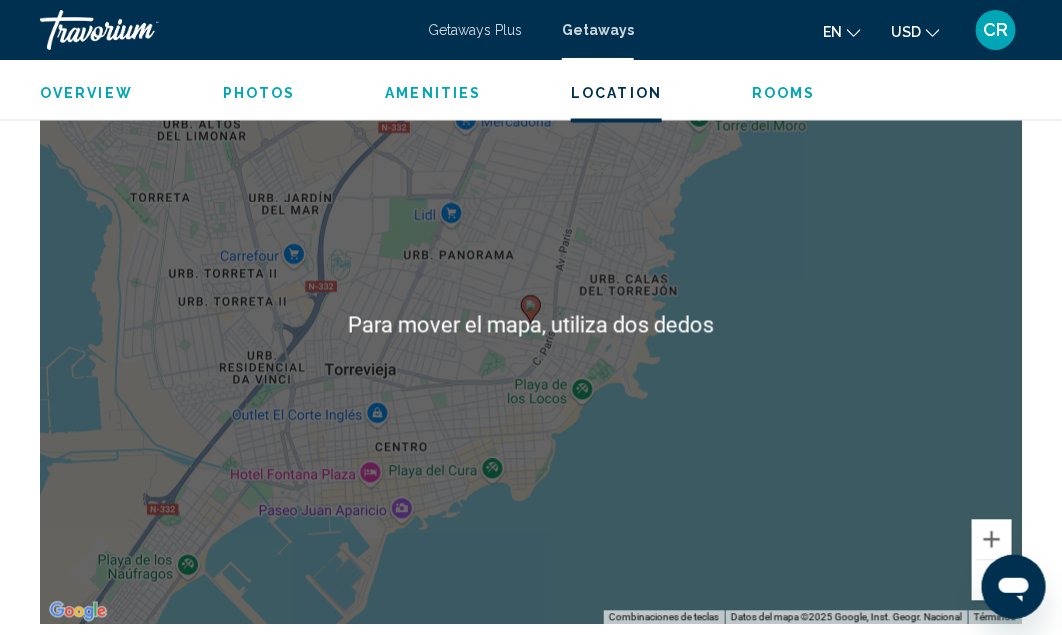 scroll, scrollTop: 3077, scrollLeft: 0, axis: vertical 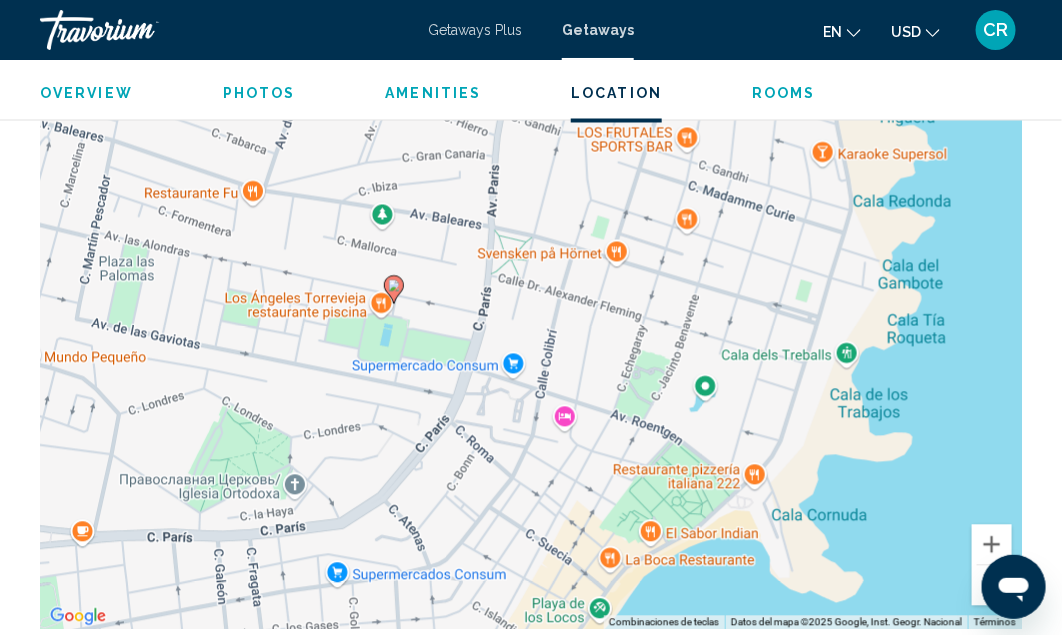 click on "Overview" at bounding box center [86, 93] 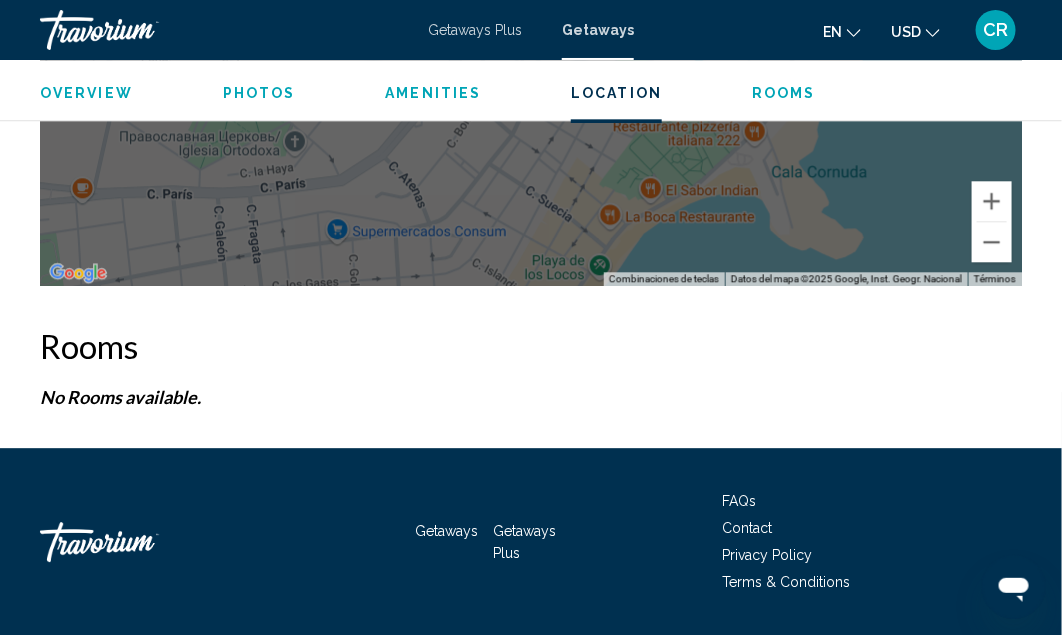 scroll, scrollTop: 3461, scrollLeft: 0, axis: vertical 